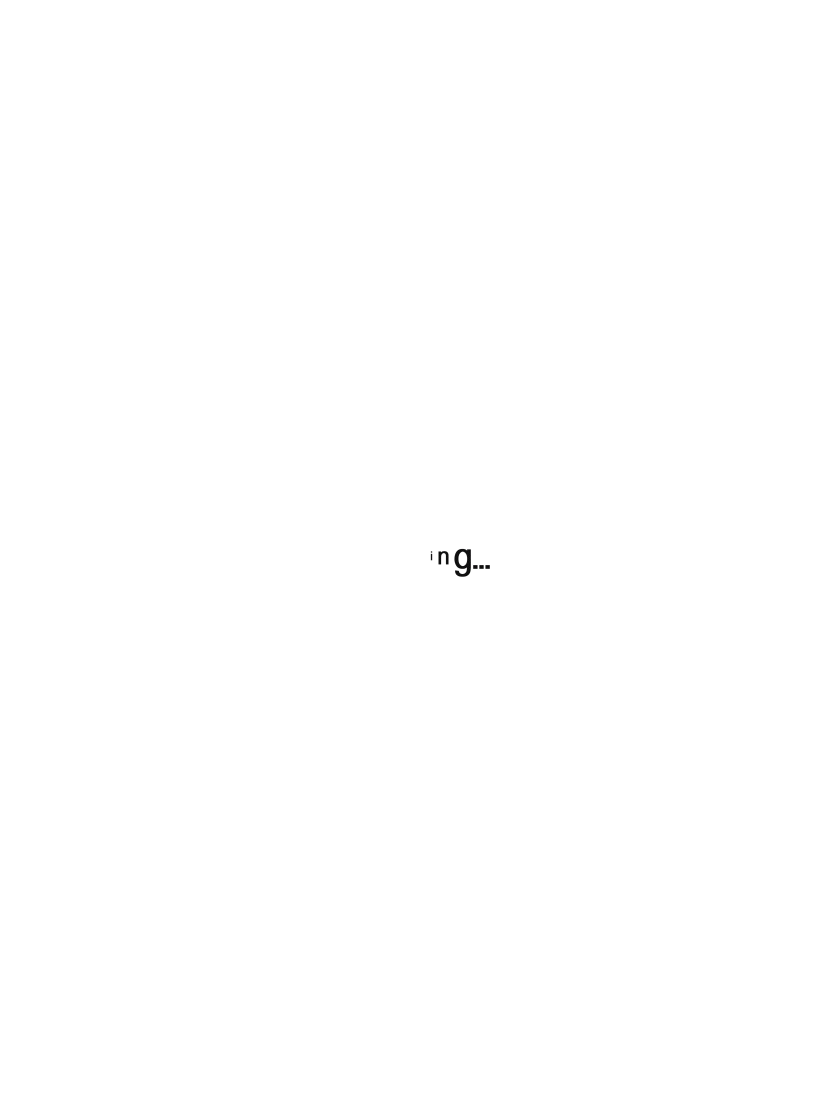 scroll, scrollTop: 0, scrollLeft: 0, axis: both 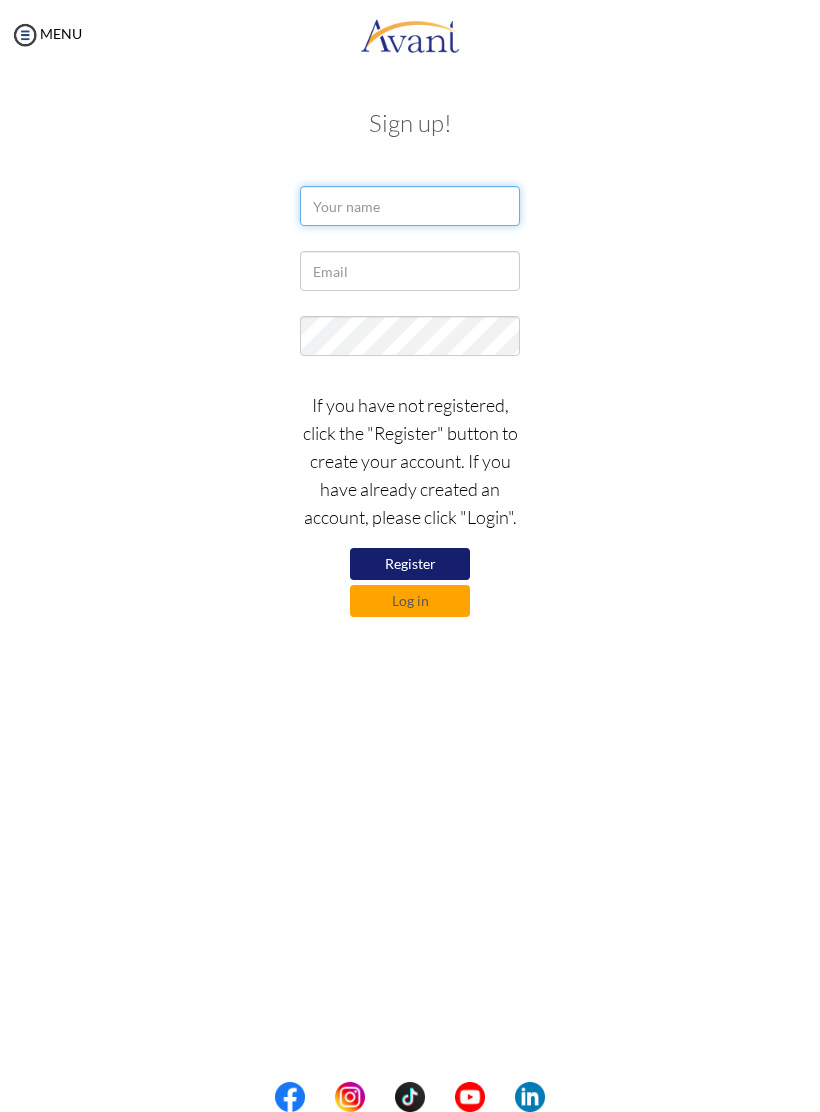 click at bounding box center (410, 206) 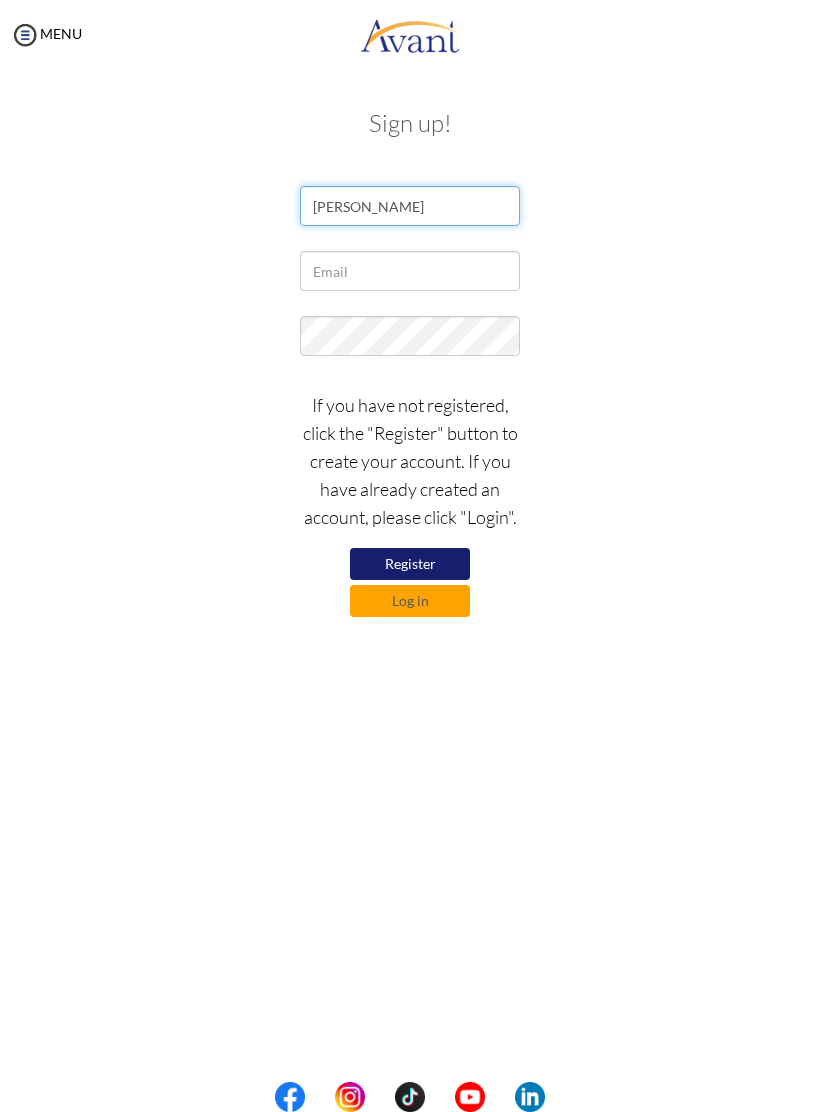 type on "Gio Lozano" 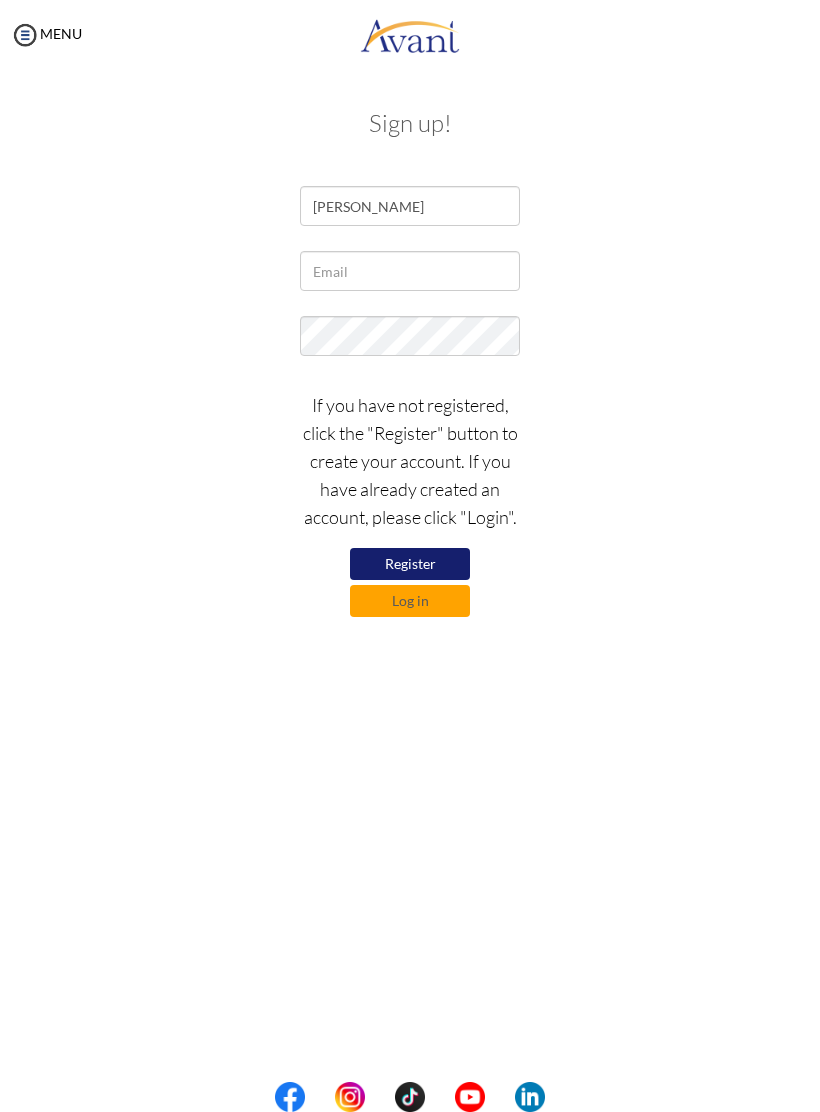 click on "Gio Lozano
If you have not registered, click the "Register" button to create your account. If you have already created an account, please click "Login".
Register
Log in" at bounding box center (410, 401) 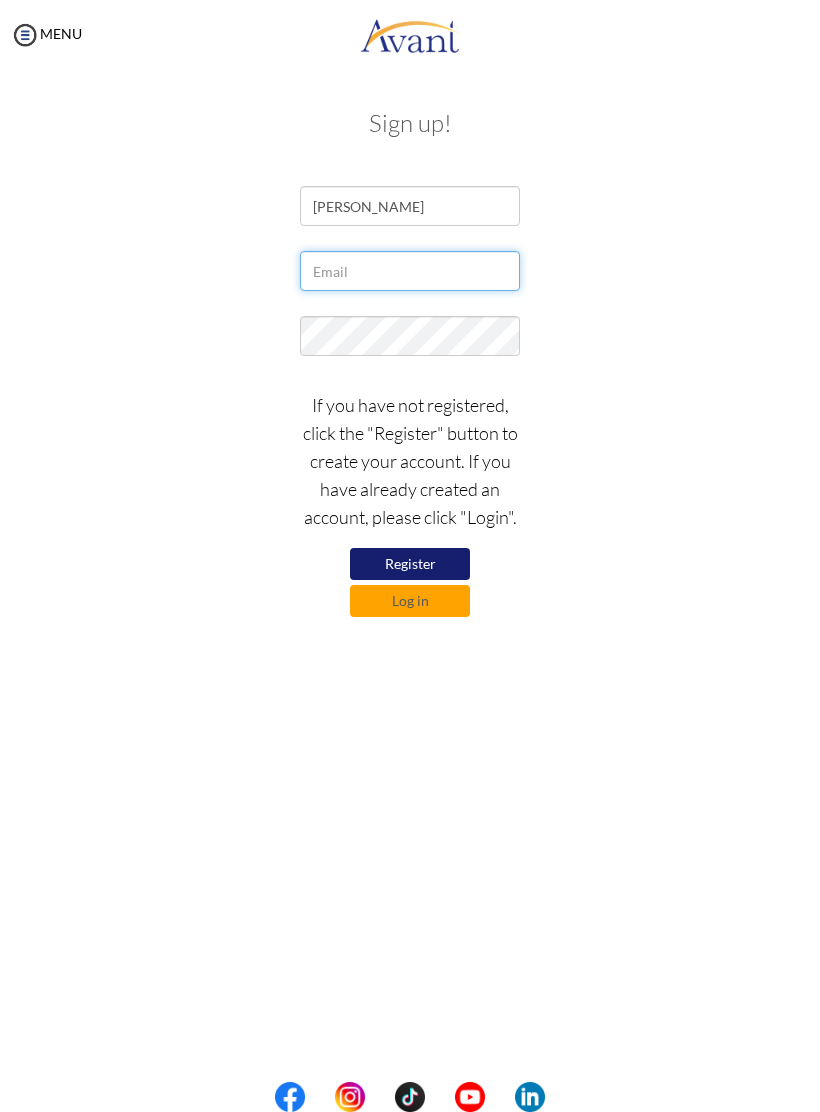 click at bounding box center (410, 271) 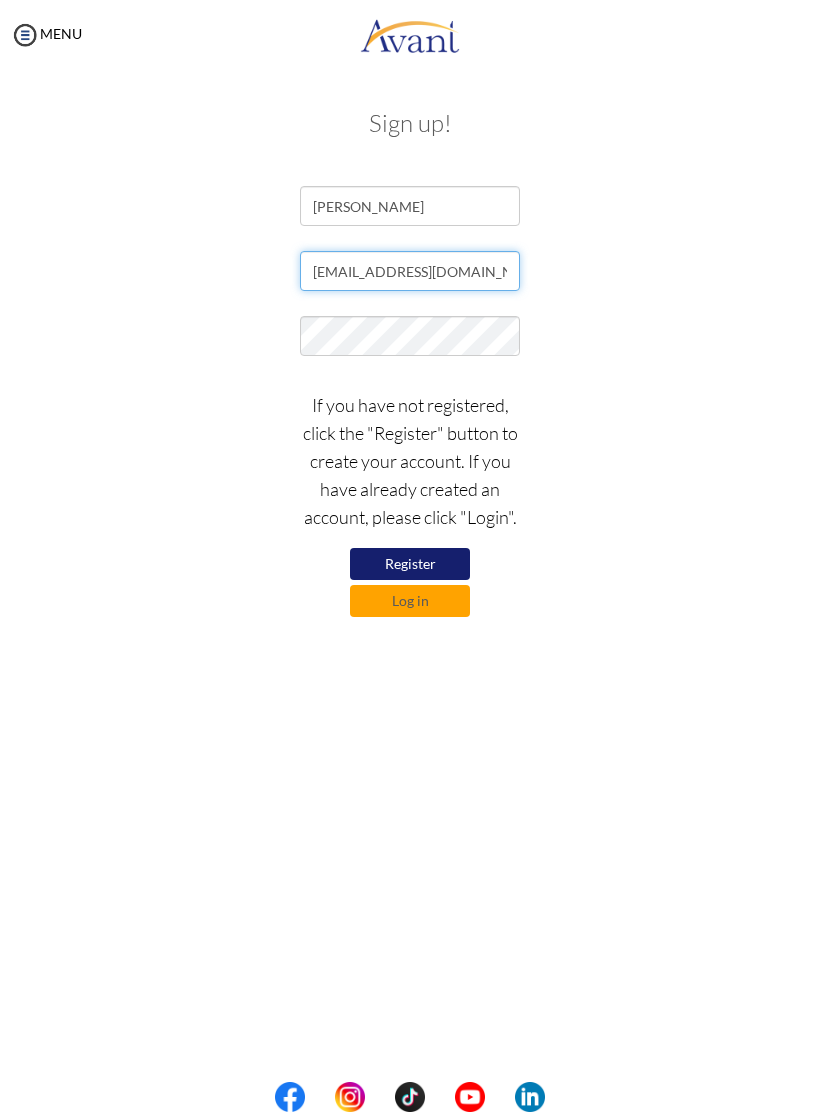 type on "gflozano1201@gmail.com" 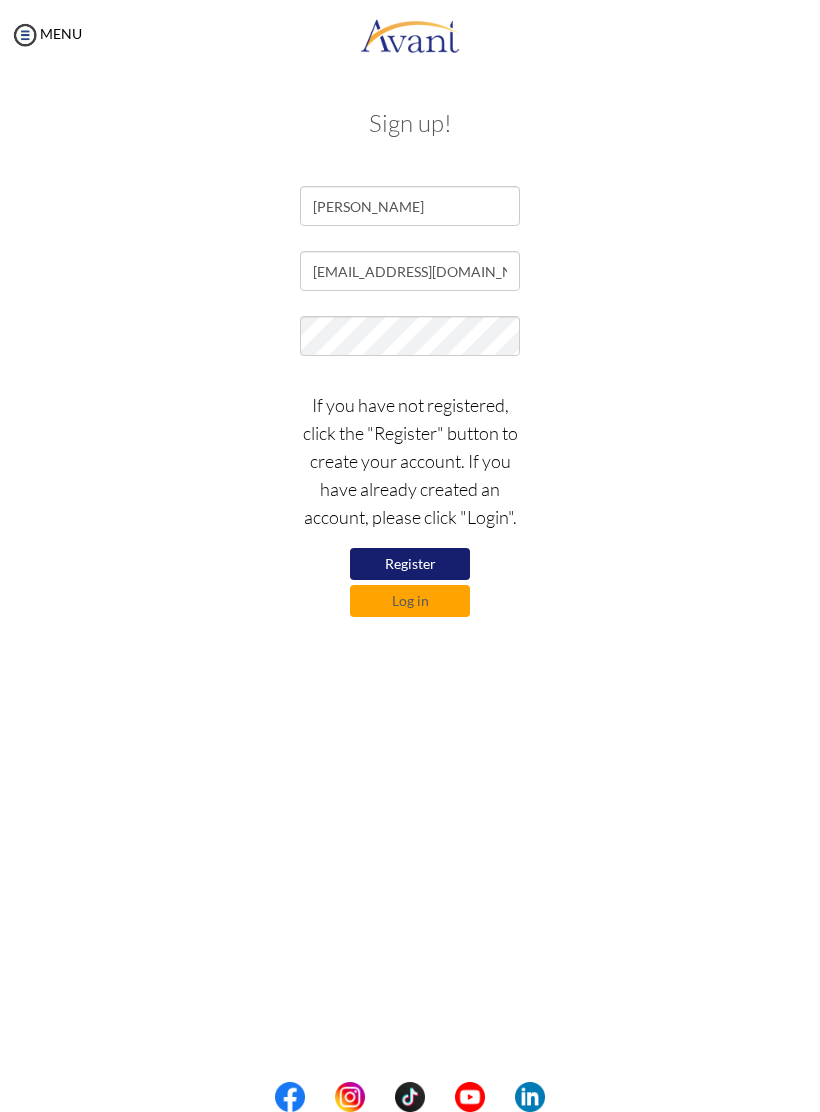 click on "Gio Lozano
gflozano1201@gmail.com
If you have not registered, click the "Register" button to create your account. If you have already created an account, please click "Login".
Register
Log in" at bounding box center [410, 401] 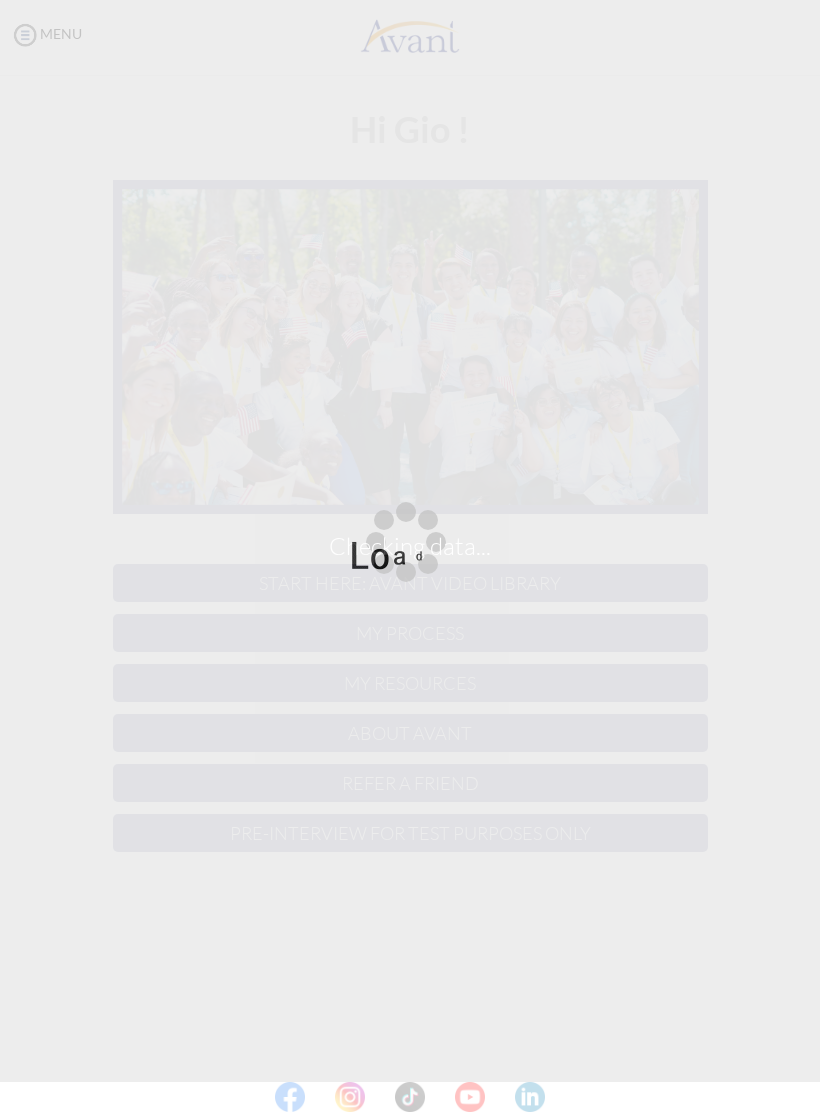 scroll, scrollTop: 0, scrollLeft: 0, axis: both 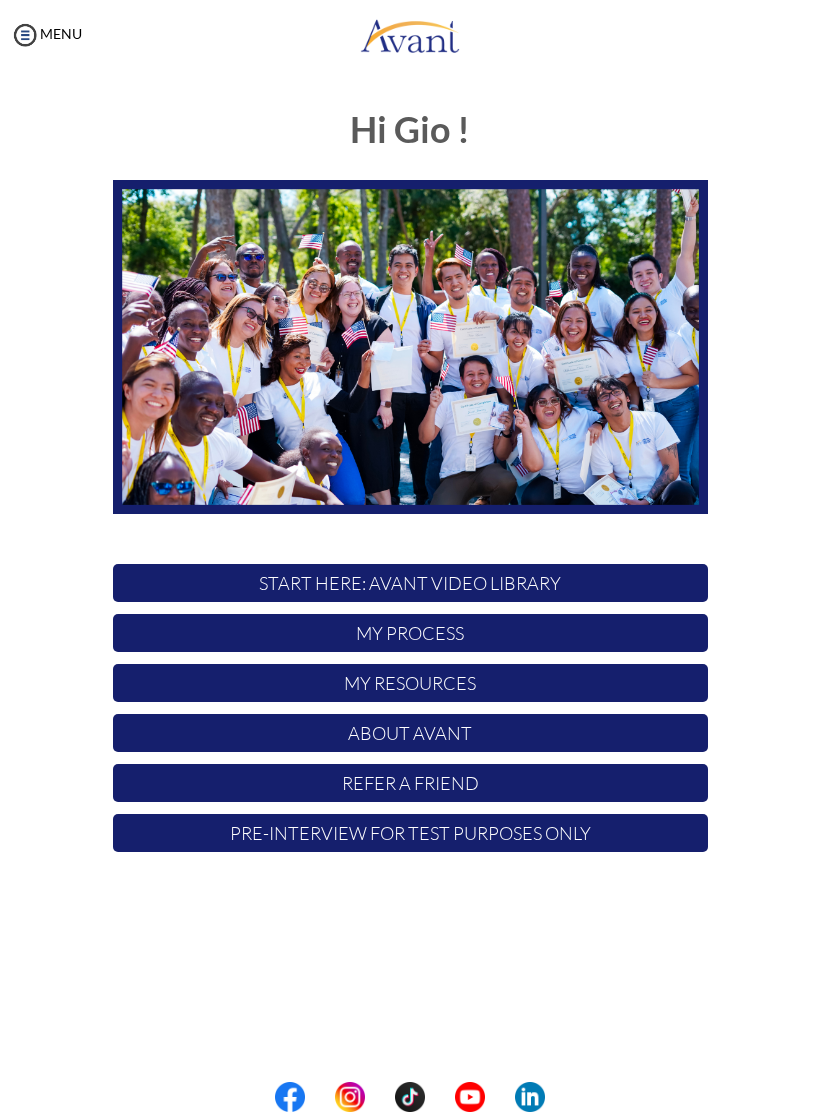 click on "START HERE: Avant Video Library" at bounding box center (410, 583) 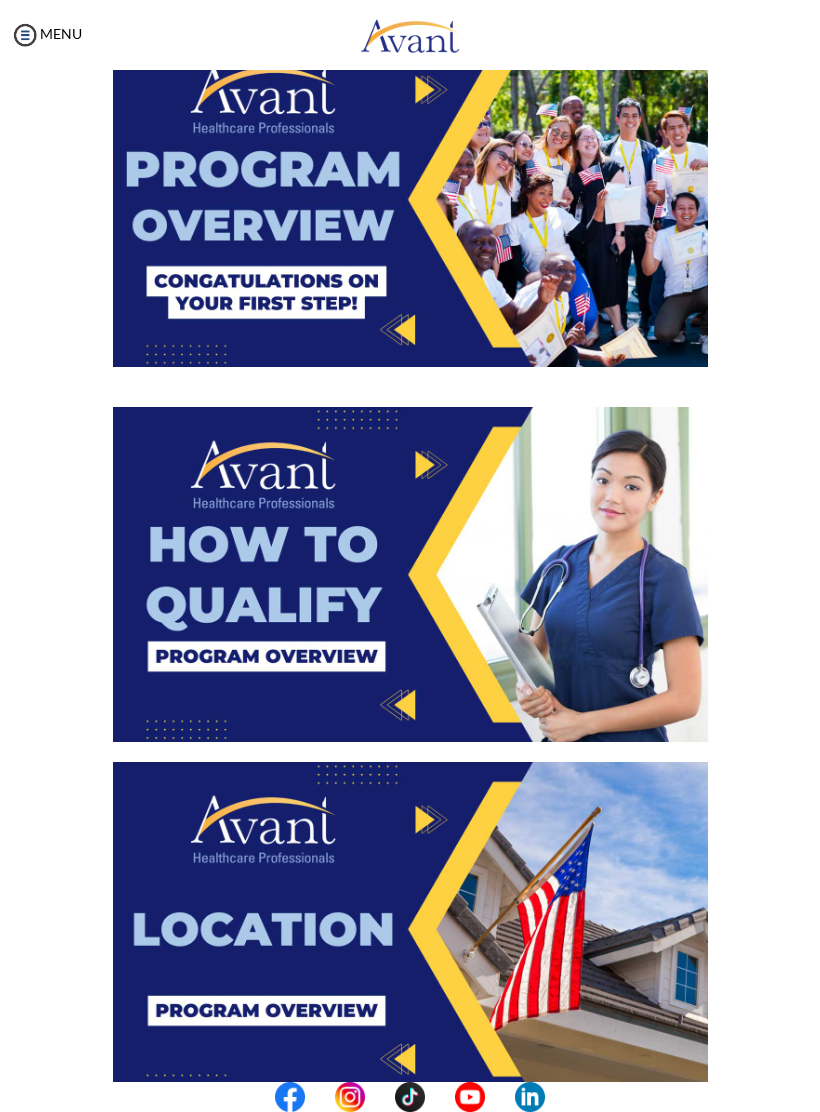 scroll, scrollTop: 132, scrollLeft: 0, axis: vertical 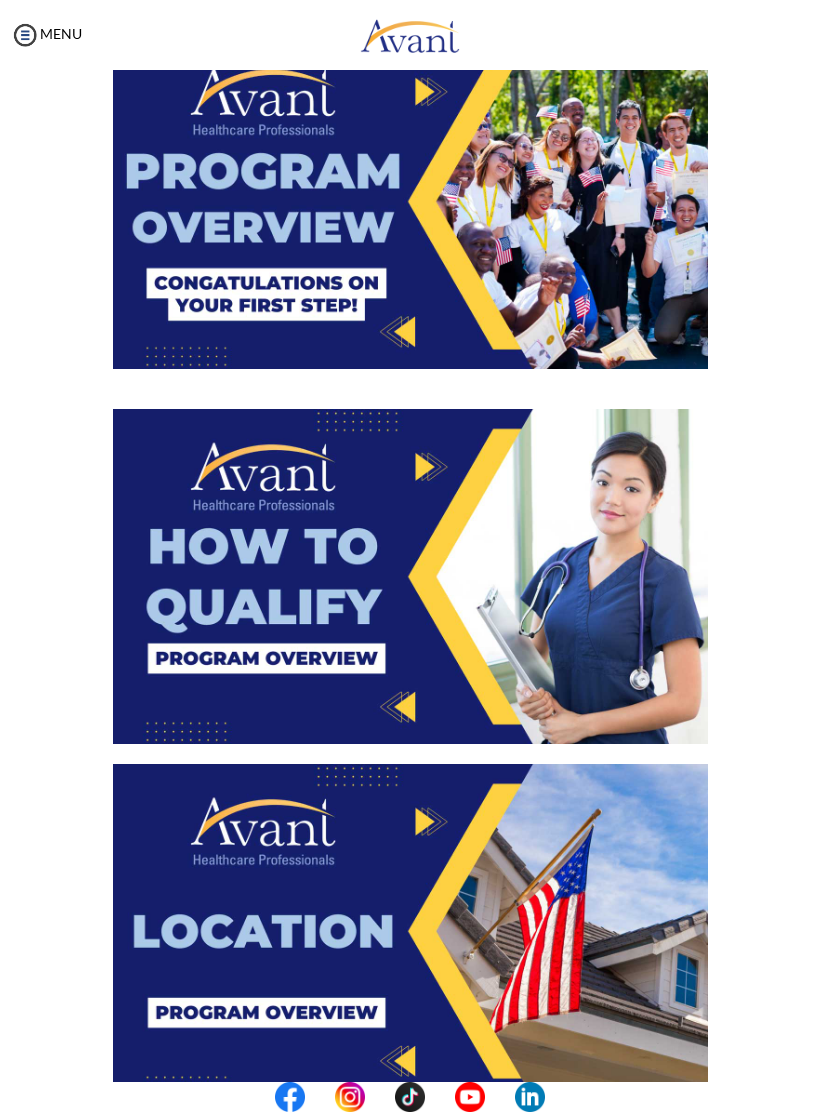 click at bounding box center (410, 201) 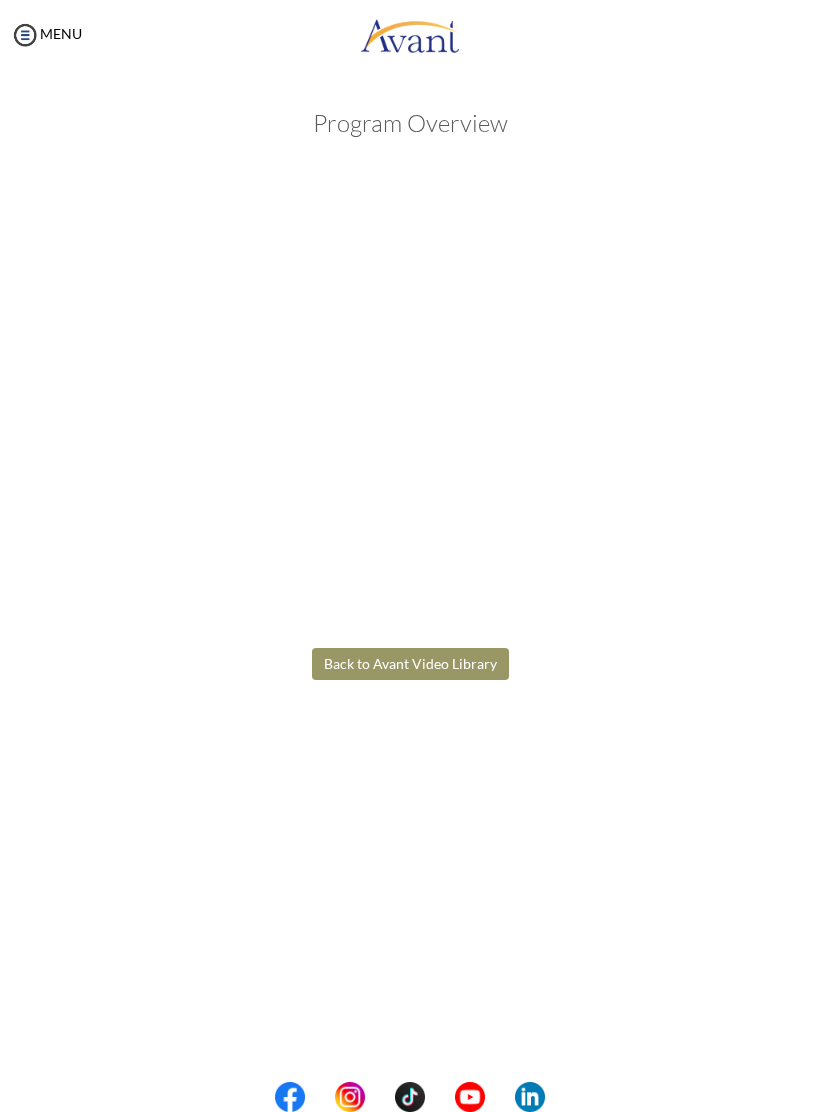 click on "Maintenance break. Please come back in 2 hours.
MENU
My Status
What is the next step?
We would like you to watch the introductory video Begin with Avant
We would like you to watch the program video Watch Program Video
We would like you to complete English exam Take Language Test
We would like you to complete clinical assessment Take Clinical Test
We would like you to complete qualification survey Take Qualification Survey
We would like you to watch expectations video Watch Expectations Video
You will be contacted by recruiter to schedule a call.
Your application is being reviewed. Please check your email regularly.
Process Overview
Check off each step as you go to track your progress!
1" at bounding box center (410, 556) 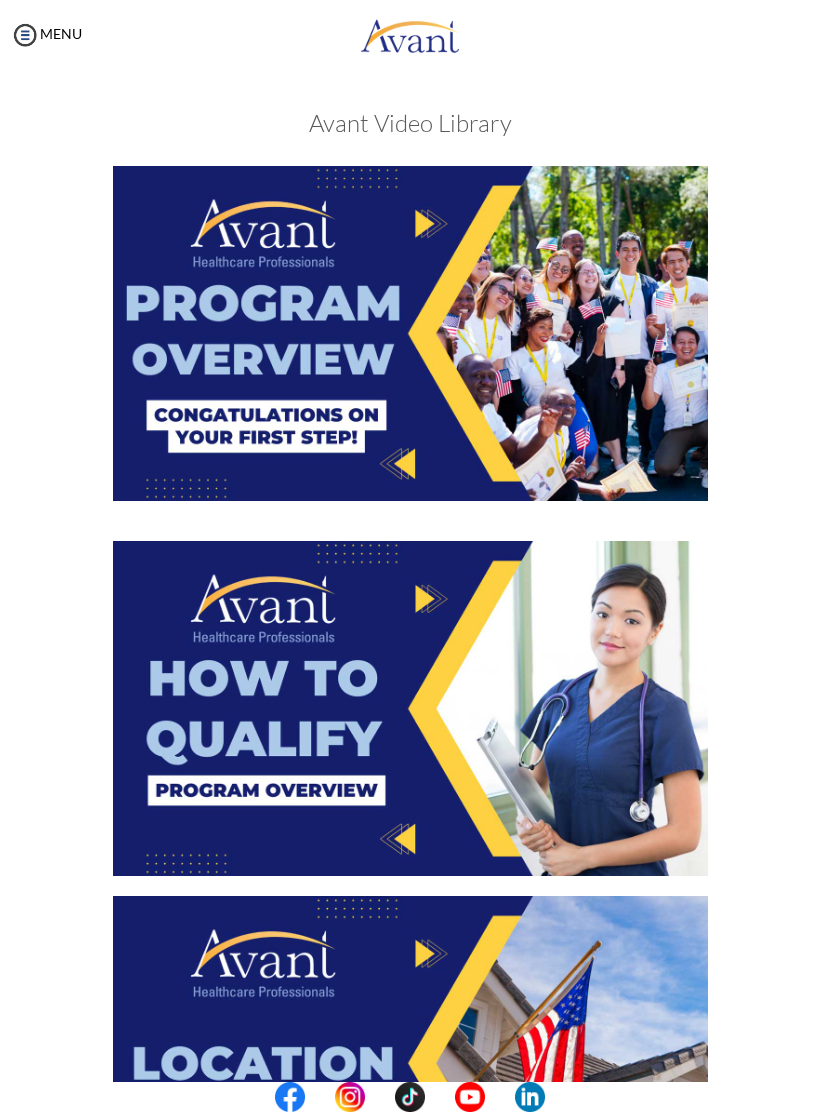 scroll, scrollTop: 0, scrollLeft: 0, axis: both 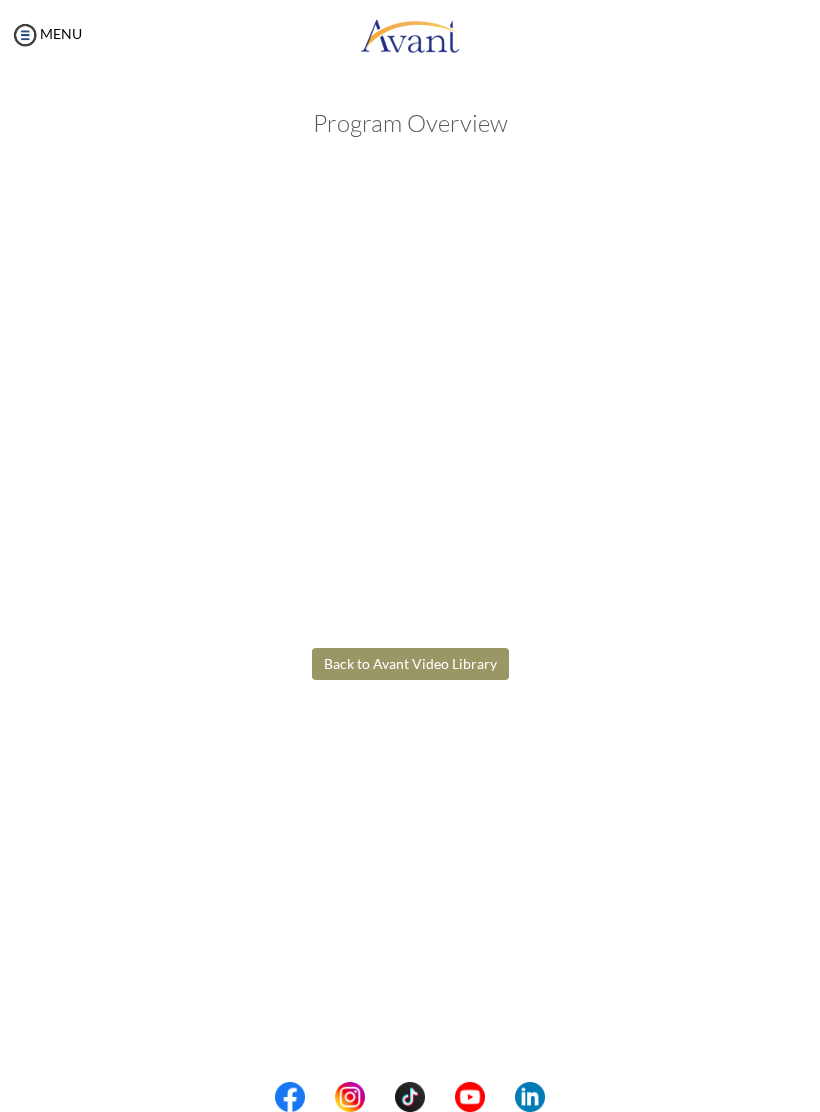 click on "Maintenance break. Please come back in 2 hours.
MENU
My Status
What is the next step?
We would like you to watch the introductory video Begin with Avant
We would like you to watch the program video Watch Program Video
We would like you to complete English exam Take Language Test
We would like you to complete clinical assessment Take Clinical Test
We would like you to complete qualification survey Take Qualification Survey
We would like you to watch expectations video Watch Expectations Video
You will be contacted by recruiter to schedule a call.
Your application is being reviewed. Please check your email regularly.
Process Overview
Check off each step as you go to track your progress!
1" at bounding box center (410, 556) 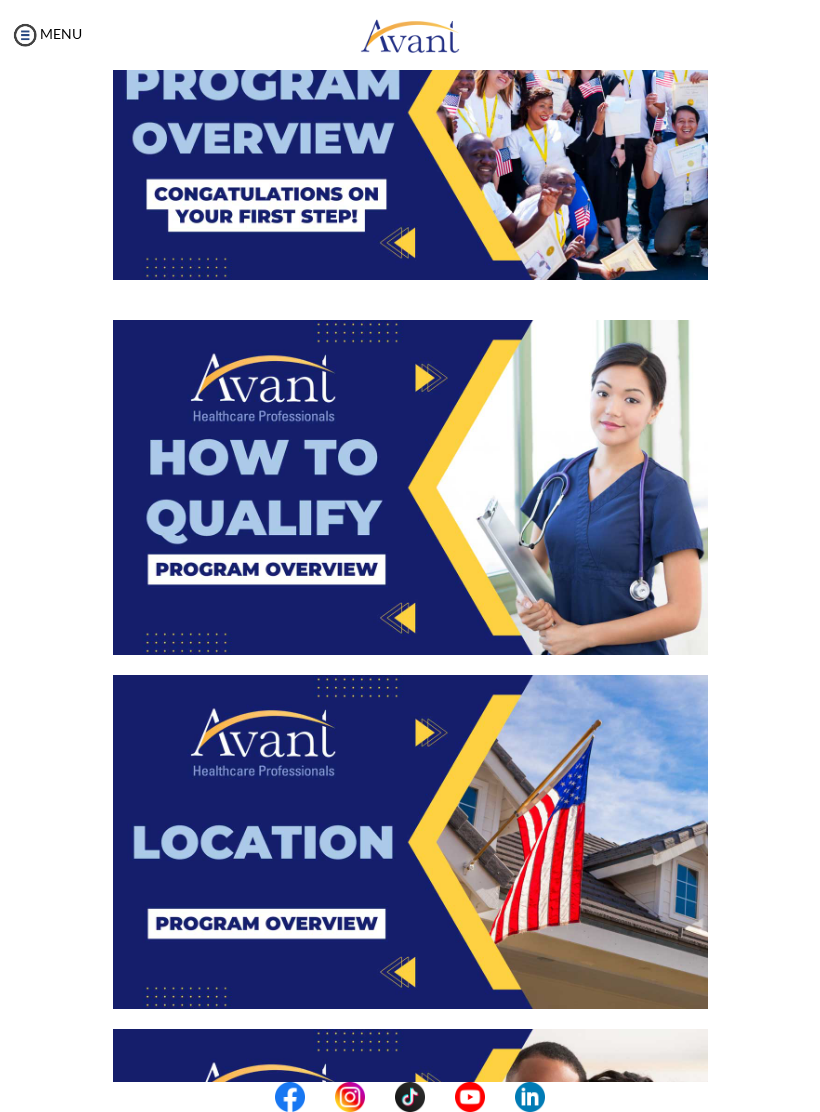 scroll, scrollTop: 229, scrollLeft: 0, axis: vertical 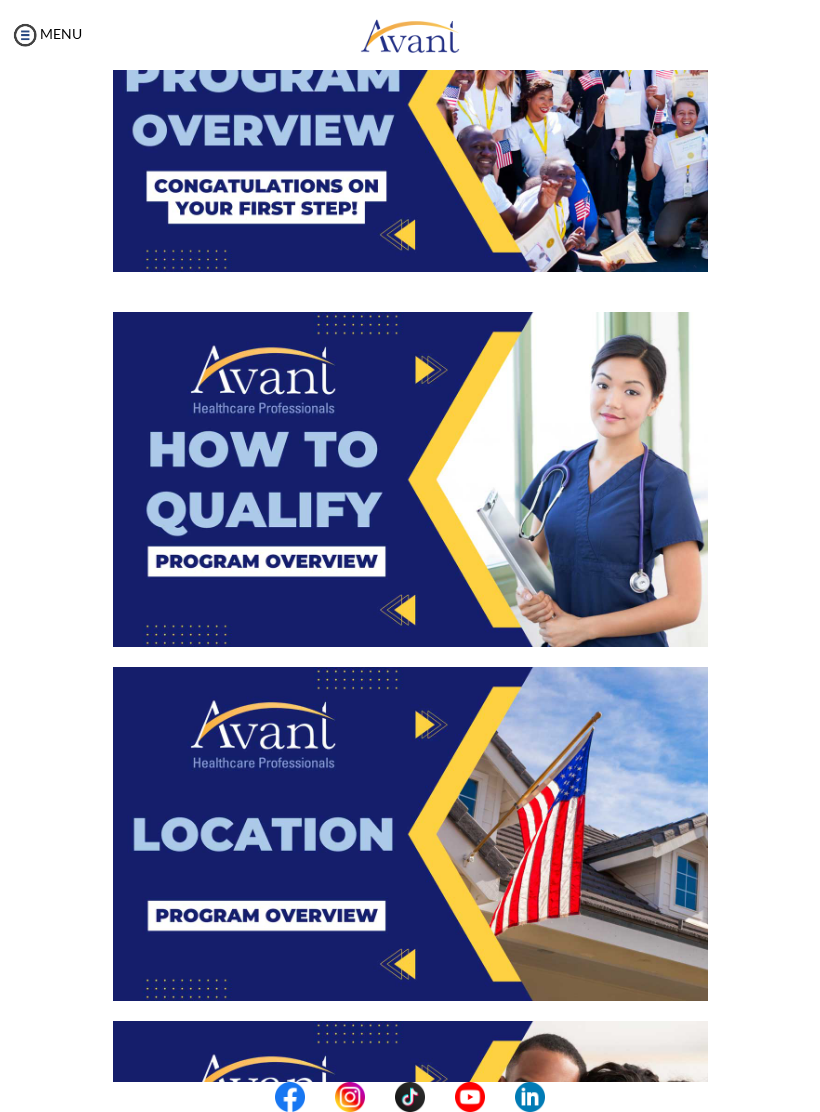 click at bounding box center [410, 479] 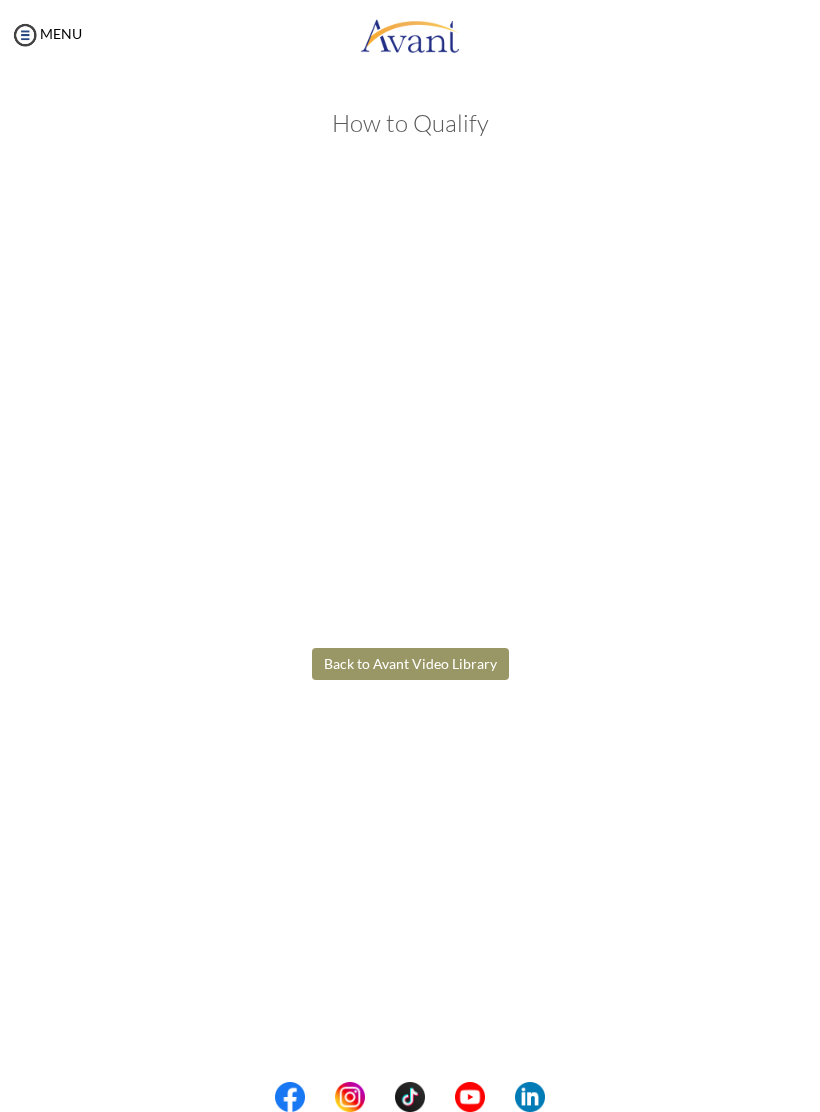 click on "Maintenance break. Please come back in 2 hours.
MENU
My Status
What is the next step?
We would like you to watch the introductory video Begin with Avant
We would like you to watch the program video Watch Program Video
We would like you to complete English exam Take Language Test
We would like you to complete clinical assessment Take Clinical Test
We would like you to complete qualification survey Take Qualification Survey
We would like you to watch expectations video Watch Expectations Video
You will be contacted by recruiter to schedule a call.
Your application is being reviewed. Please check your email regularly.
Process Overview
Check off each step as you go to track your progress!
1" at bounding box center [410, 556] 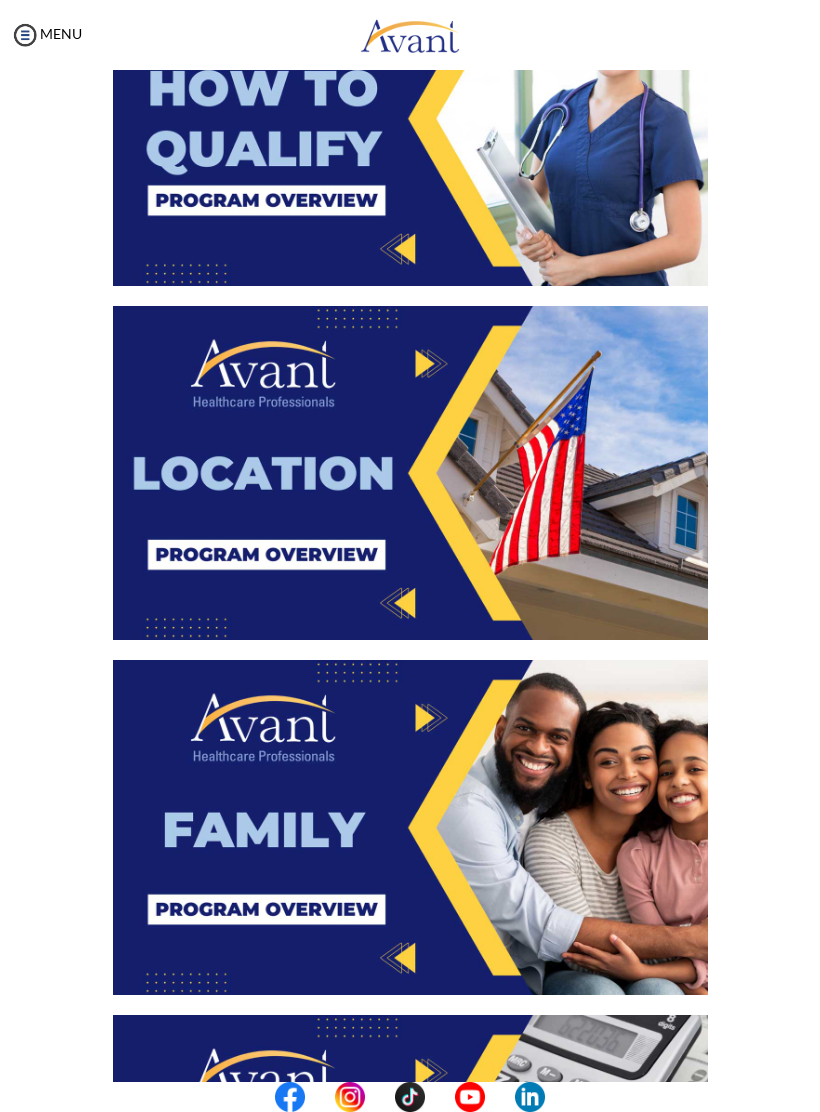 scroll, scrollTop: 600, scrollLeft: 0, axis: vertical 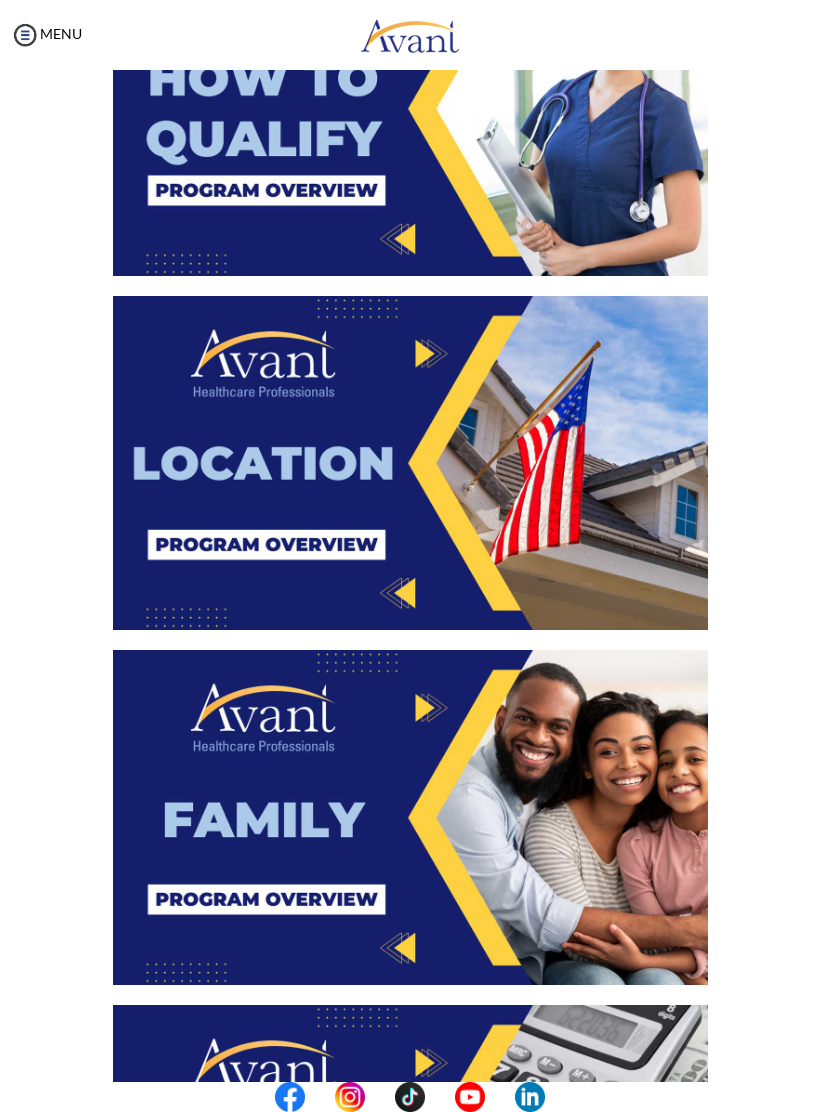 click at bounding box center [410, 463] 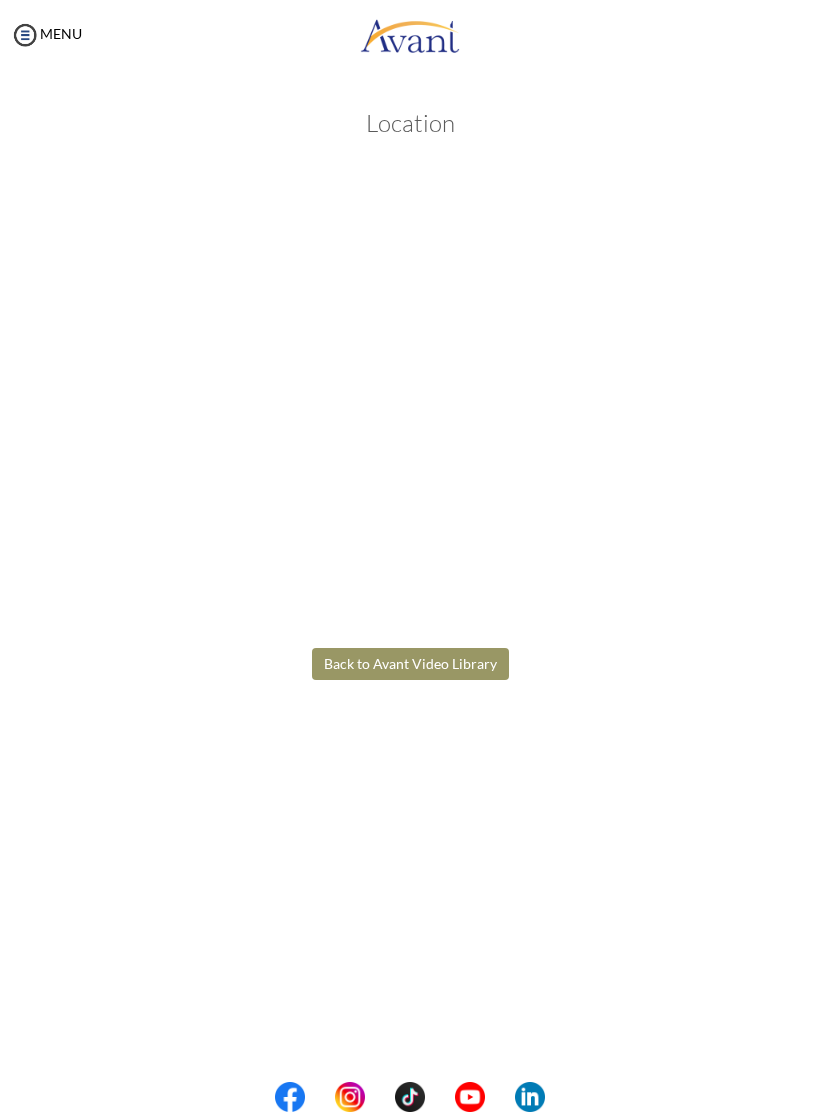 click on "Back to Avant Video Library" at bounding box center [410, 664] 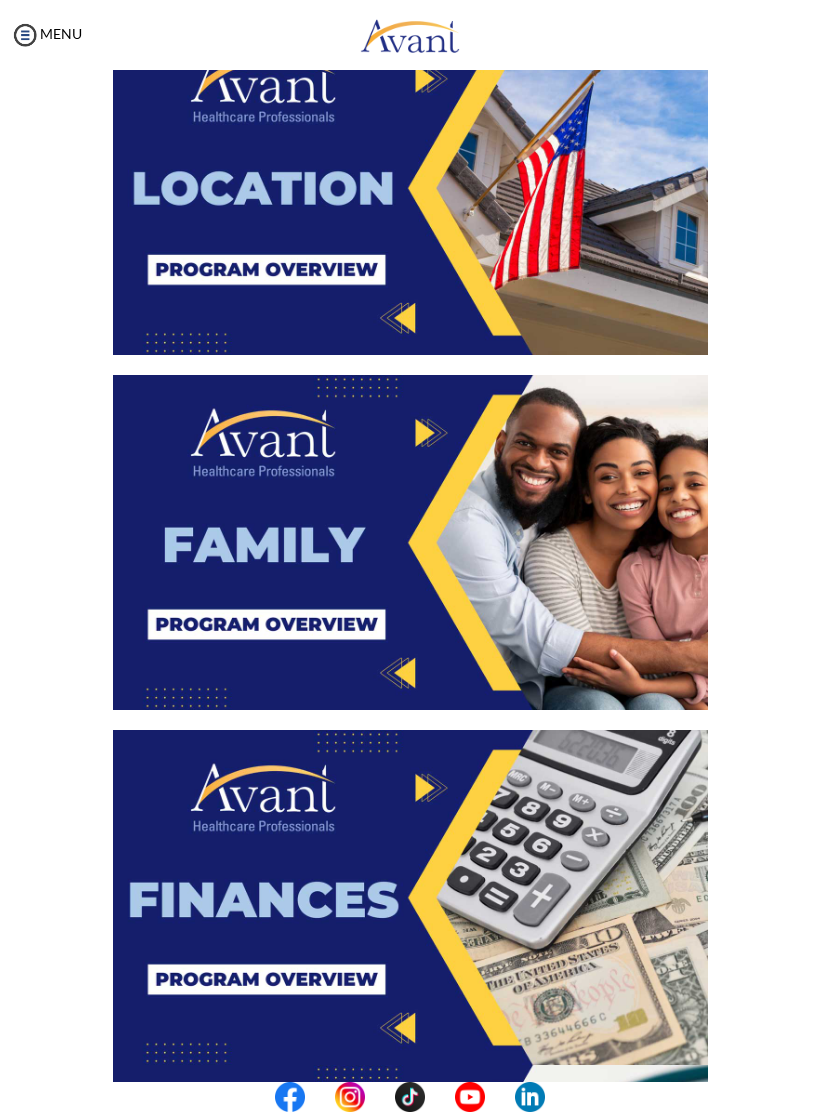 scroll, scrollTop: 892, scrollLeft: 0, axis: vertical 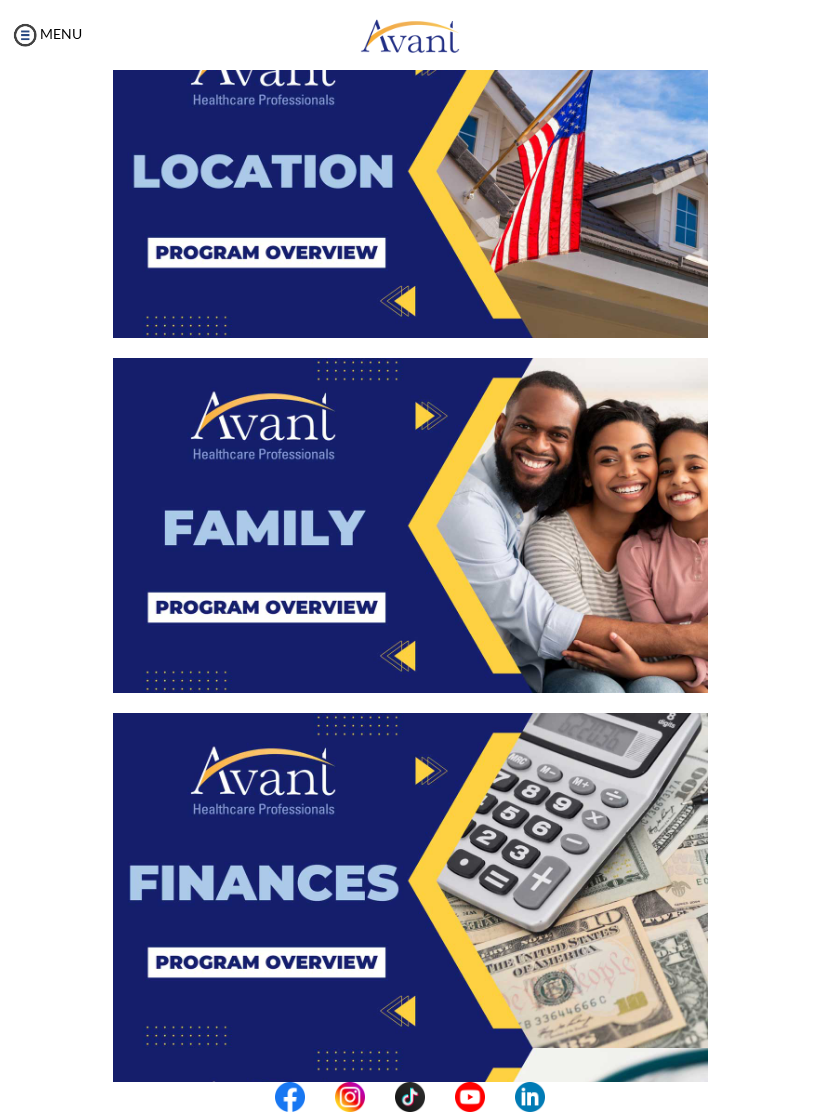 click at bounding box center (410, 171) 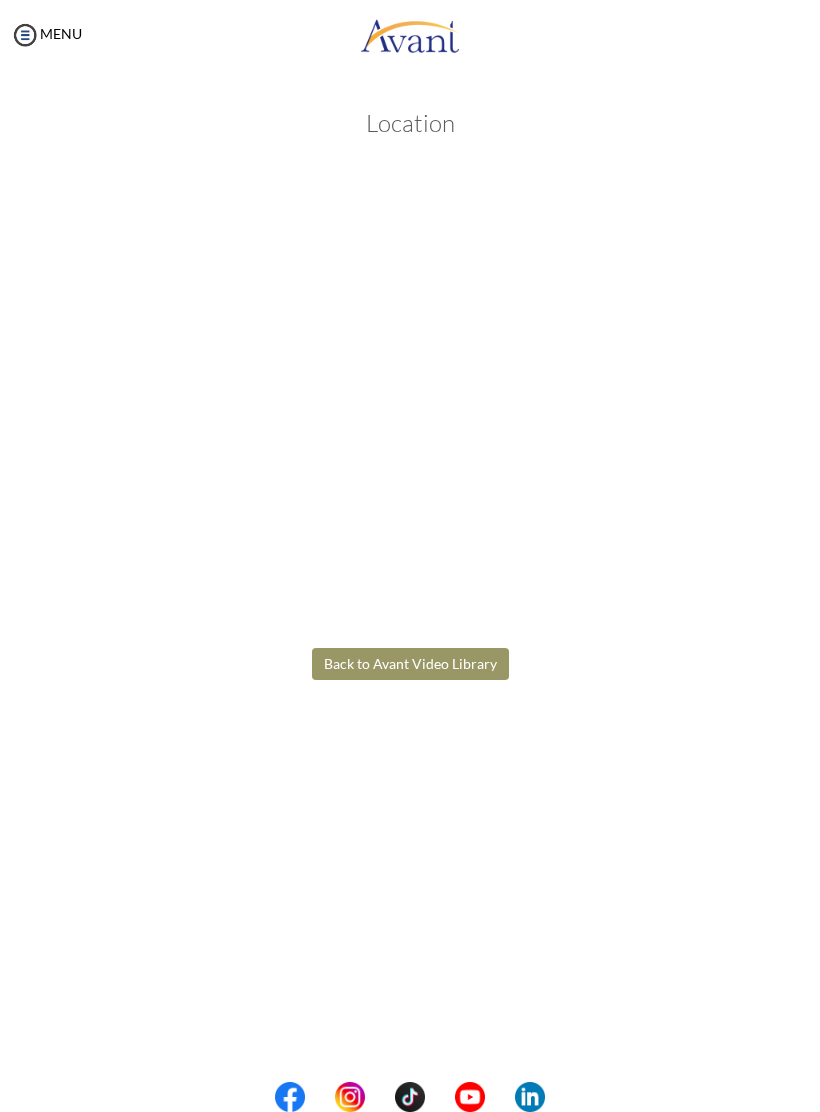 click on "Maintenance break. Please come back in 2 hours.
MENU
My Status
What is the next step?
We would like you to watch the introductory video Begin with Avant
We would like you to watch the program video Watch Program Video
We would like you to complete English exam Take Language Test
We would like you to complete clinical assessment Take Clinical Test
We would like you to complete qualification survey Take Qualification Survey
We would like you to watch expectations video Watch Expectations Video
You will be contacted by recruiter to schedule a call.
Your application is being reviewed. Please check your email regularly.
Process Overview
Check off each step as you go to track your progress!
1" at bounding box center (410, 556) 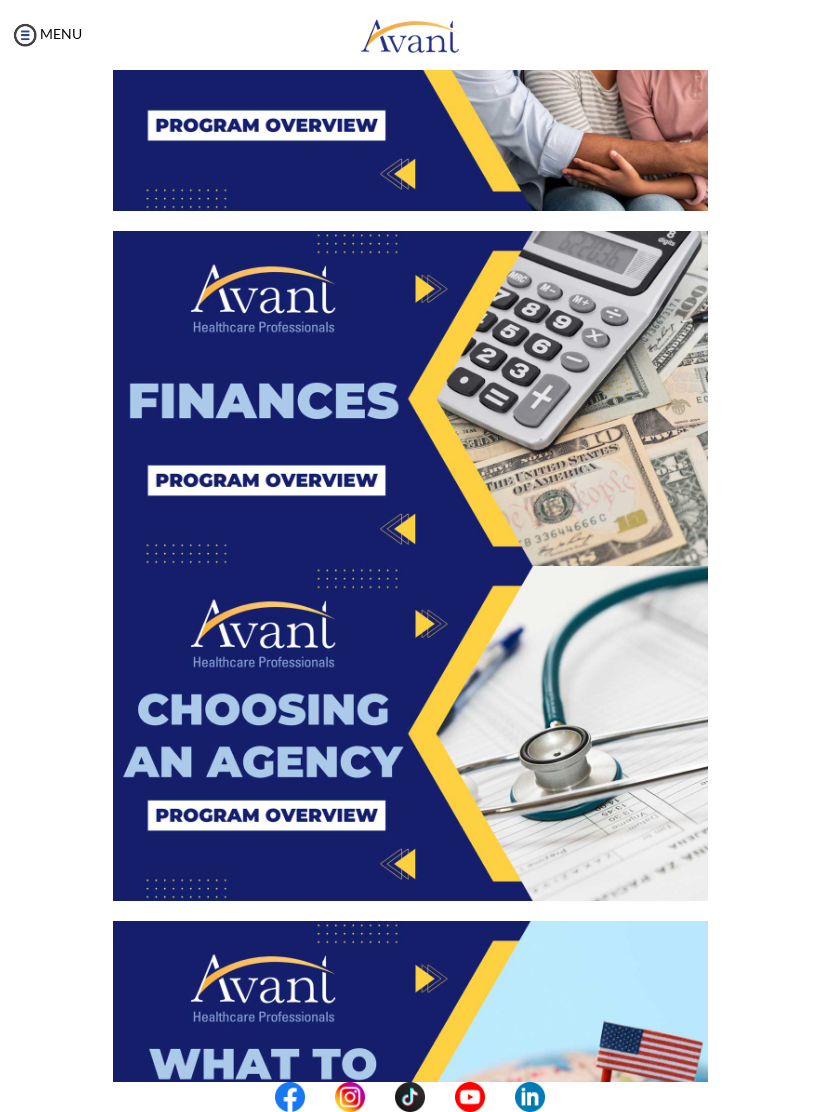 scroll, scrollTop: 1375, scrollLeft: 0, axis: vertical 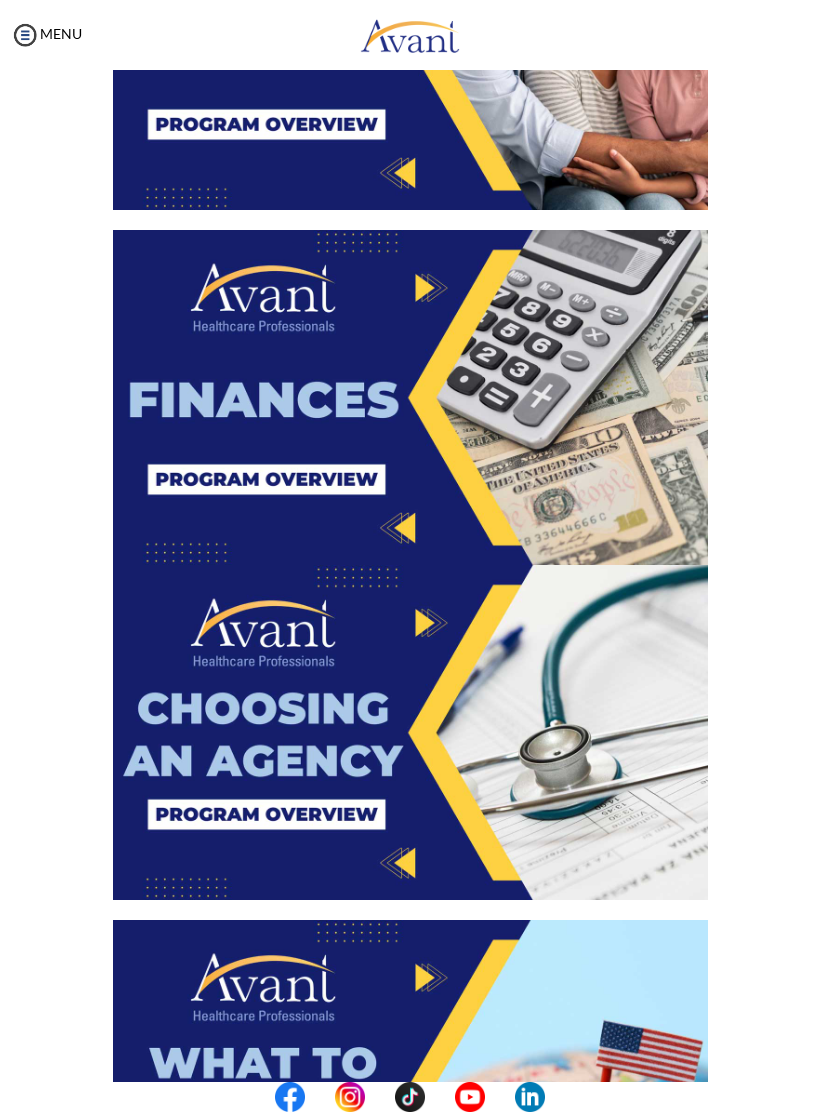click at bounding box center (410, 397) 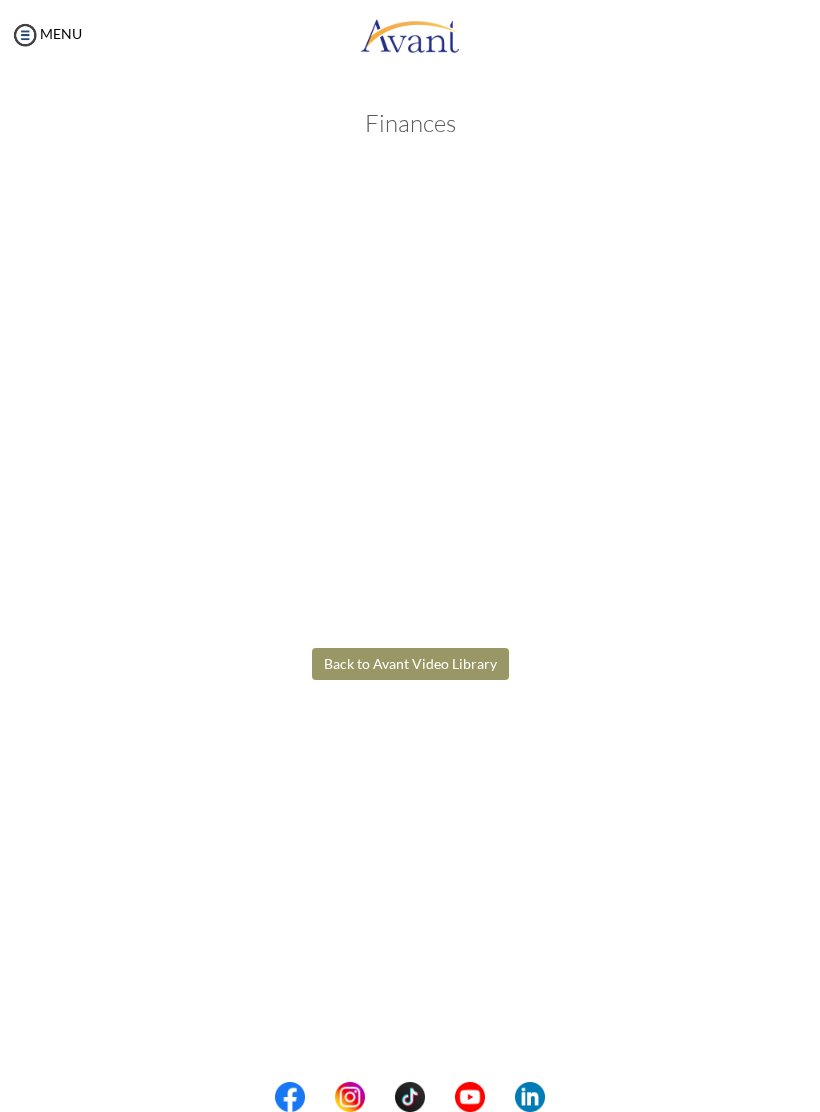 click on "Maintenance break. Please come back in 2 hours.
MENU
My Status
What is the next step?
We would like you to watch the introductory video Begin with Avant
We would like you to watch the program video Watch Program Video
We would like you to complete English exam Take Language Test
We would like you to complete clinical assessment Take Clinical Test
We would like you to complete qualification survey Take Qualification Survey
We would like you to watch expectations video Watch Expectations Video
You will be contacted by recruiter to schedule a call.
Your application is being reviewed. Please check your email regularly.
Process Overview
Check off each step as you go to track your progress!
1" at bounding box center (410, 556) 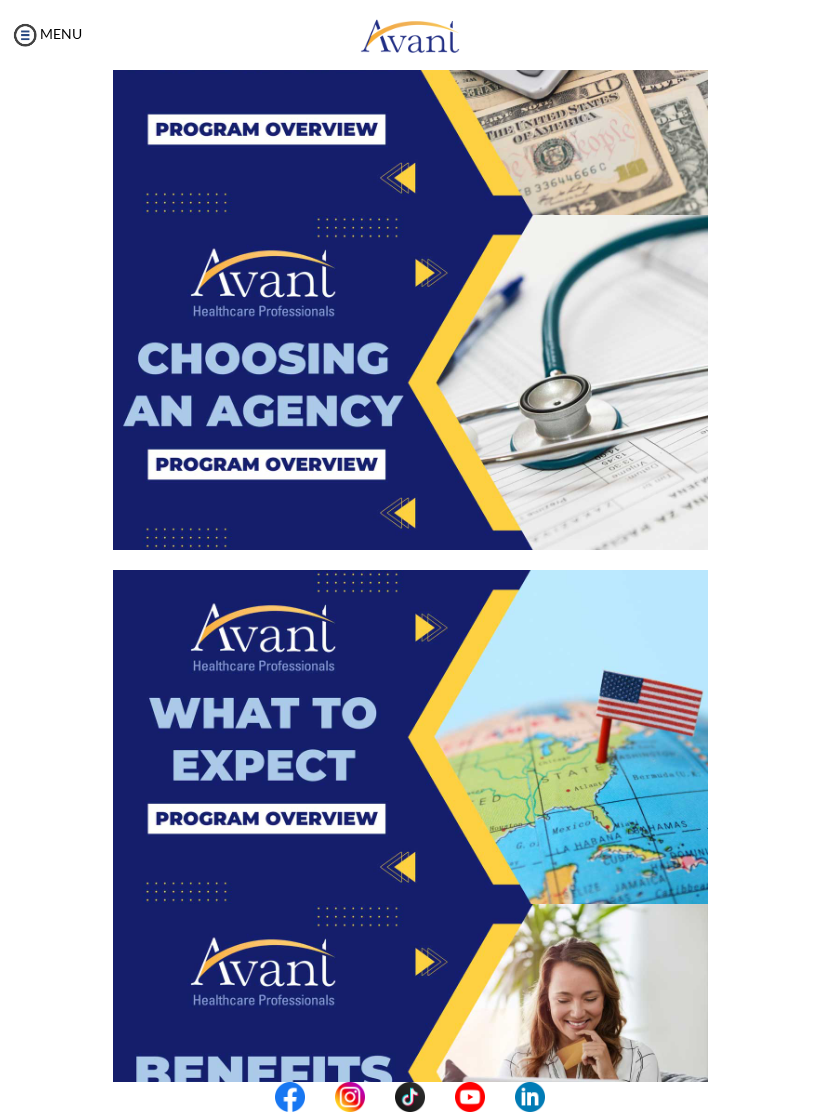 scroll, scrollTop: 1727, scrollLeft: 0, axis: vertical 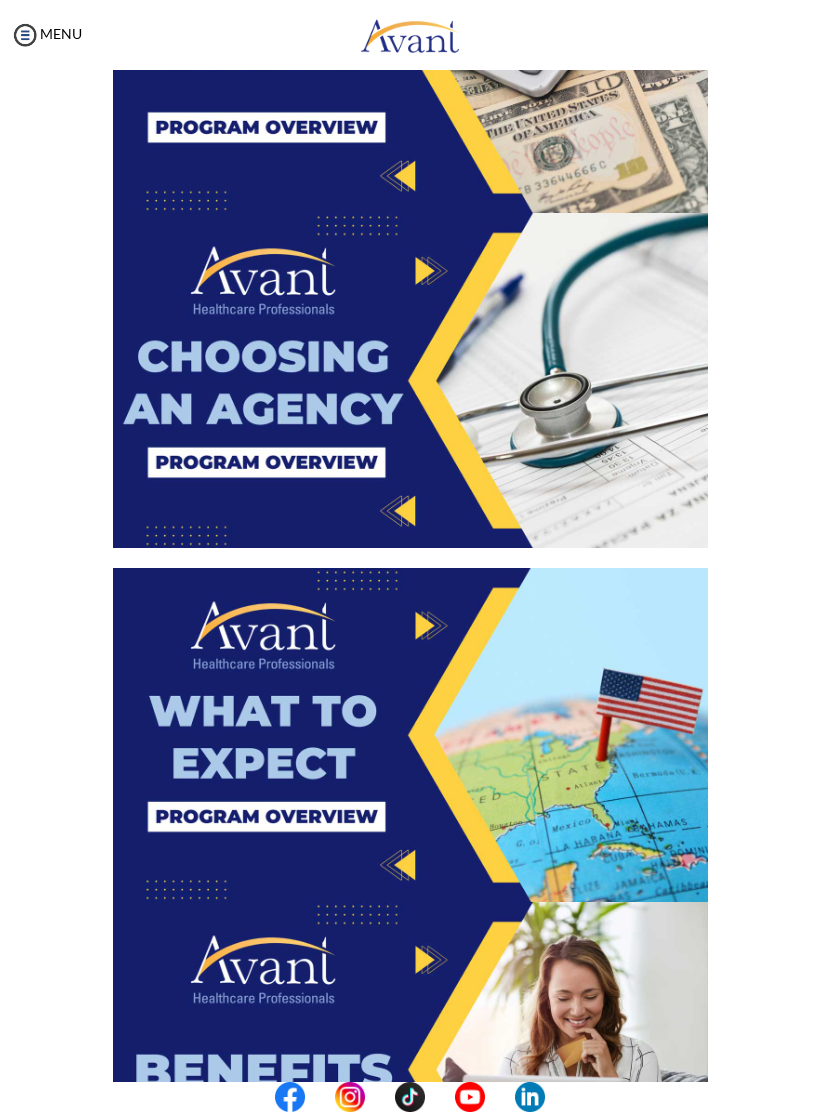 click at bounding box center [410, 380] 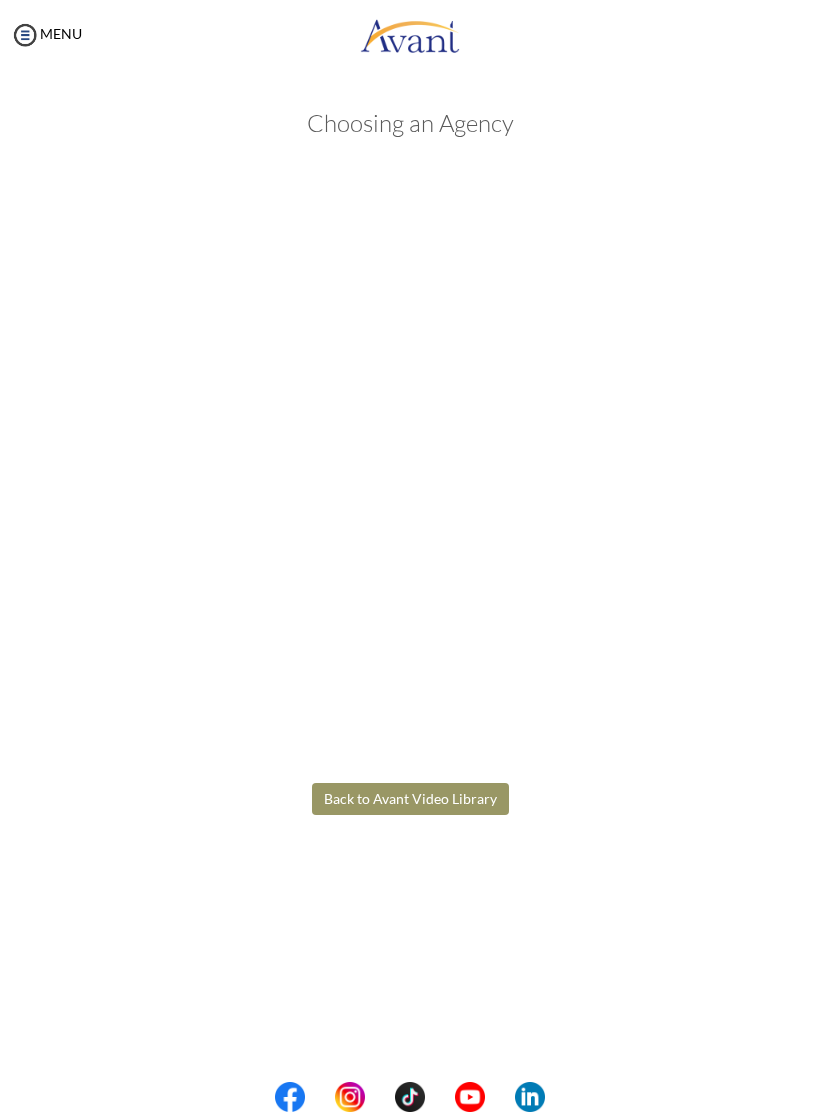 click on "Maintenance break. Please come back in 2 hours.
MENU
My Status
What is the next step?
We would like you to watch the introductory video Begin with Avant
We would like you to watch the program video Watch Program Video
We would like you to complete English exam Take Language Test
We would like you to complete clinical assessment Take Clinical Test
We would like you to complete qualification survey Take Qualification Survey
We would like you to watch expectations video Watch Expectations Video
You will be contacted by recruiter to schedule a call.
Your application is being reviewed. Please check your email regularly.
Process Overview
Check off each step as you go to track your progress!
1" at bounding box center (410, 556) 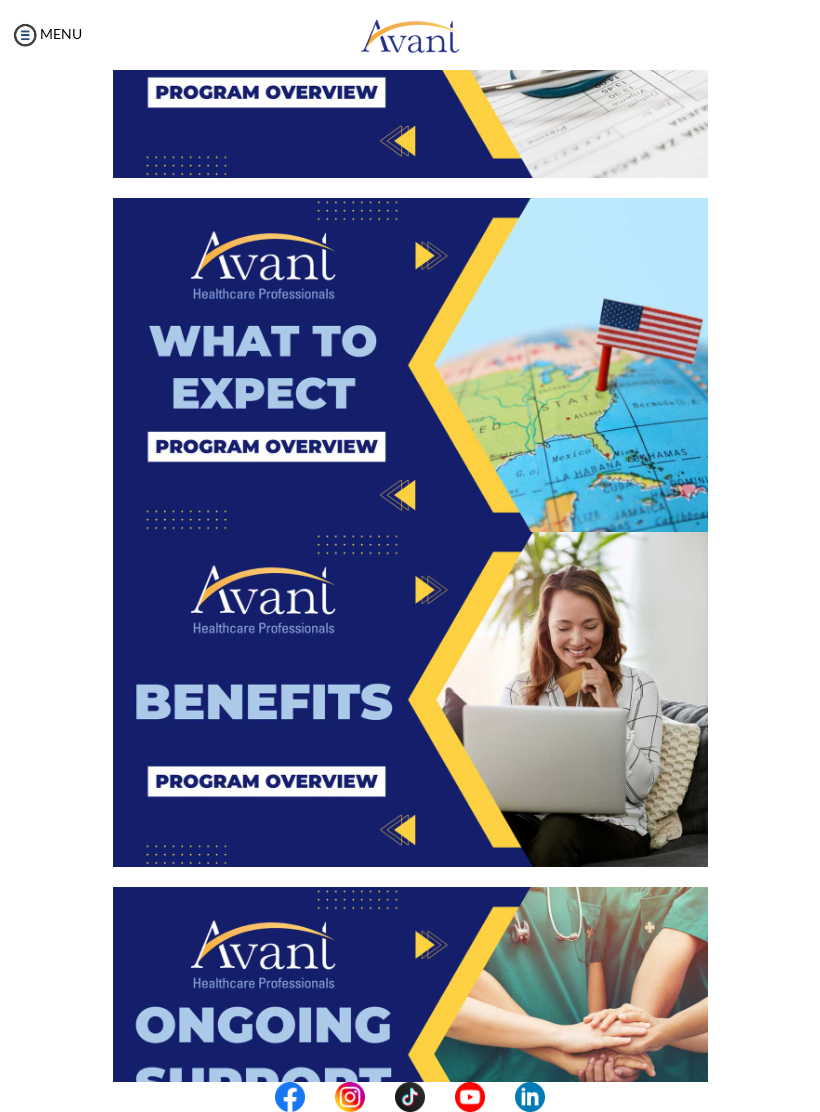 scroll, scrollTop: 2106, scrollLeft: 0, axis: vertical 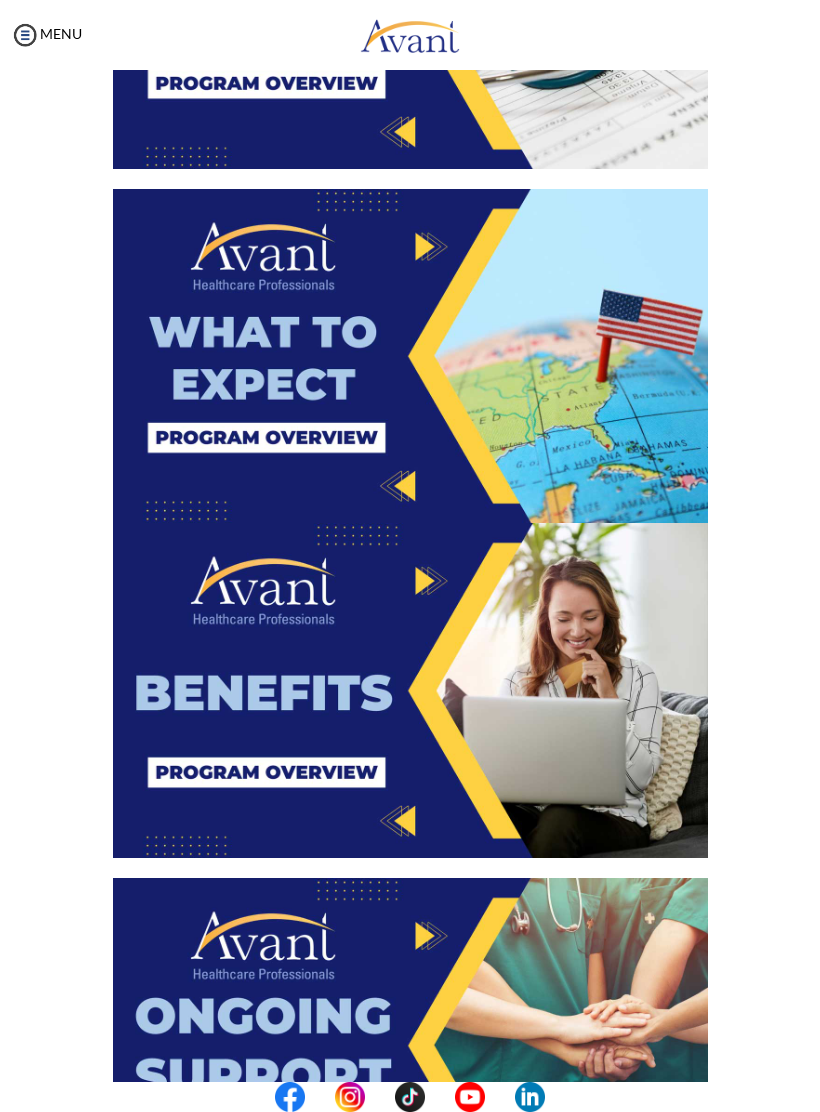 click at bounding box center (410, 356) 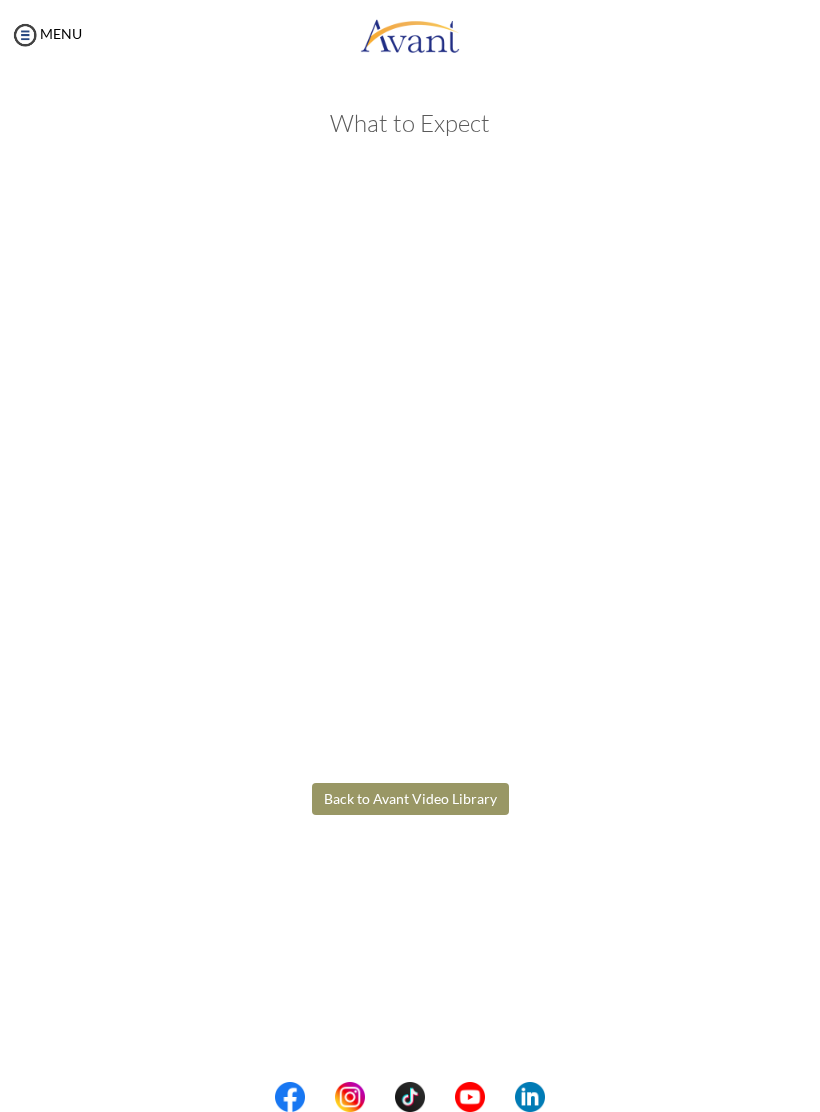 click on "Maintenance break. Please come back in 2 hours.
MENU
My Status
What is the next step?
We would like you to watch the introductory video Begin with Avant
We would like you to watch the program video Watch Program Video
We would like you to complete English exam Take Language Test
We would like you to complete clinical assessment Take Clinical Test
We would like you to complete qualification survey Take Qualification Survey
We would like you to watch expectations video Watch Expectations Video
You will be contacted by recruiter to schedule a call.
Your application is being reviewed. Please check your email regularly.
Process Overview
Check off each step as you go to track your progress!
1" at bounding box center (410, 556) 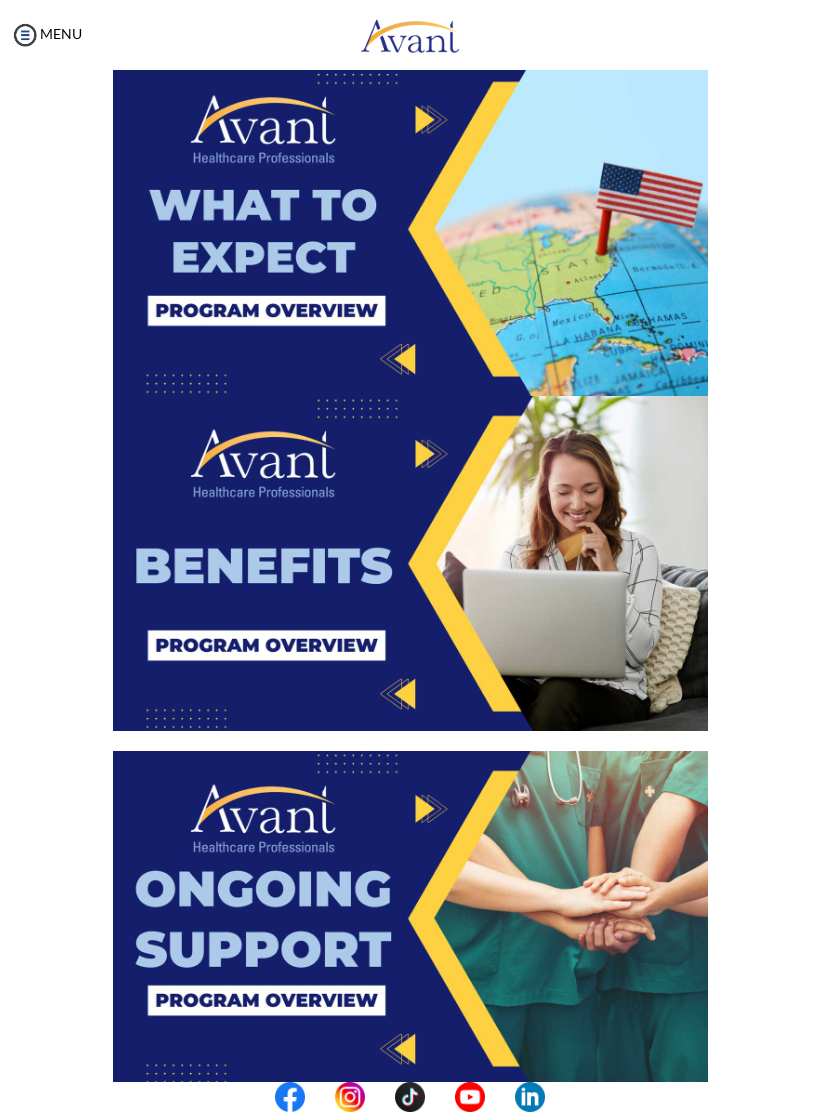 scroll, scrollTop: 2245, scrollLeft: 0, axis: vertical 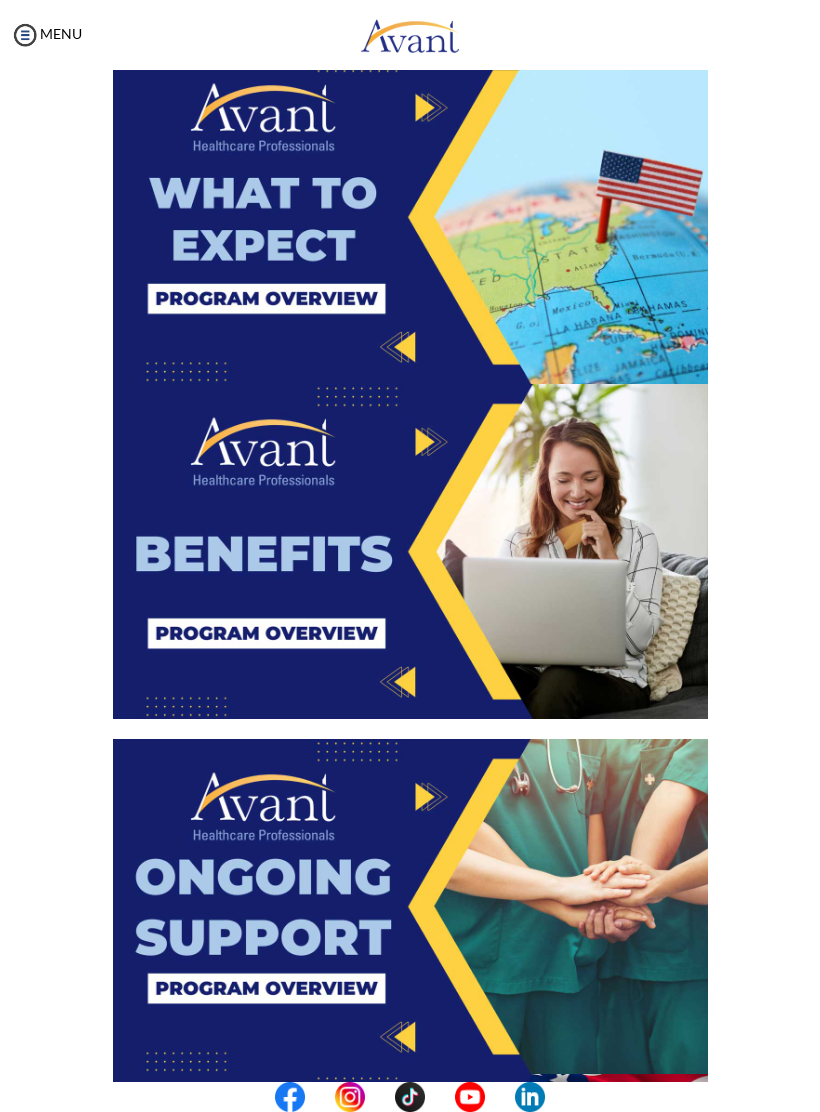 click at bounding box center (410, 551) 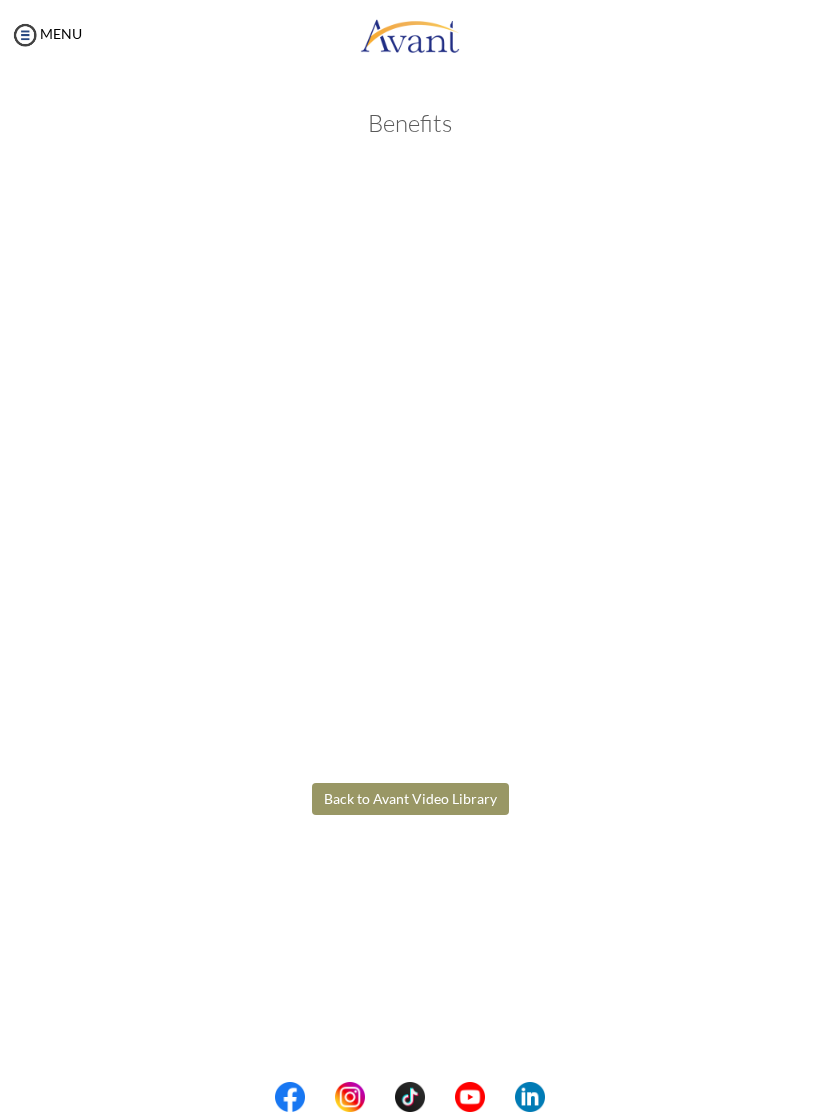 click on "Maintenance break. Please come back in 2 hours.
MENU
My Status
What is the next step?
We would like you to watch the introductory video Begin with Avant
We would like you to watch the program video Watch Program Video
We would like you to complete English exam Take Language Test
We would like you to complete clinical assessment Take Clinical Test
We would like you to complete qualification survey Take Qualification Survey
We would like you to watch expectations video Watch Expectations Video
You will be contacted by recruiter to schedule a call.
Your application is being reviewed. Please check your email regularly.
Process Overview
Check off each step as you go to track your progress!
1" at bounding box center [410, 556] 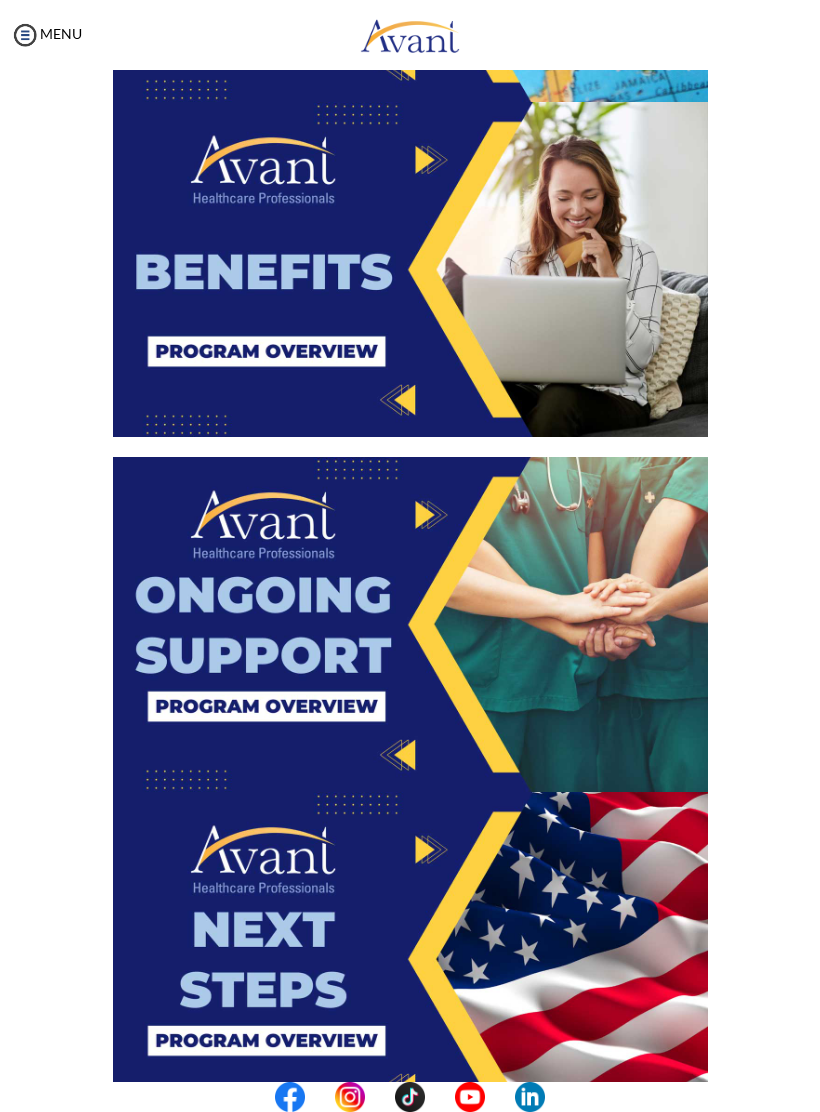 scroll, scrollTop: 2517, scrollLeft: 0, axis: vertical 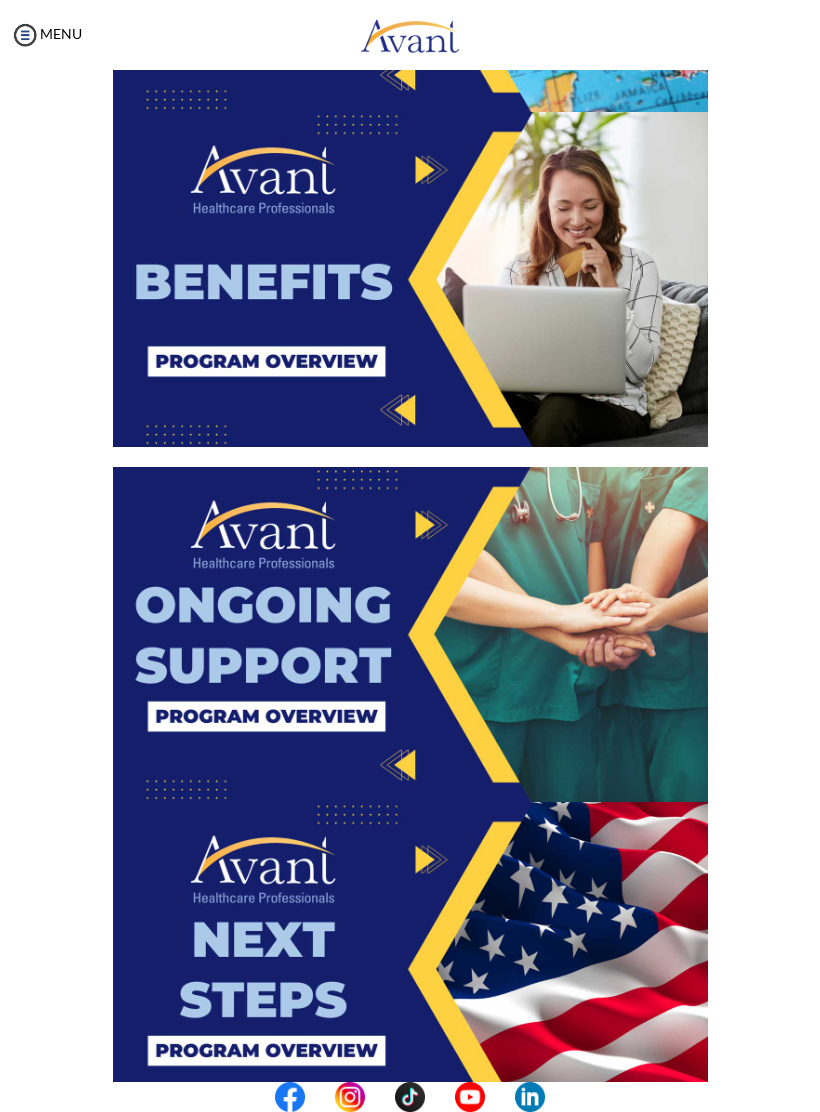click at bounding box center (410, 634) 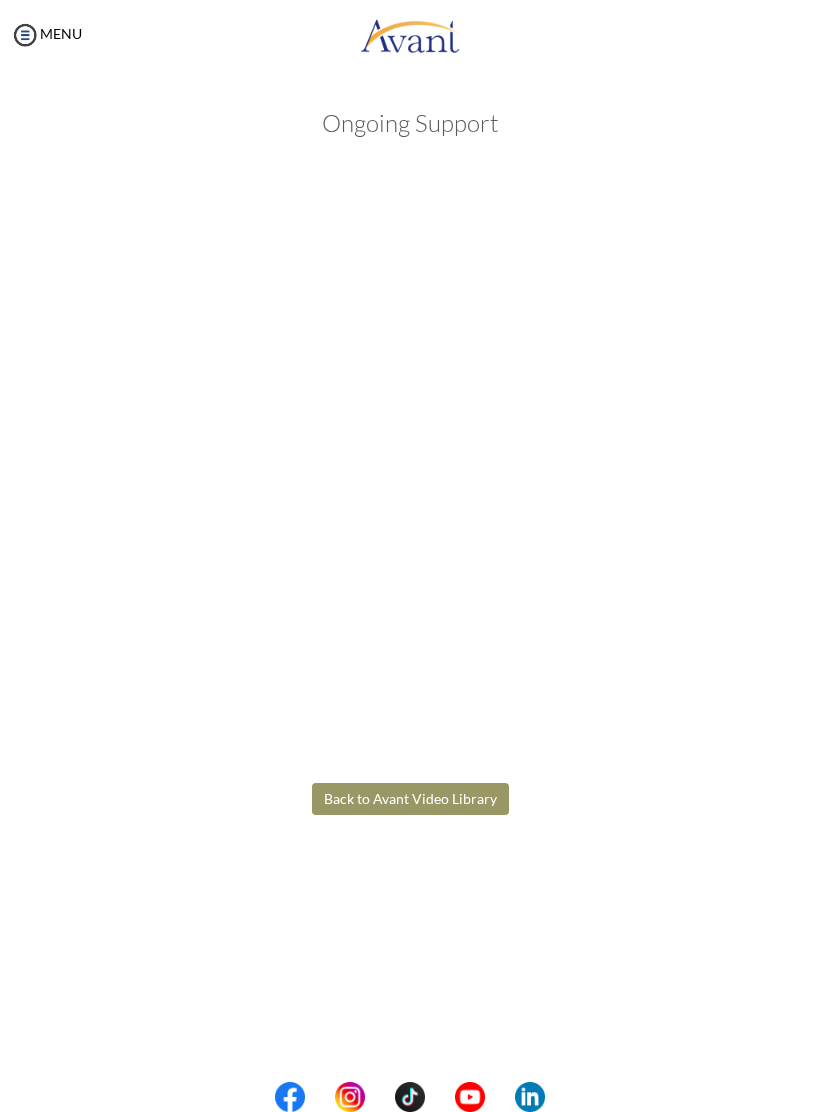 click on "Maintenance break. Please come back in 2 hours.
MENU
My Status
What is the next step?
We would like you to watch the introductory video Begin with Avant
We would like you to watch the program video Watch Program Video
We would like you to complete English exam Take Language Test
We would like you to complete clinical assessment Take Clinical Test
We would like you to complete qualification survey Take Qualification Survey
We would like you to watch expectations video Watch Expectations Video
You will be contacted by recruiter to schedule a call.
Your application is being reviewed. Please check your email regularly.
Process Overview
Check off each step as you go to track your progress!
1" at bounding box center [410, 556] 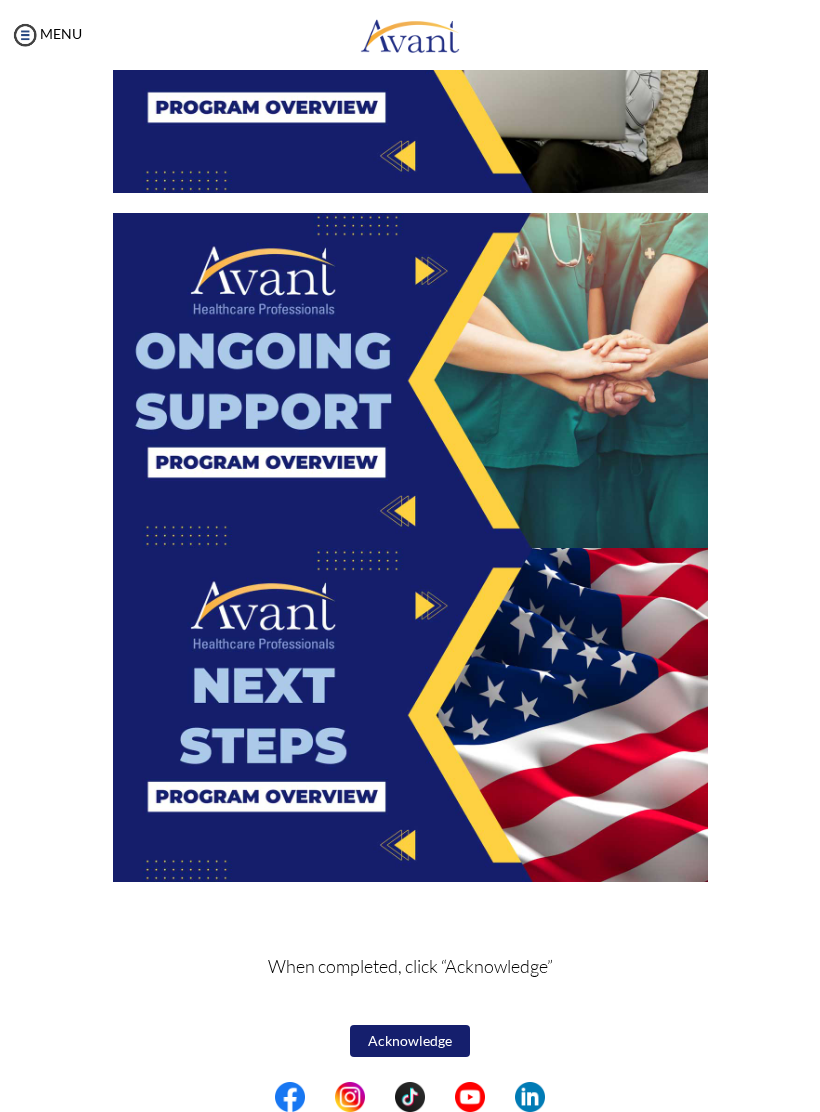 scroll, scrollTop: 2771, scrollLeft: 0, axis: vertical 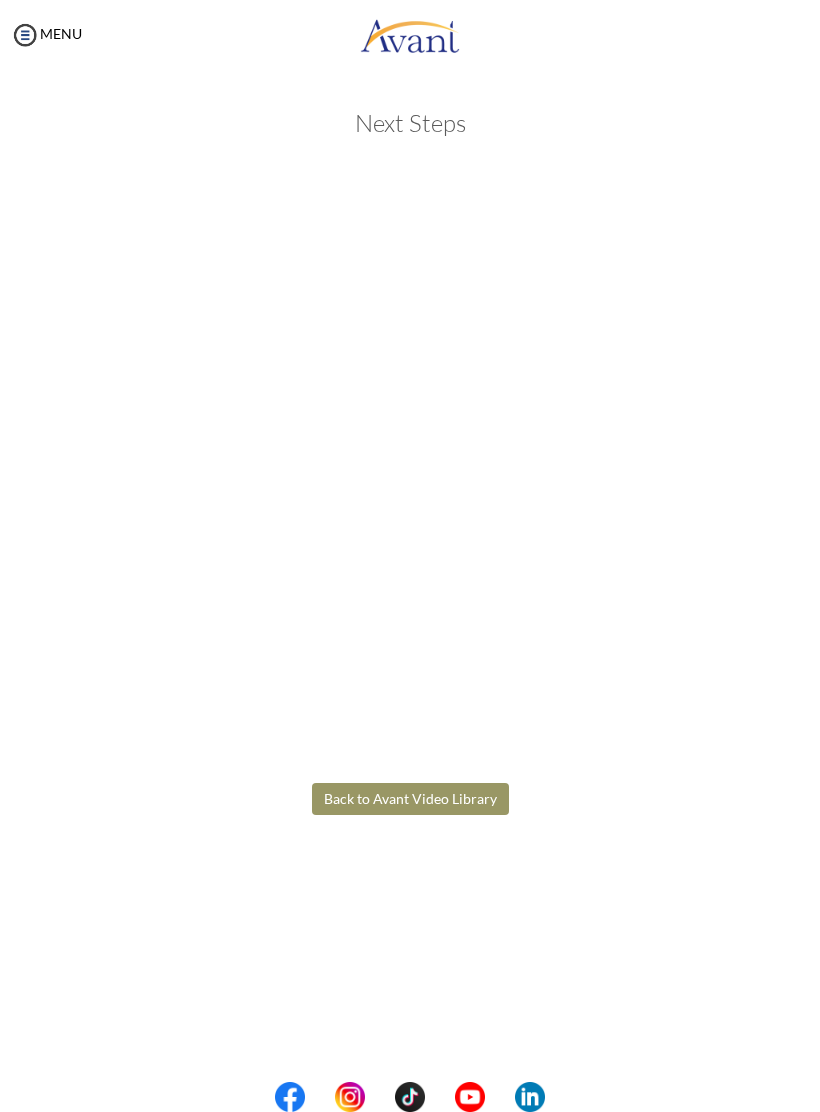click on "Maintenance break. Please come back in 2 hours.
MENU
My Status
What is the next step?
We would like you to watch the introductory video Begin with Avant
We would like you to watch the program video Watch Program Video
We would like you to complete English exam Take Language Test
We would like you to complete clinical assessment Take Clinical Test
We would like you to complete qualification survey Take Qualification Survey
We would like you to watch expectations video Watch Expectations Video
You will be contacted by recruiter to schedule a call.
Your application is being reviewed. Please check your email regularly.
Process Overview
Check off each step as you go to track your progress!
1" at bounding box center (410, 556) 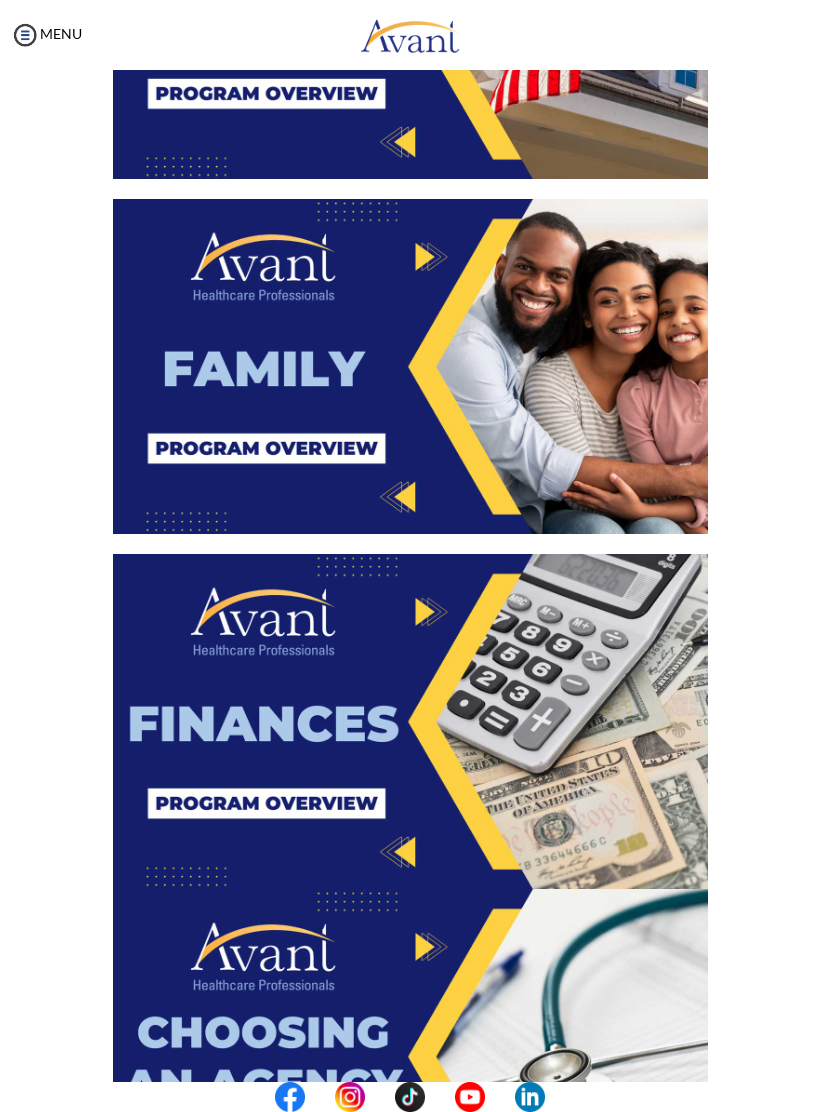 scroll, scrollTop: 1063, scrollLeft: 0, axis: vertical 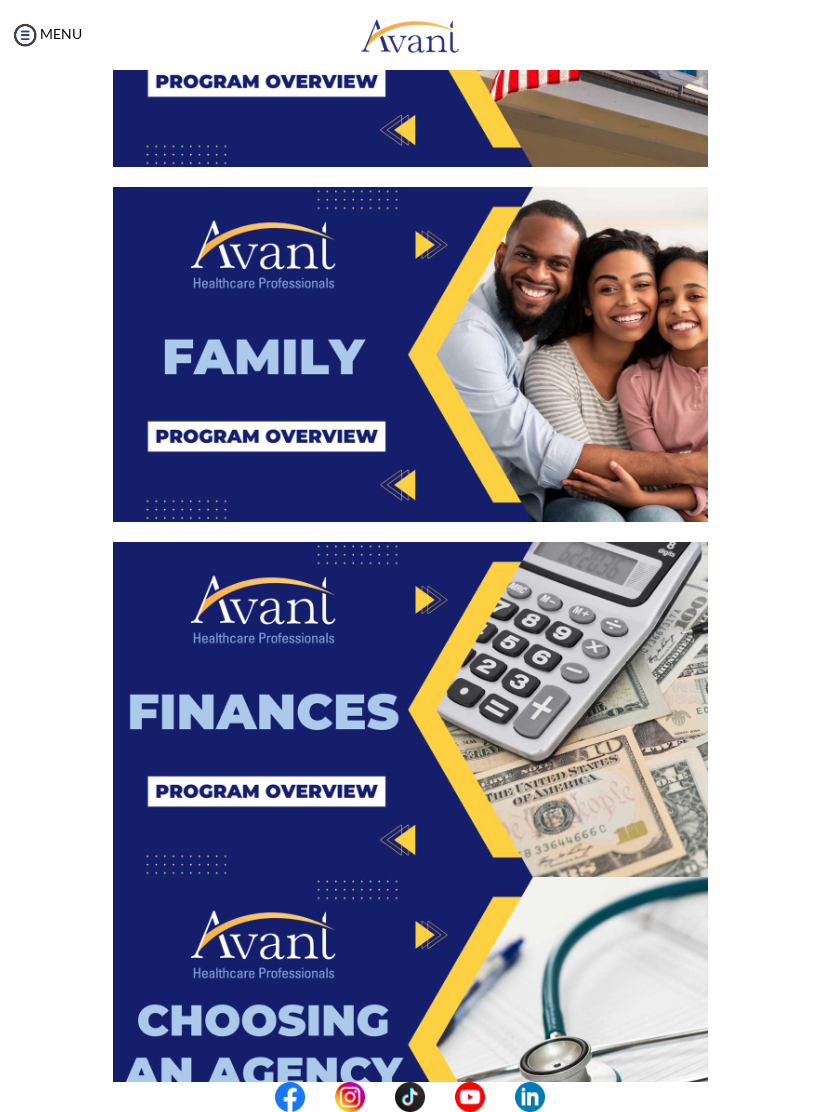 click at bounding box center (410, 354) 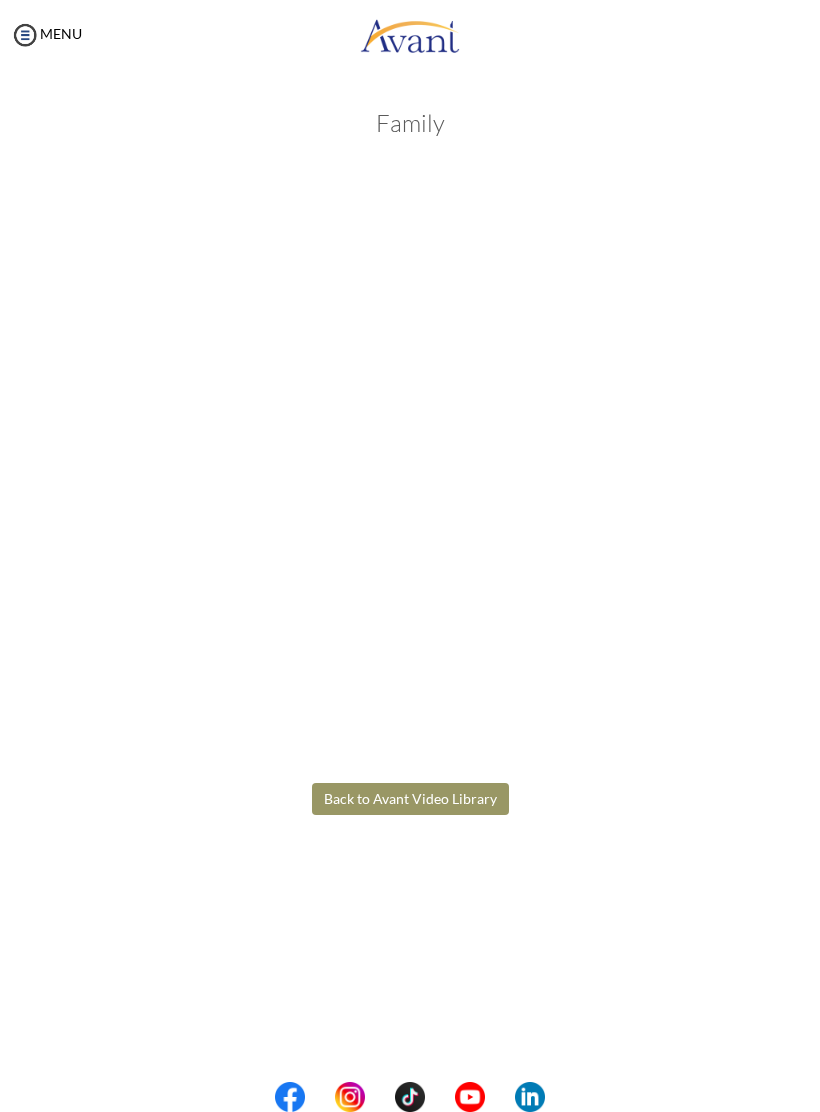 click on "Maintenance break. Please come back in 2 hours.
MENU
My Status
What is the next step?
We would like you to watch the introductory video Begin with Avant
We would like you to watch the program video Watch Program Video
We would like you to complete English exam Take Language Test
We would like you to complete clinical assessment Take Clinical Test
We would like you to complete qualification survey Take Qualification Survey
We would like you to watch expectations video Watch Expectations Video
You will be contacted by recruiter to schedule a call.
Your application is being reviewed. Please check your email regularly.
Process Overview
Check off each step as you go to track your progress!
1" at bounding box center (410, 556) 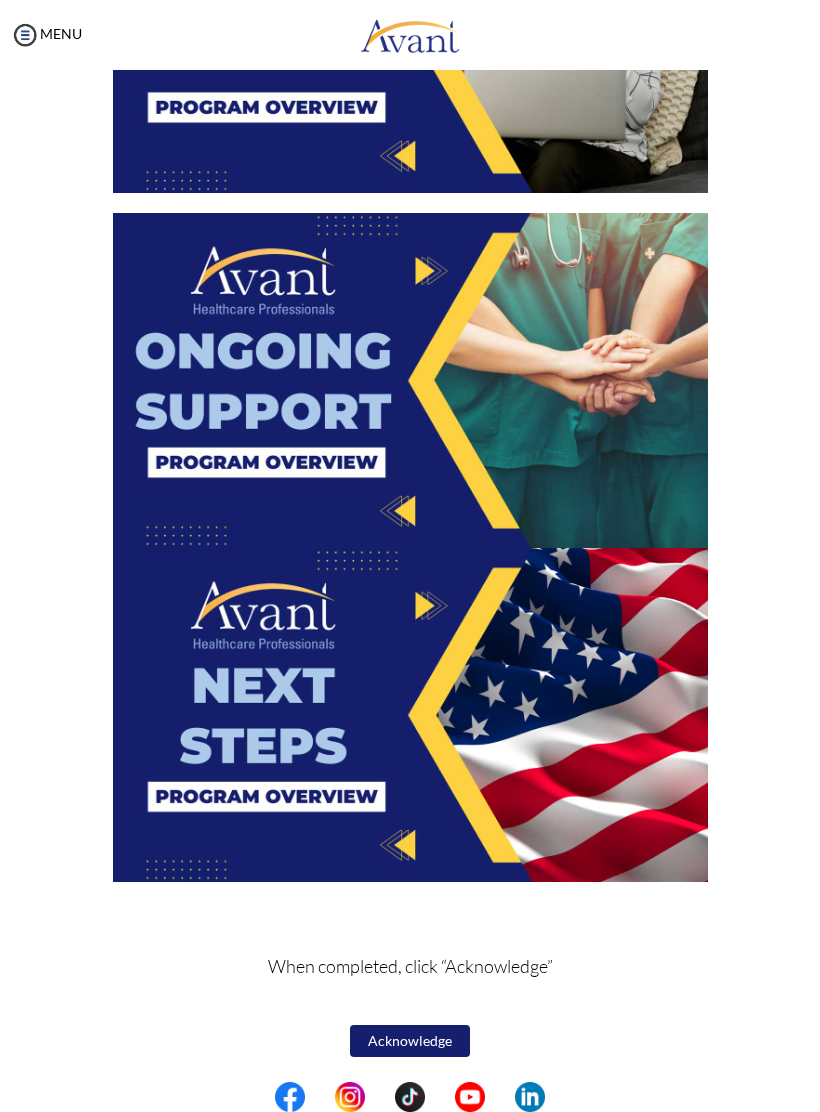 scroll, scrollTop: 2771, scrollLeft: 0, axis: vertical 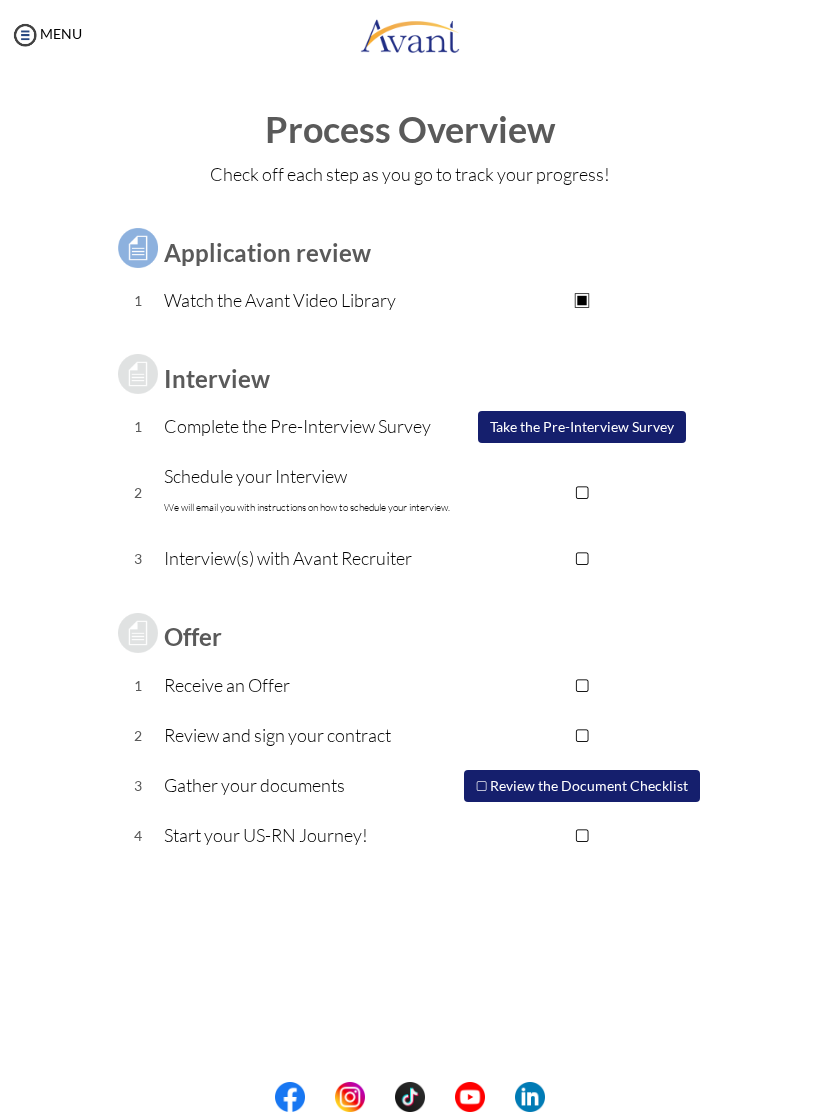 click on "Take the Pre-Interview Survey" at bounding box center (582, 427) 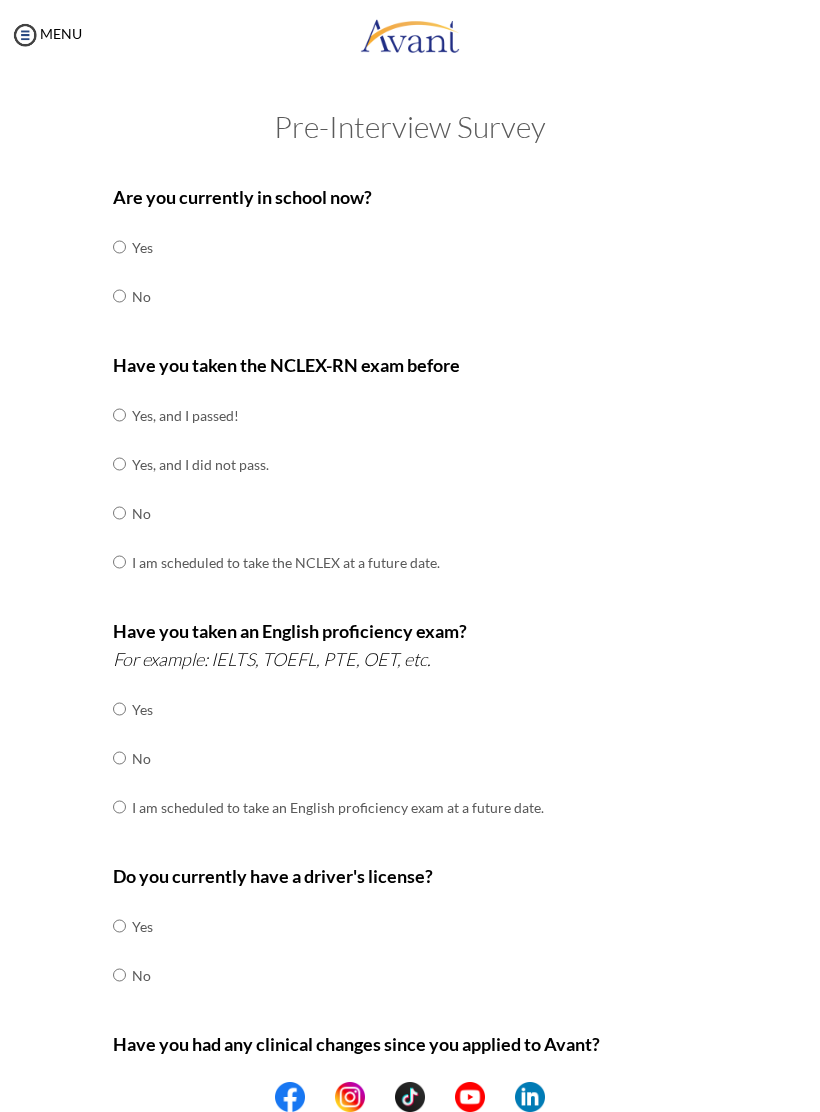 click at bounding box center (119, 247) 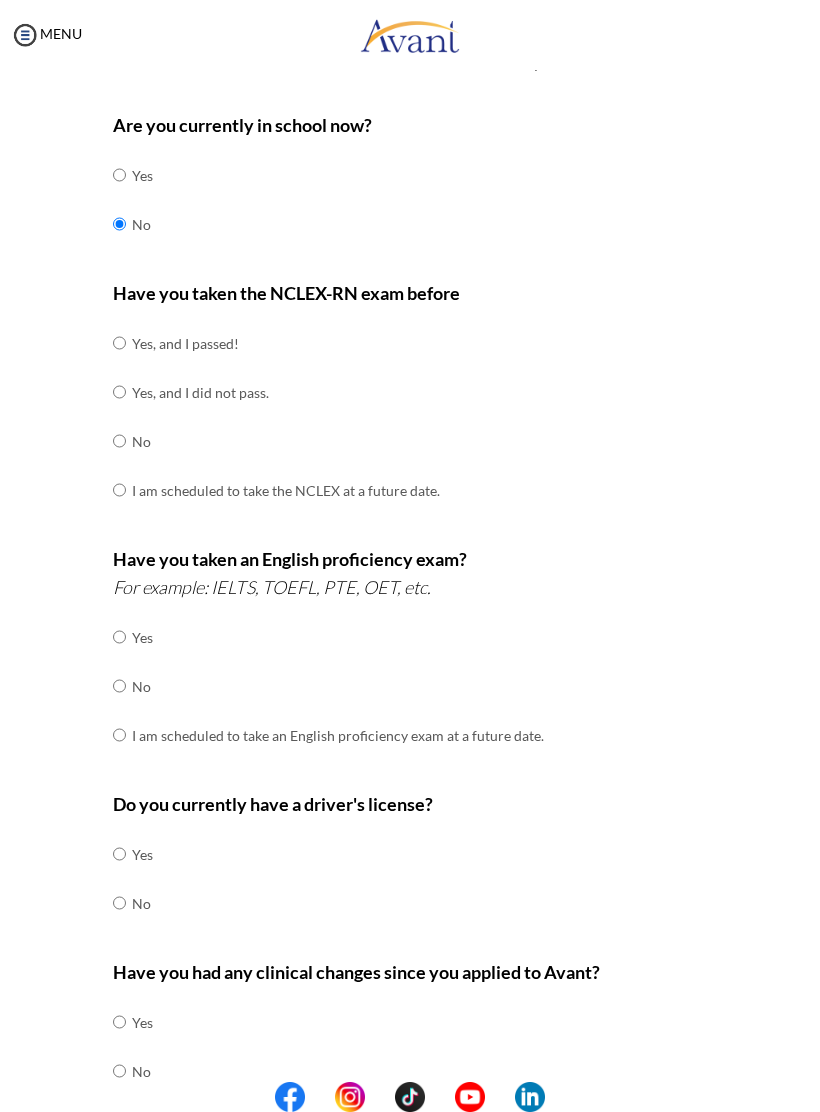 scroll, scrollTop: 86, scrollLeft: 0, axis: vertical 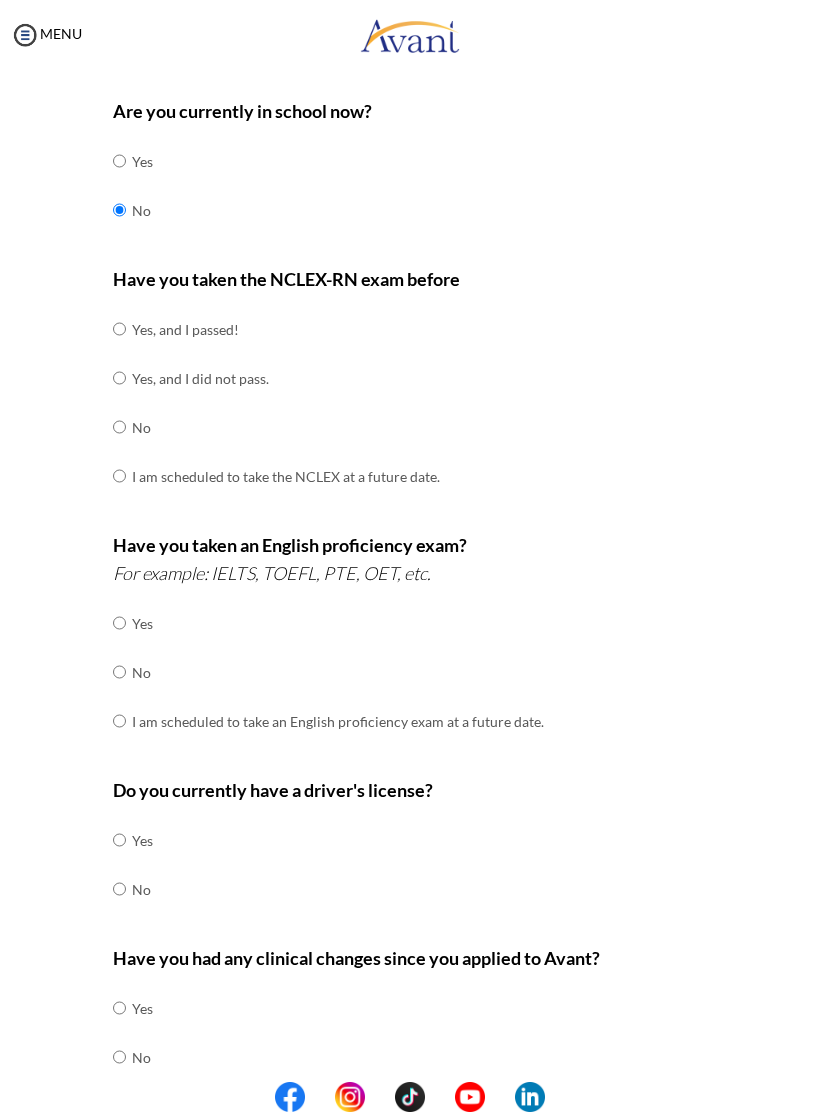 click at bounding box center [119, 329] 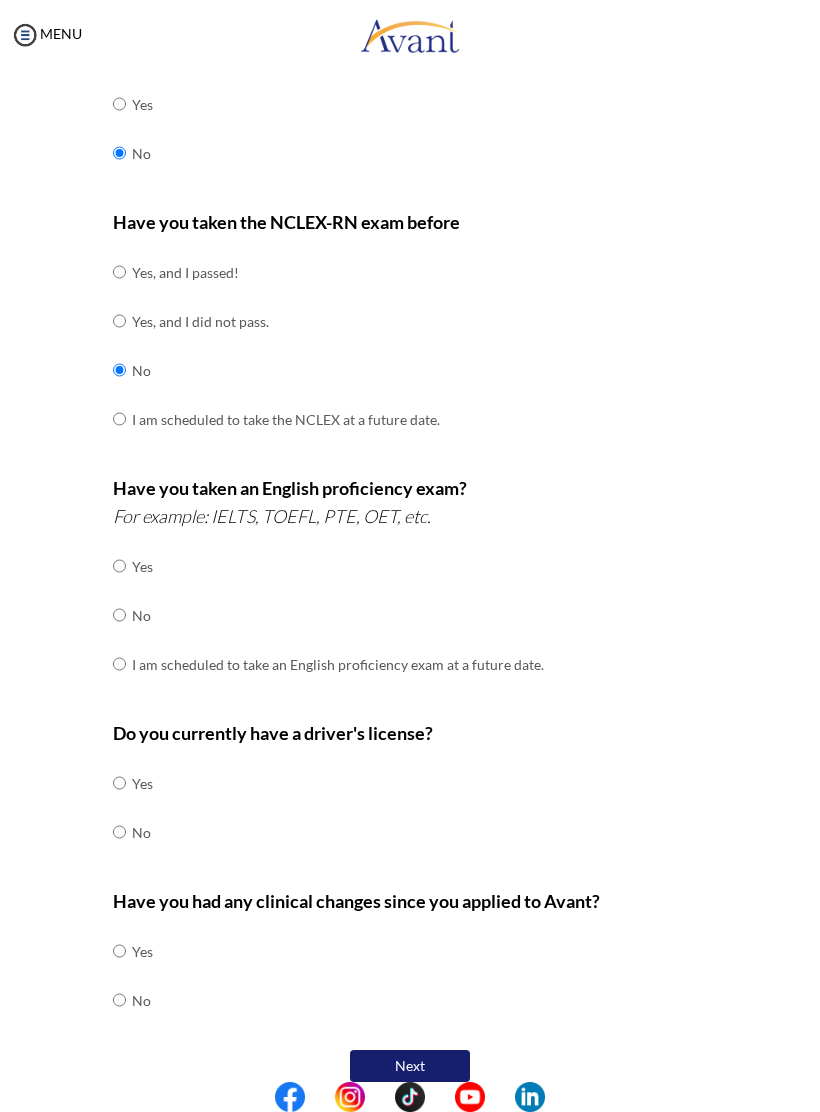 scroll, scrollTop: 142, scrollLeft: 0, axis: vertical 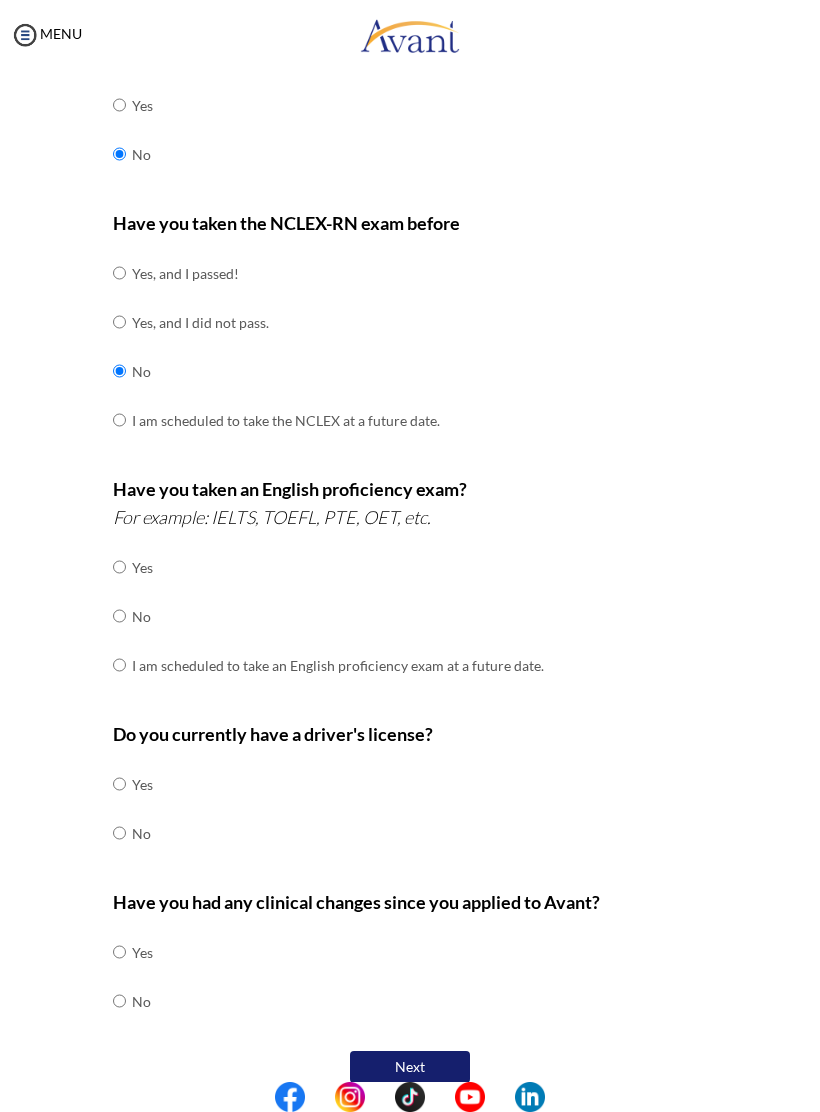 click at bounding box center (119, 567) 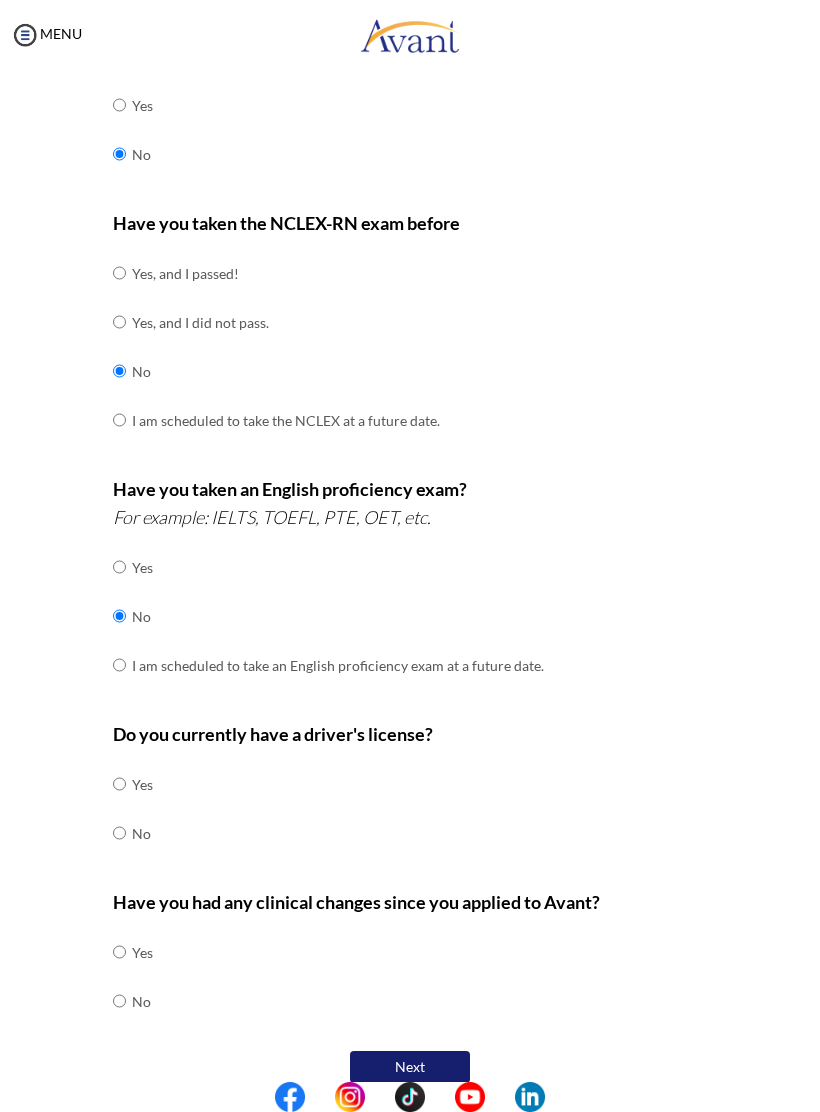 click at bounding box center (119, 784) 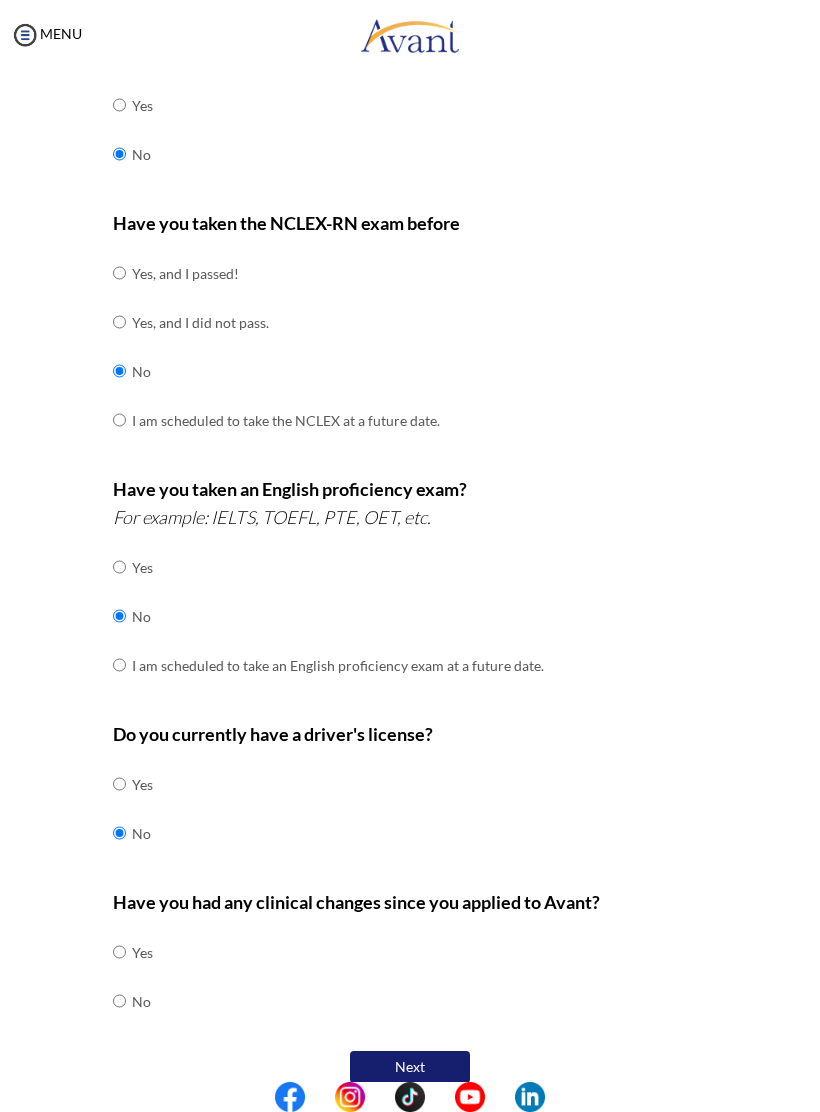 click at bounding box center [119, 952] 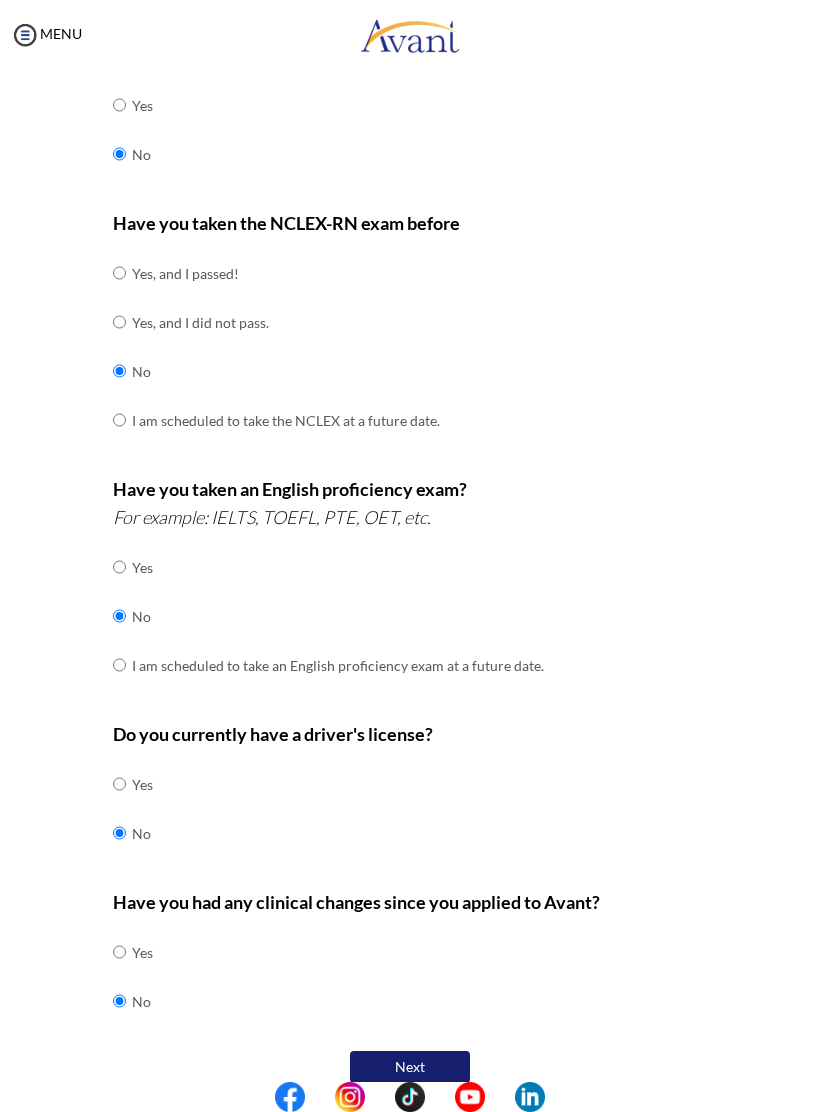 click on "Next" at bounding box center (410, 1067) 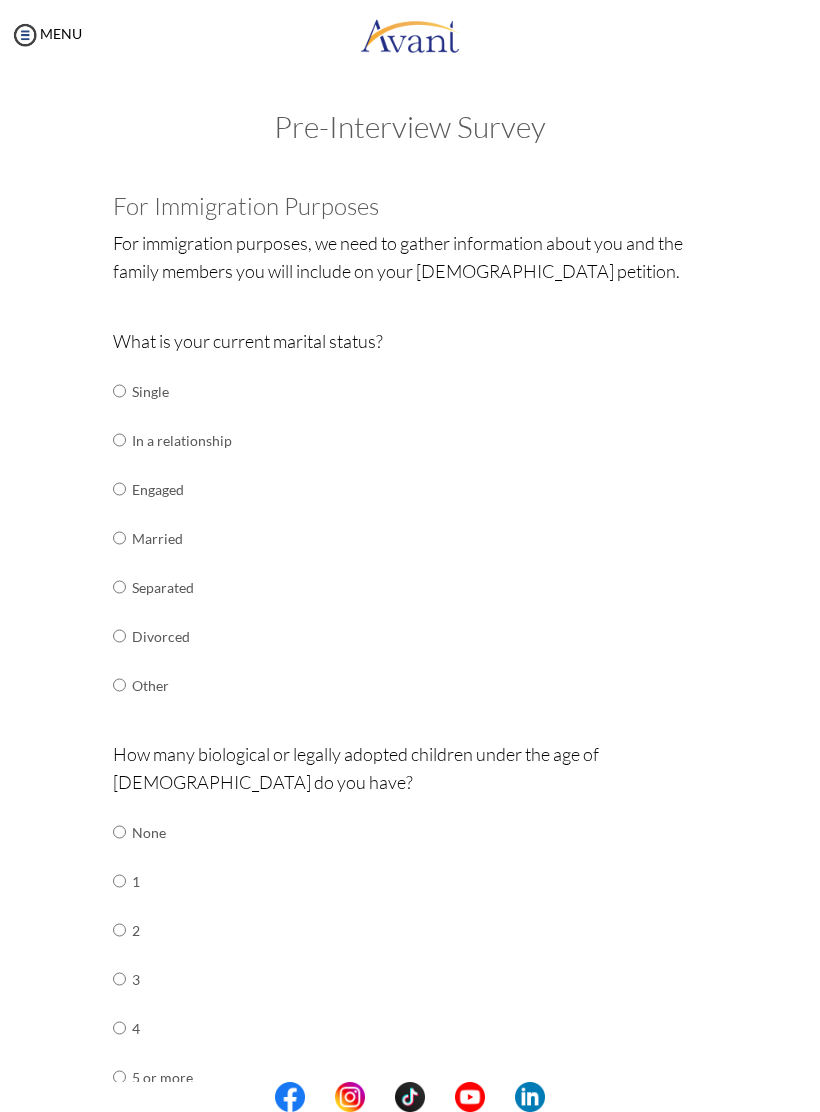 click at bounding box center (119, 391) 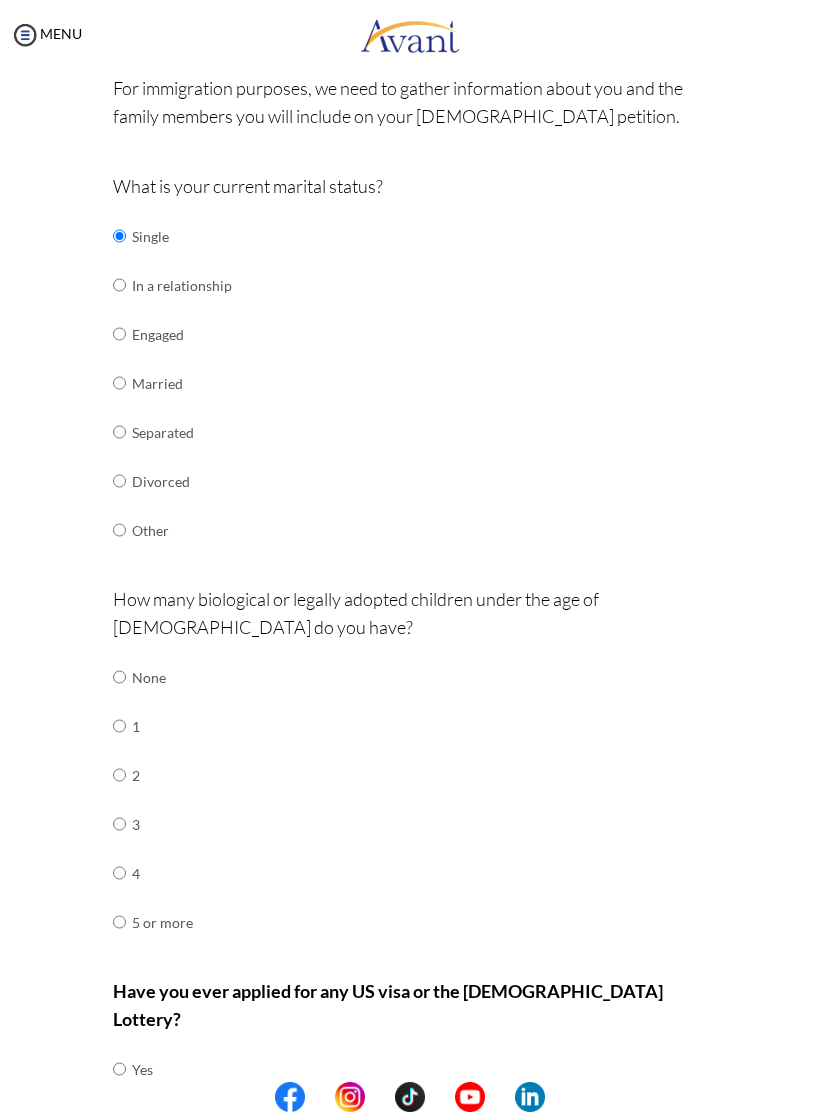 scroll, scrollTop: 173, scrollLeft: 0, axis: vertical 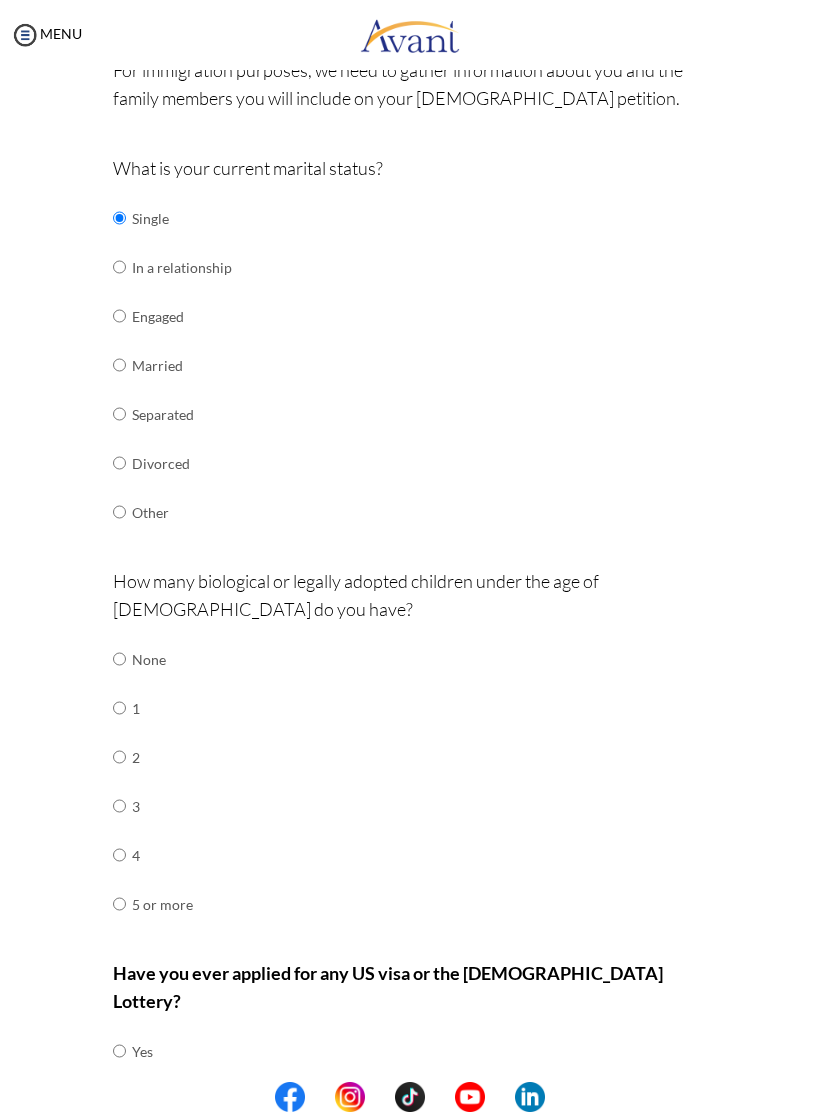 click at bounding box center [119, 659] 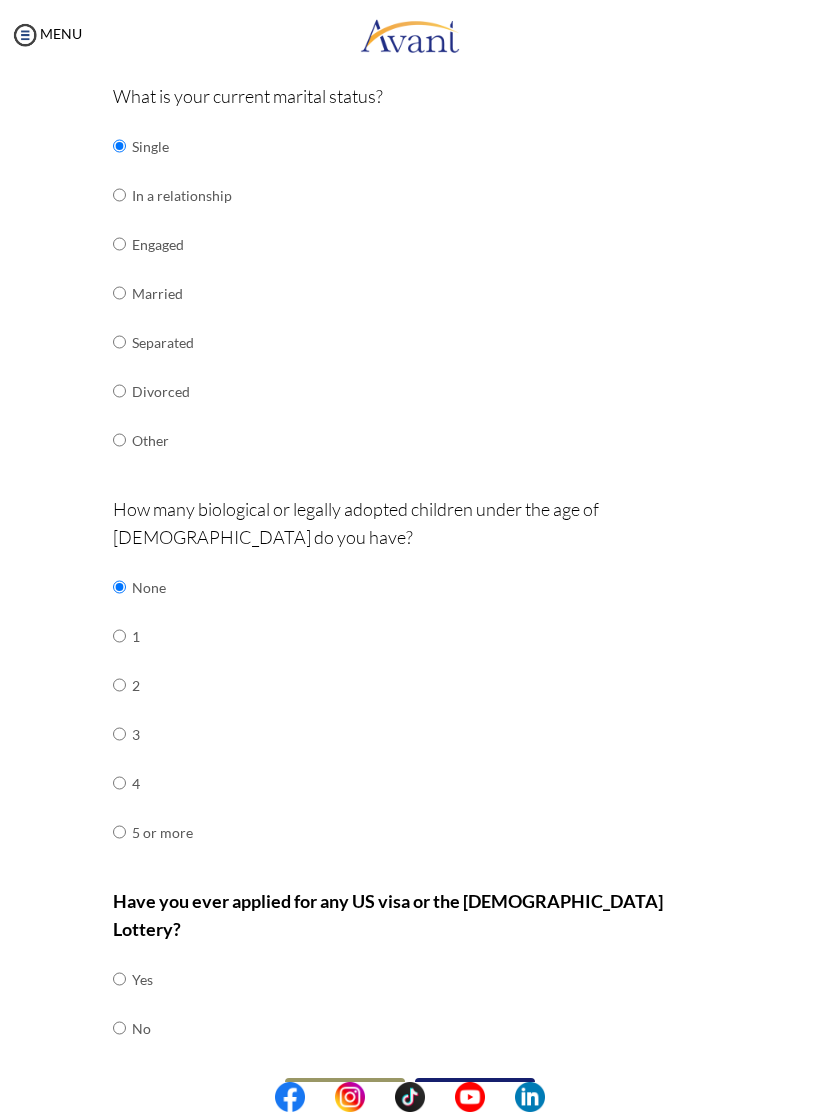 scroll, scrollTop: 240, scrollLeft: 0, axis: vertical 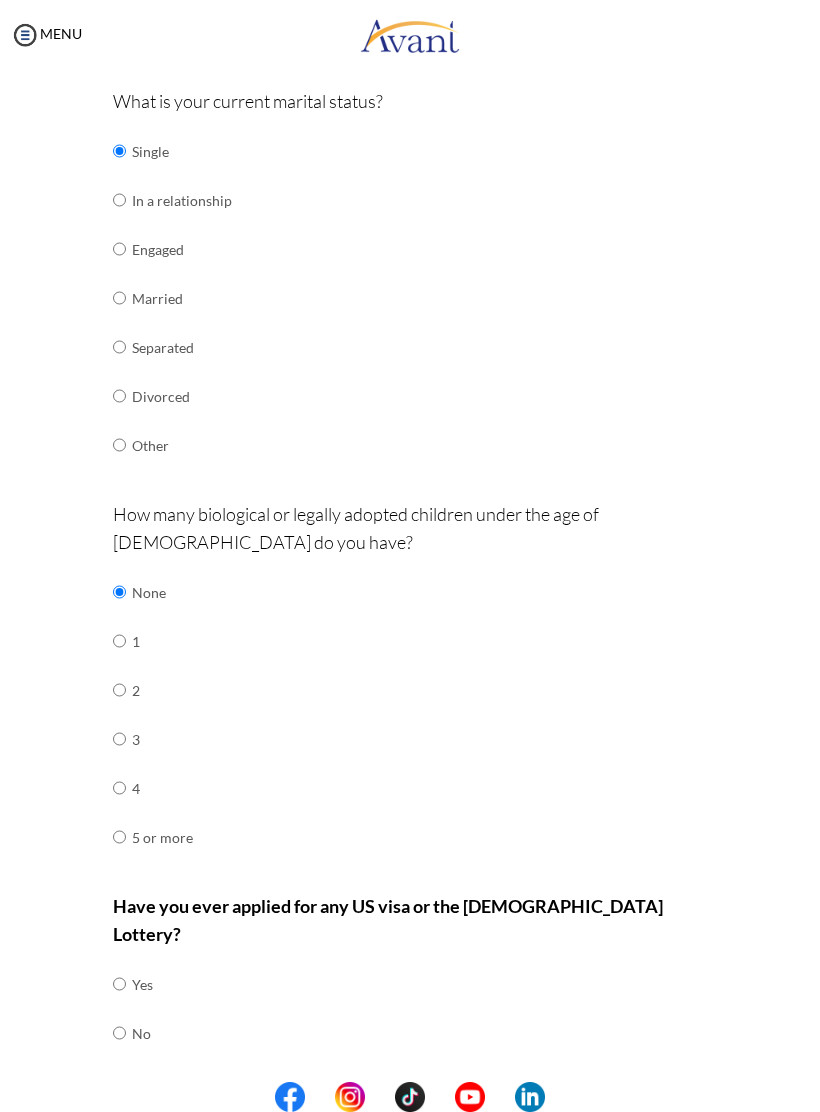 click at bounding box center [119, 984] 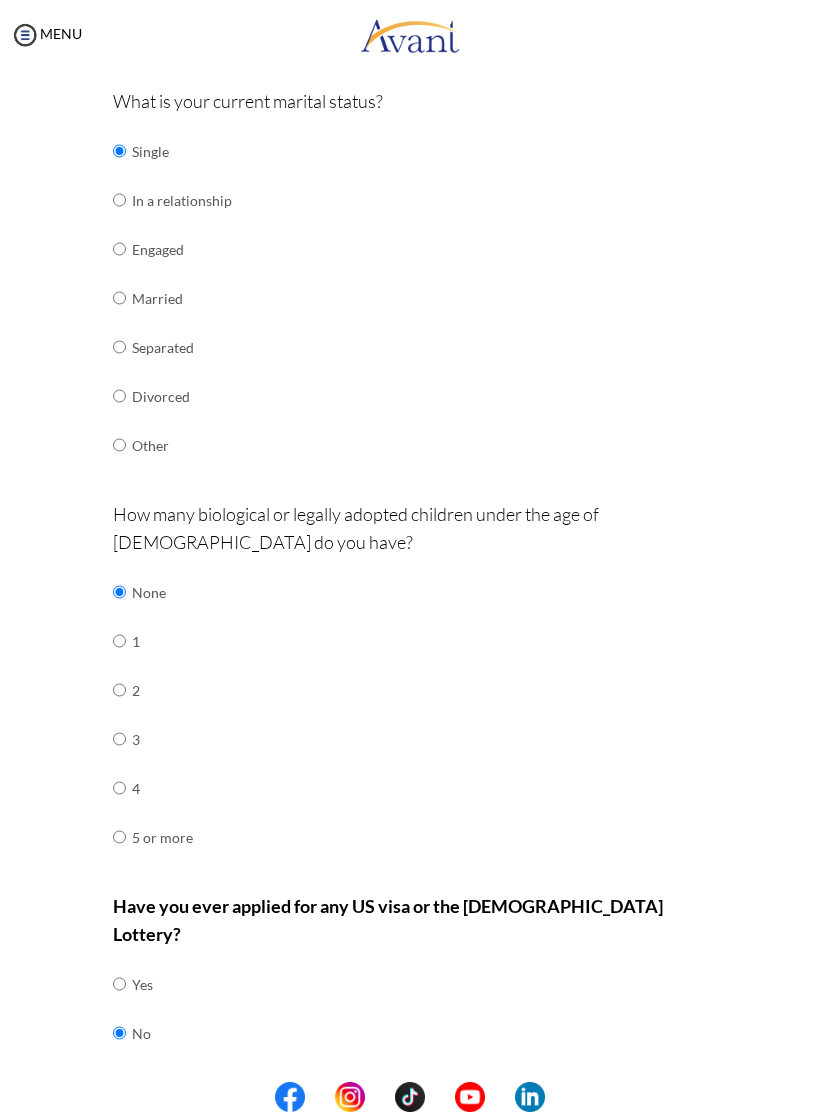 click on "Next" at bounding box center [475, 1099] 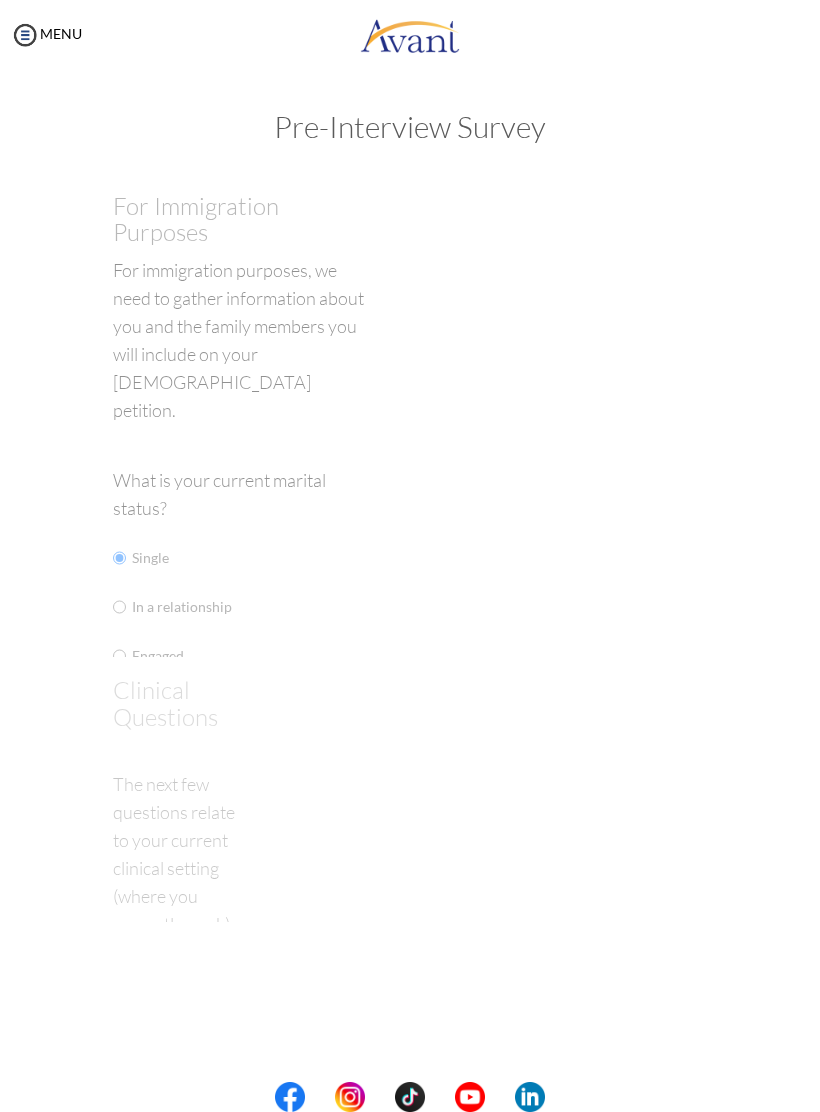 scroll, scrollTop: 0, scrollLeft: 0, axis: both 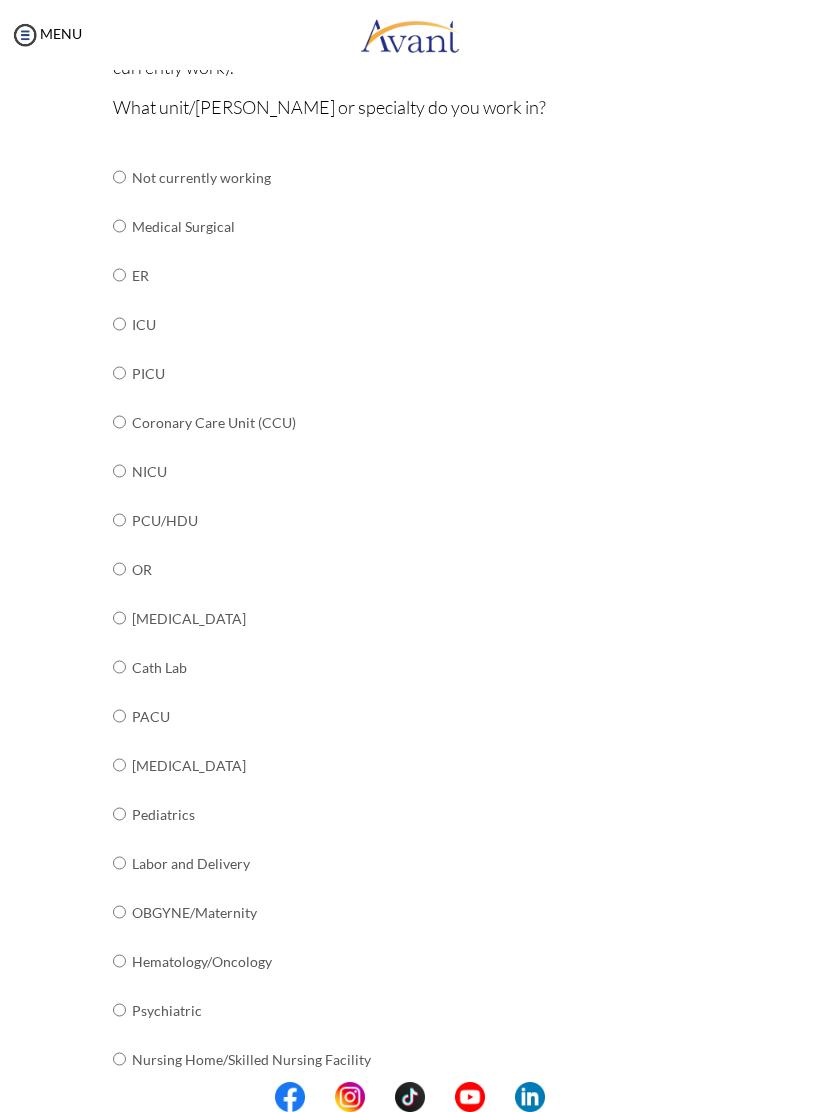 click at bounding box center [119, 177] 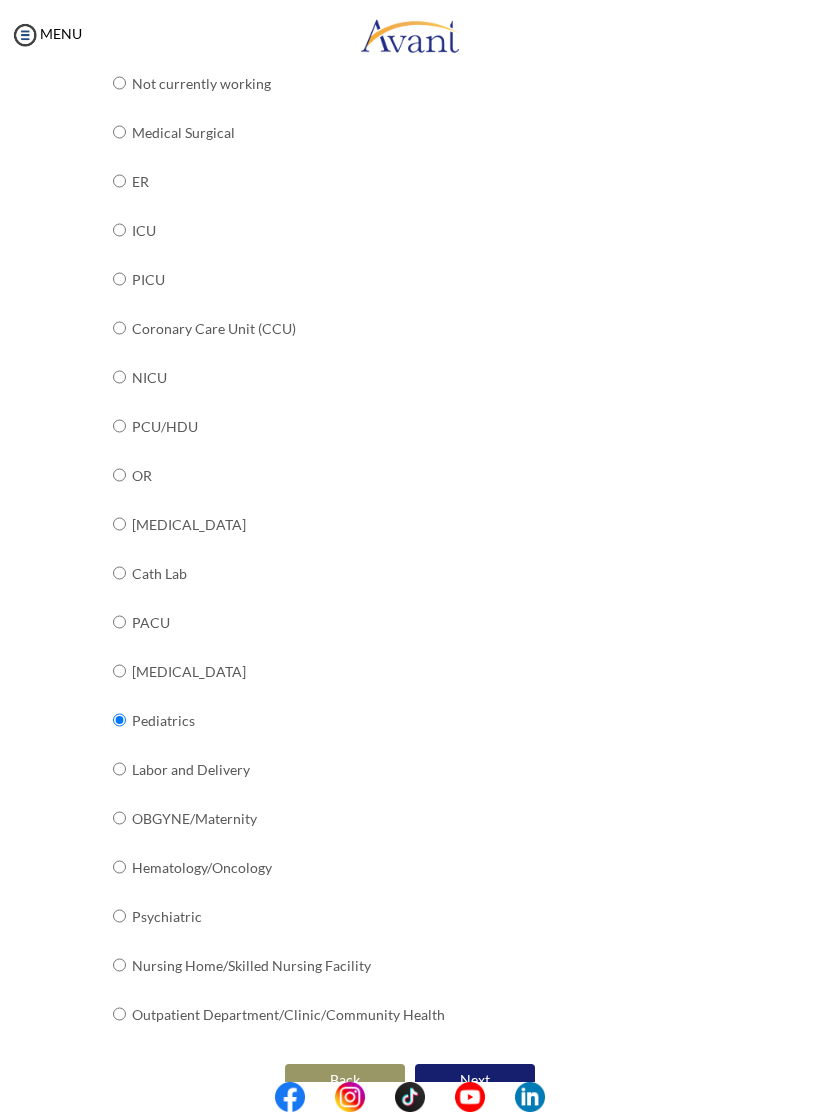 scroll, scrollTop: 327, scrollLeft: 0, axis: vertical 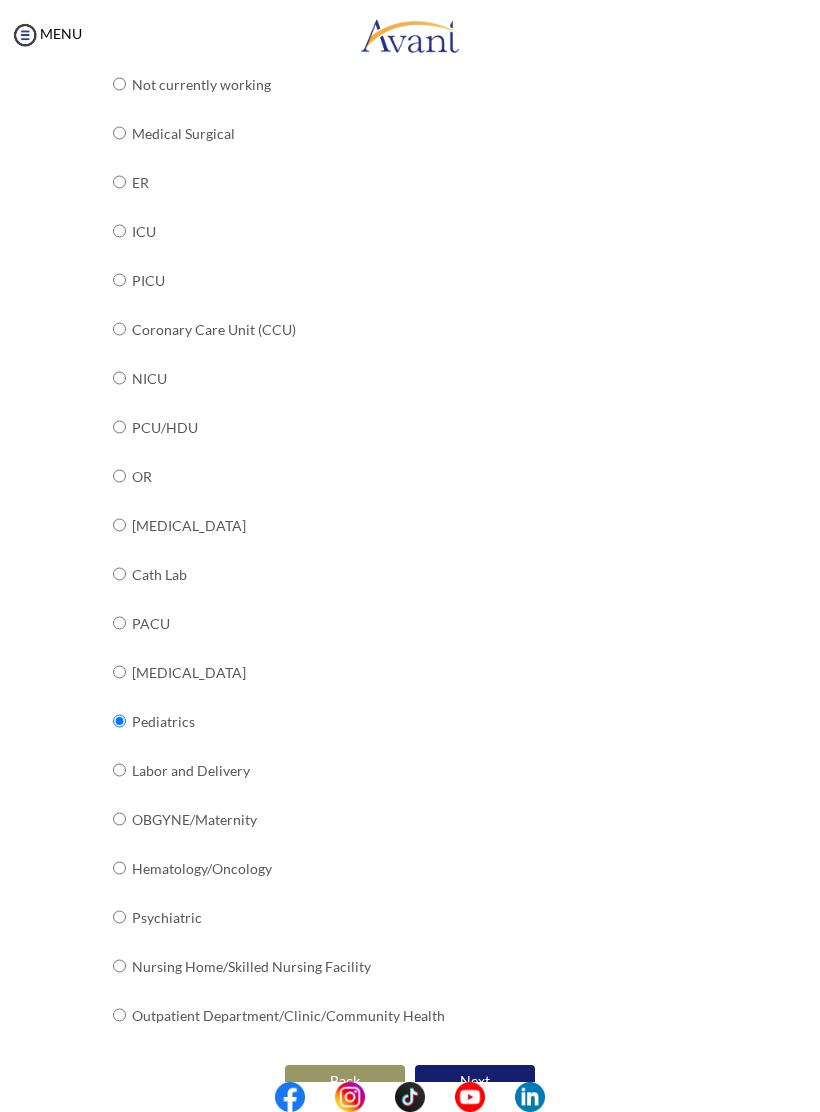 click on "Next" at bounding box center (475, 1081) 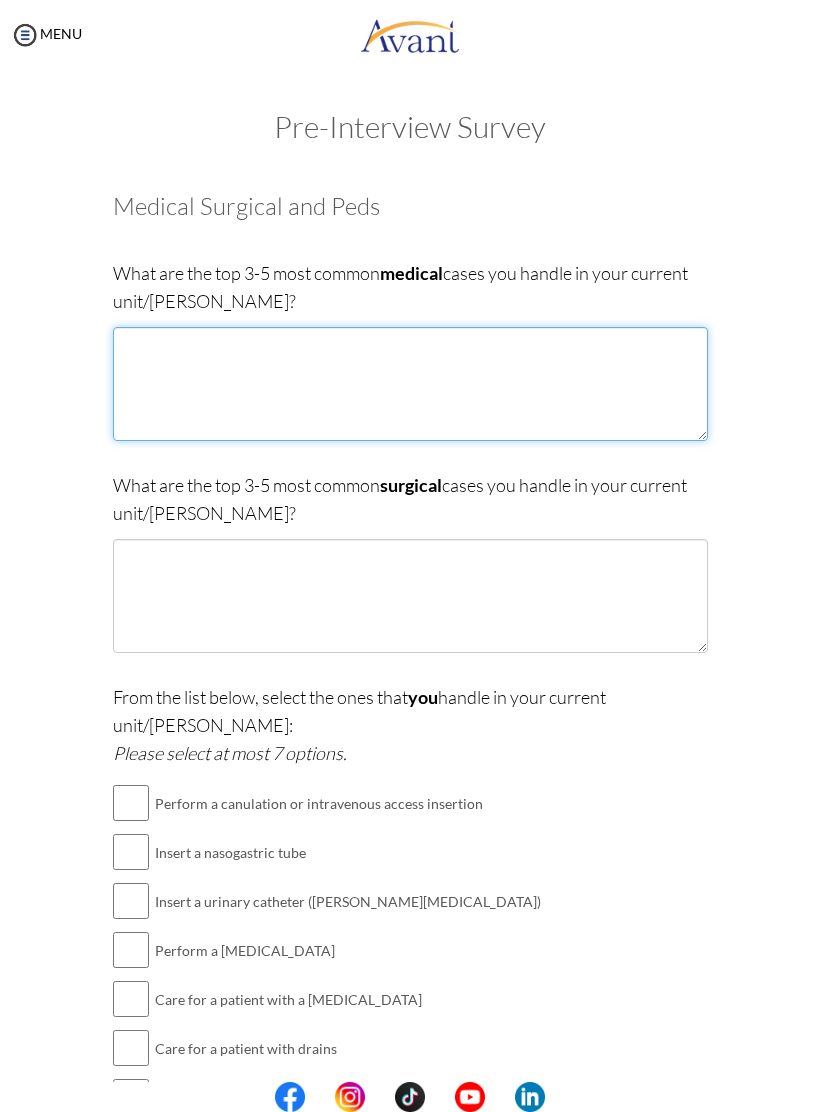 click at bounding box center [410, 384] 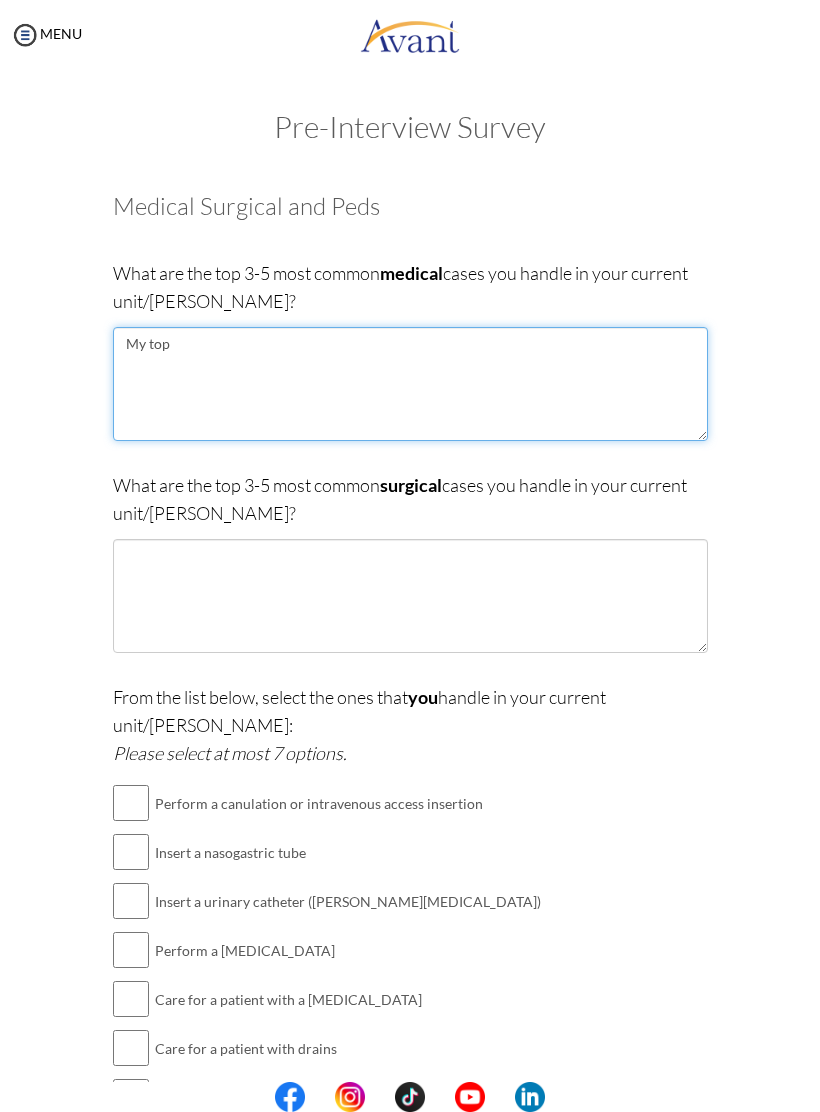 type on "My to" 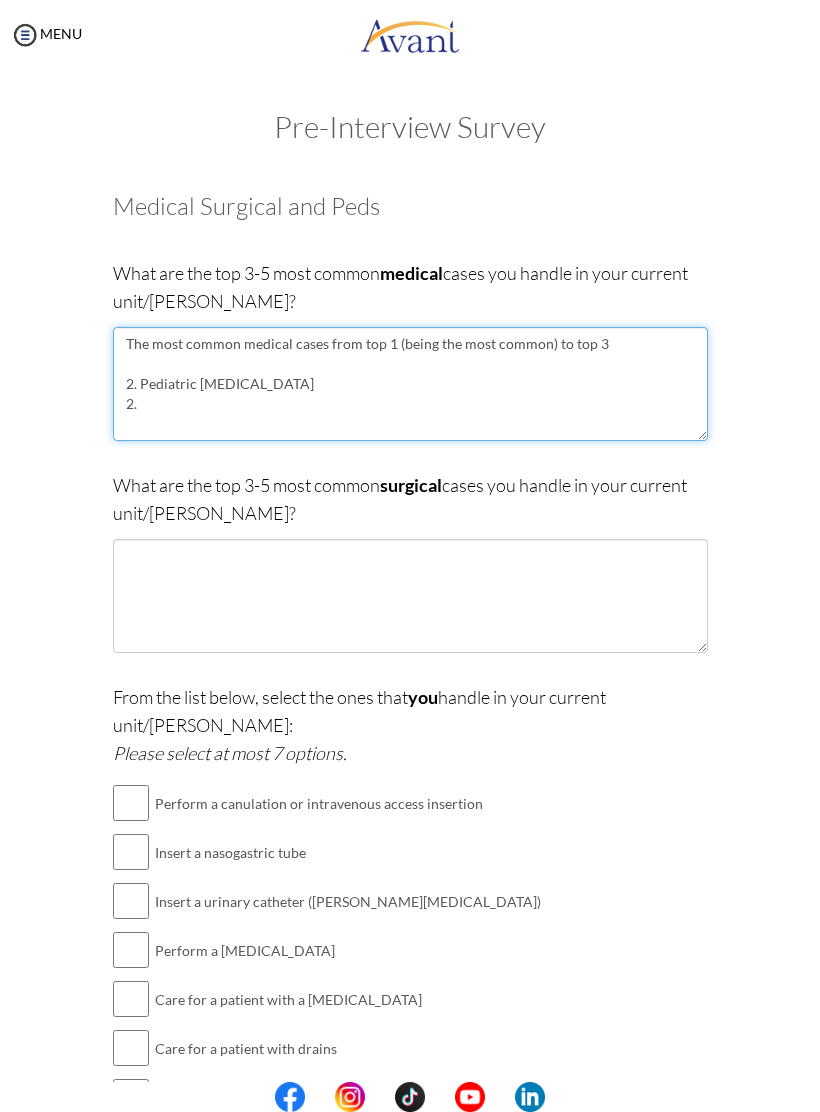 click on "The most common medical cases from top 1 (being the most common) to top 3
2. Pediatric [MEDICAL_DATA]
2." at bounding box center (410, 384) 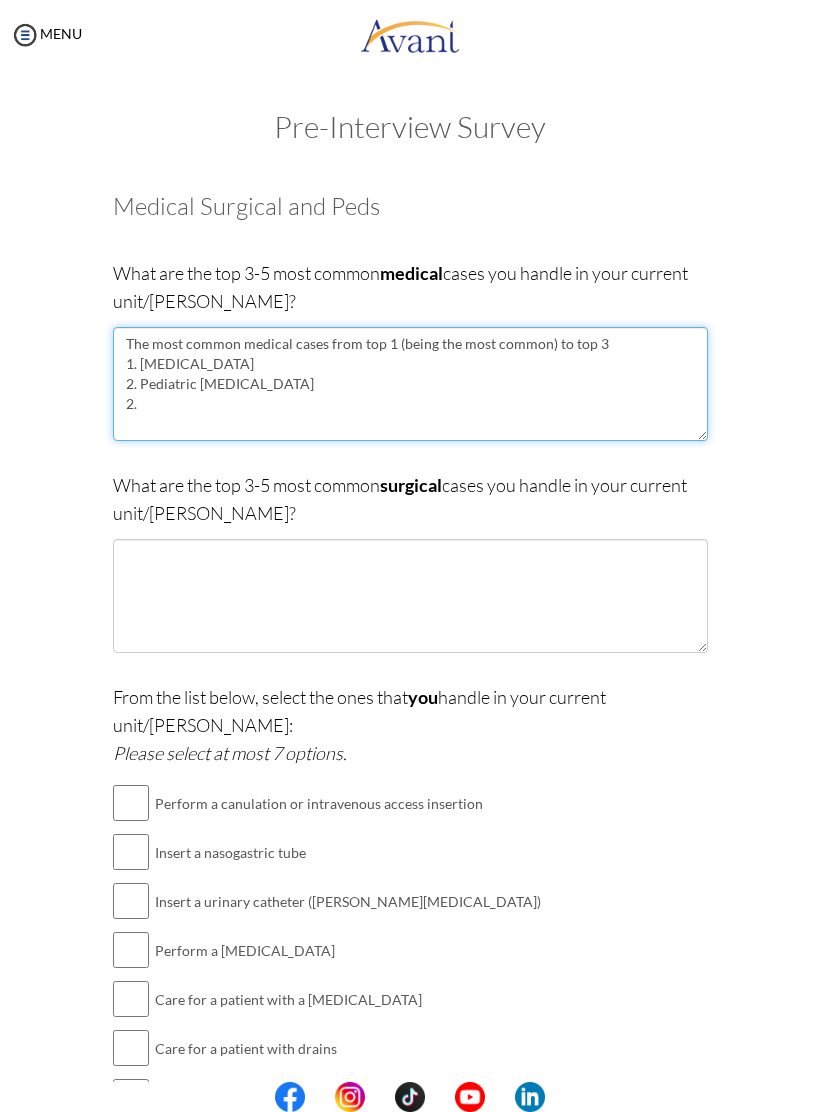 click on "The most common medical cases from top 1 (being the most common) to top 3
1. [MEDICAL_DATA]
2. Pediatric [MEDICAL_DATA]
2." at bounding box center (410, 384) 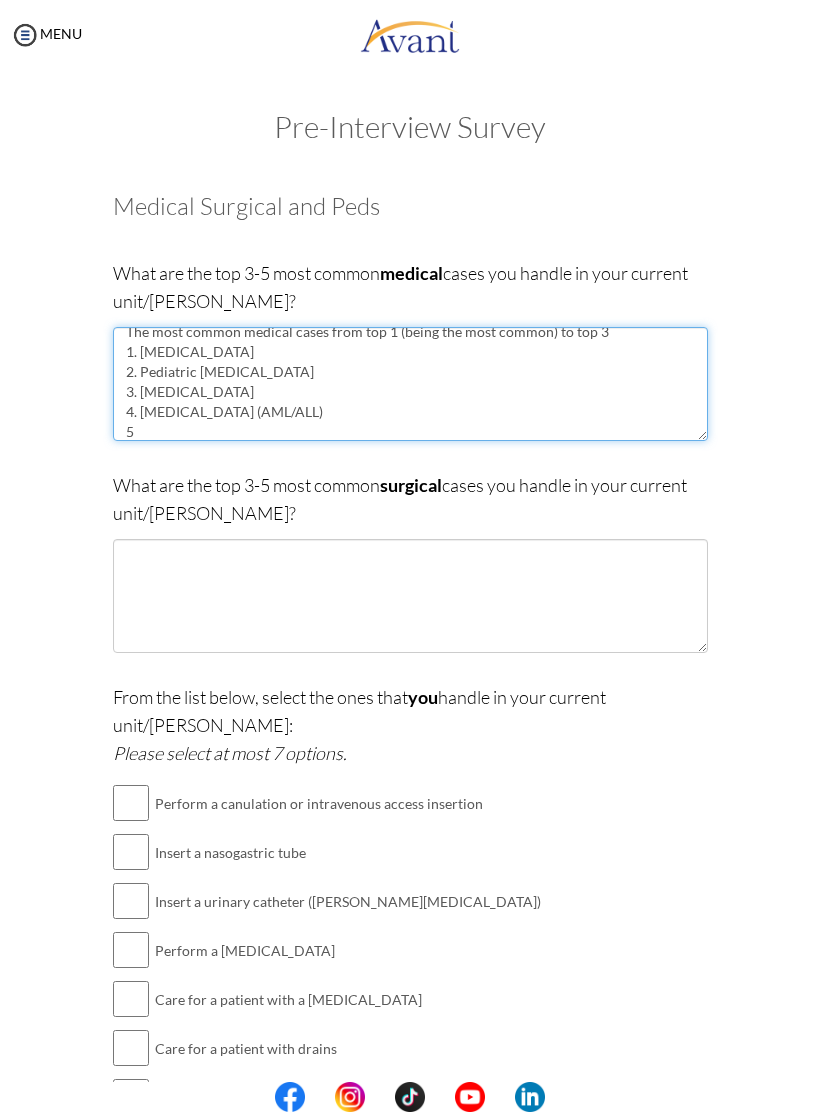 scroll, scrollTop: 12, scrollLeft: 0, axis: vertical 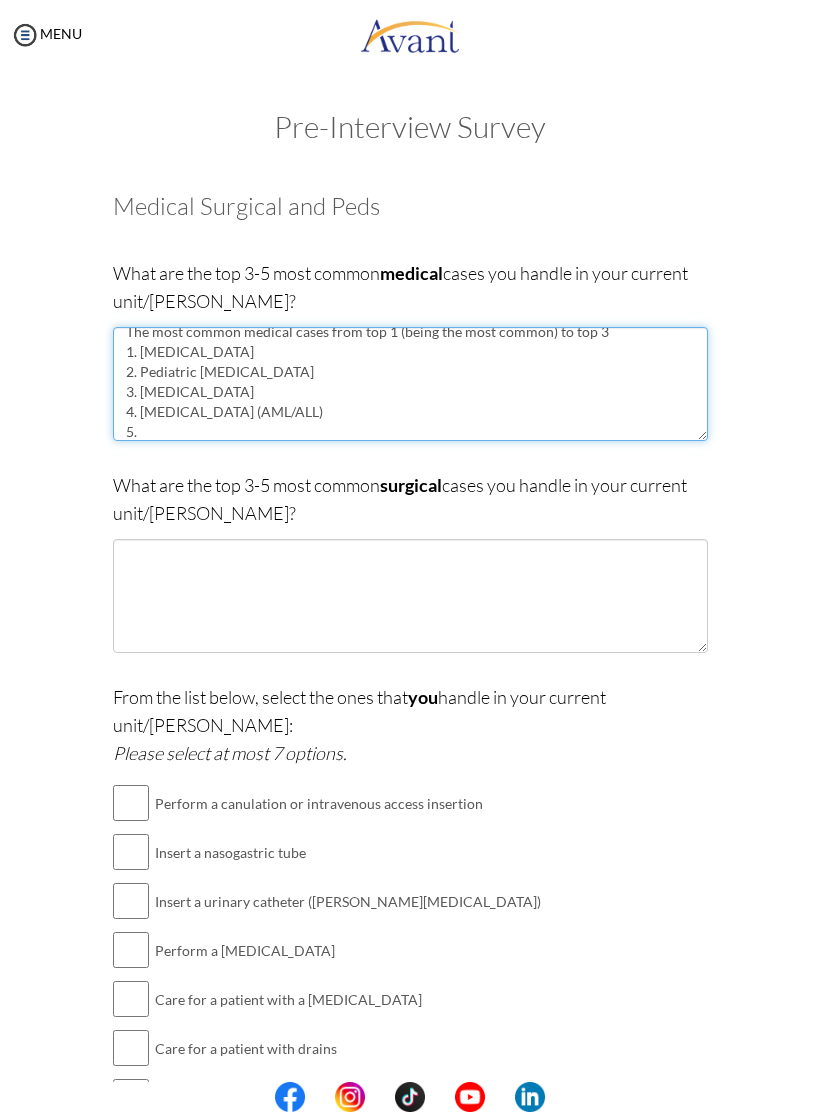 click on "The most common medical cases from top 1 (being the most common) to top 3
1. [MEDICAL_DATA]
2. Pediatric [MEDICAL_DATA]
3. [MEDICAL_DATA]
4. [MEDICAL_DATA] (AML/ALL)
5." at bounding box center [410, 384] 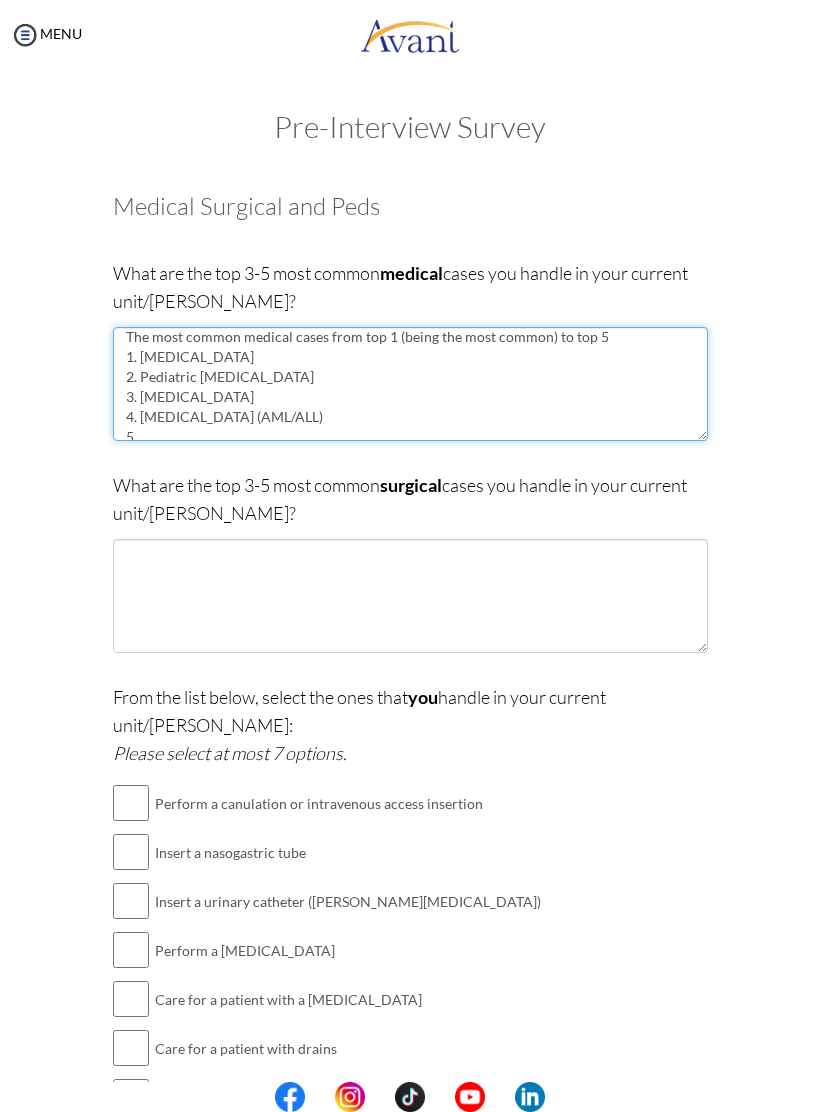 click on "The most common medical cases from top 1 (being the most common) to top 5
1. [MEDICAL_DATA]
2. Pediatric [MEDICAL_DATA]
3. [MEDICAL_DATA]
4. [MEDICAL_DATA] (AML/ALL)
5." at bounding box center [410, 384] 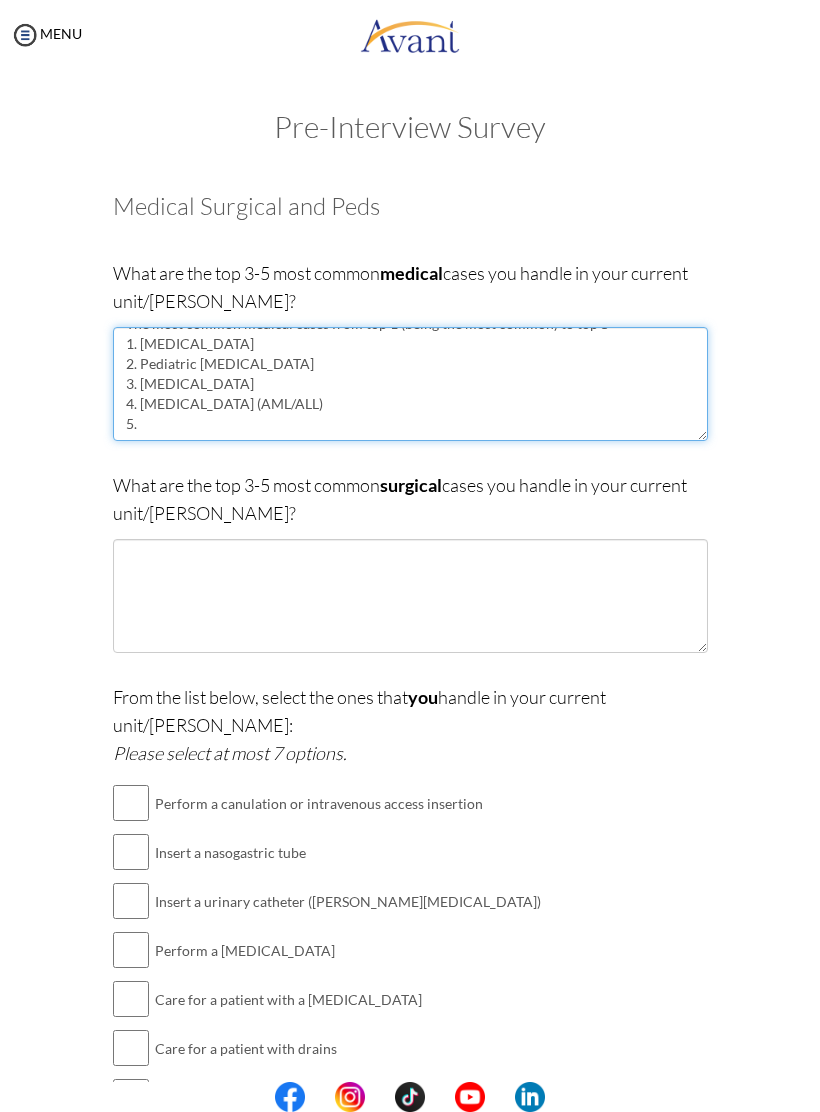 scroll, scrollTop: 20, scrollLeft: 0, axis: vertical 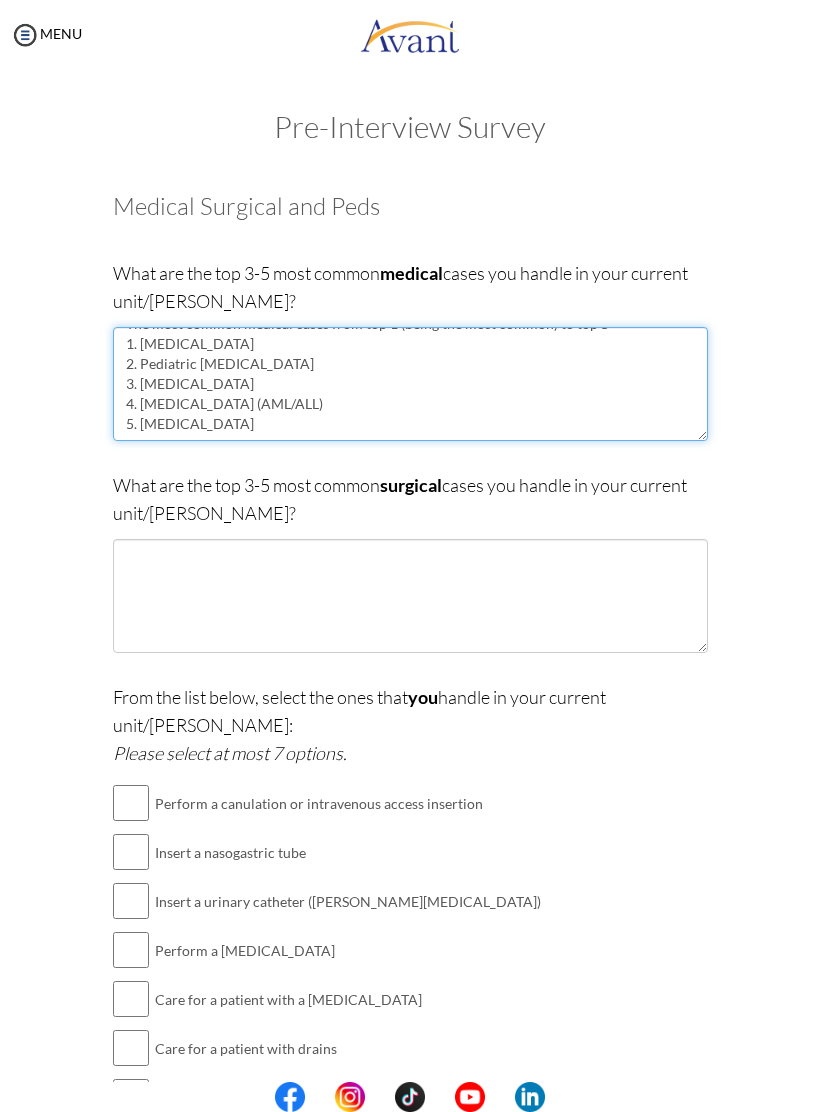type on "The most common medical cases from top 1 (being the most common) to top 5
1. [MEDICAL_DATA]
2. Pediatric [MEDICAL_DATA]
3. [MEDICAL_DATA]
4. [MEDICAL_DATA] (AML/ALL)
5. [MEDICAL_DATA]" 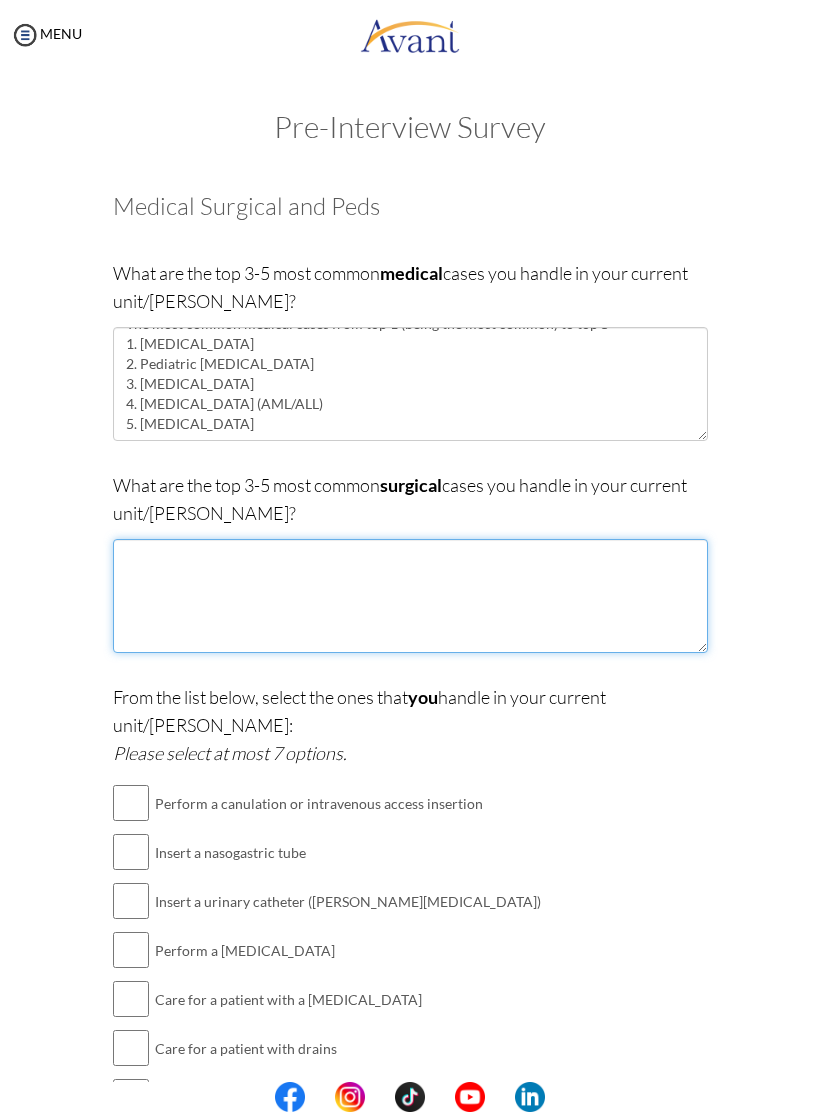 click at bounding box center [410, 596] 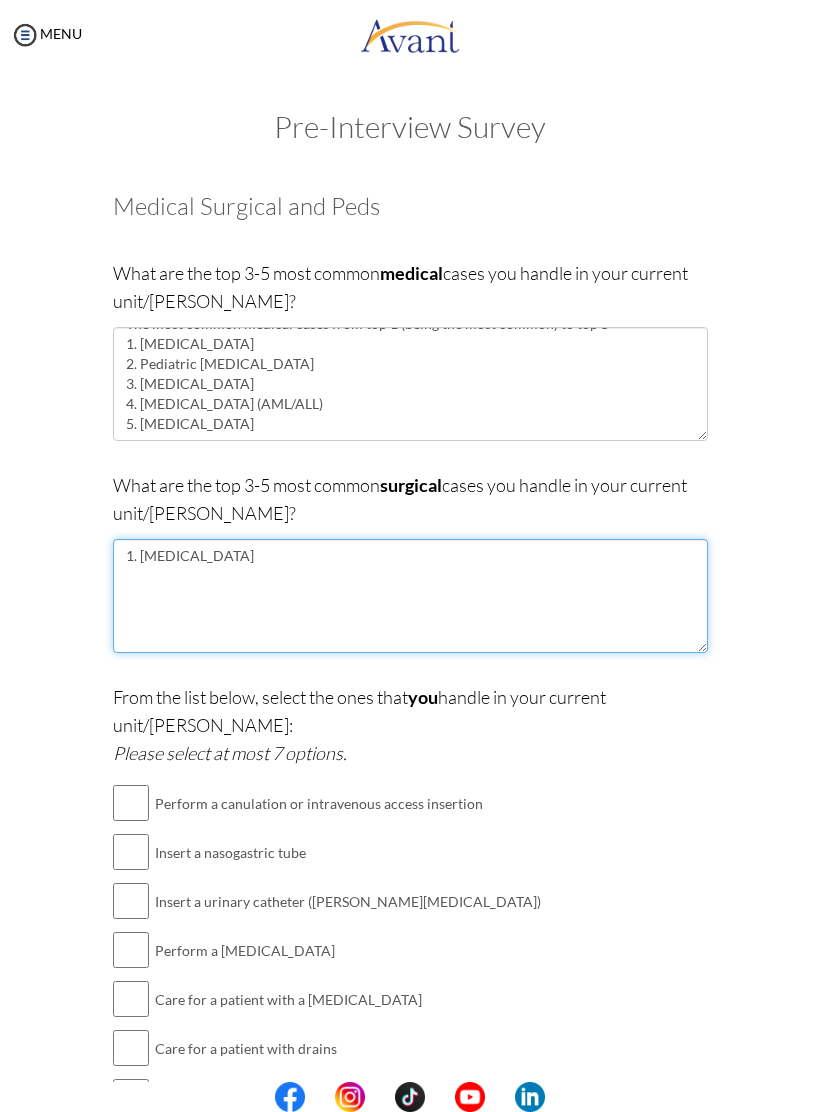 click on "1. [MEDICAL_DATA]" at bounding box center [410, 596] 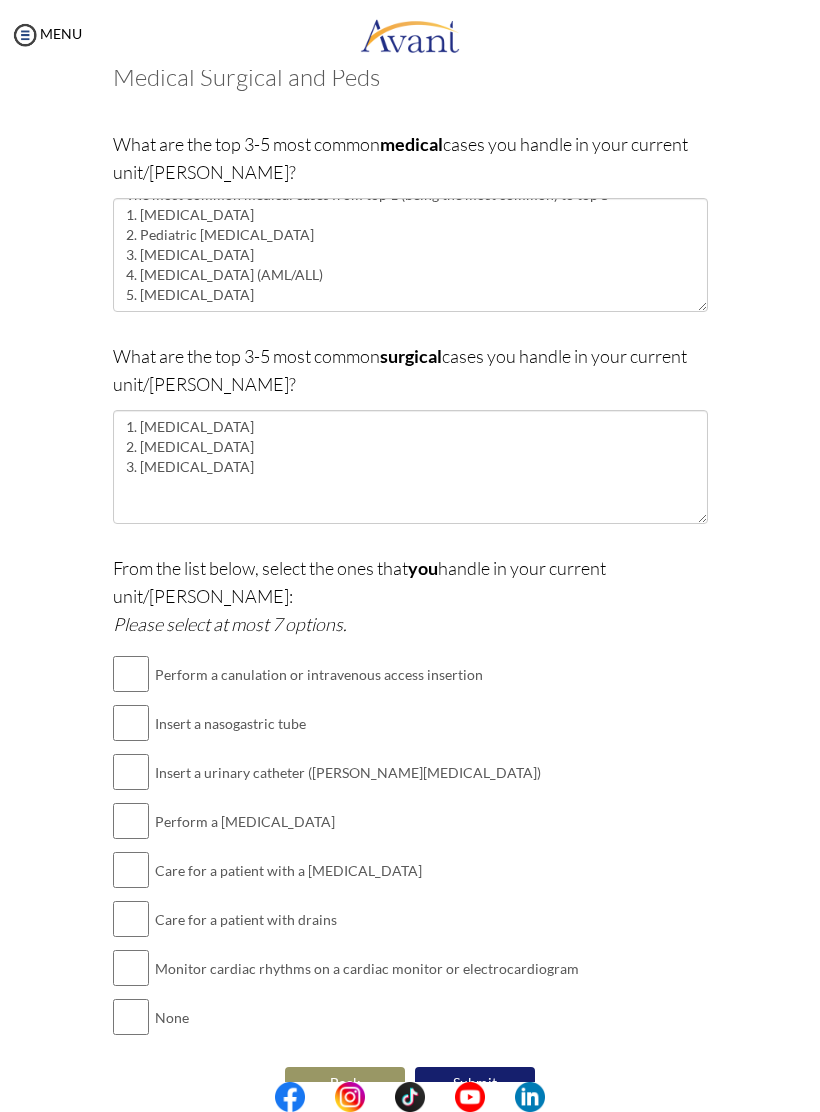 scroll, scrollTop: 127, scrollLeft: 0, axis: vertical 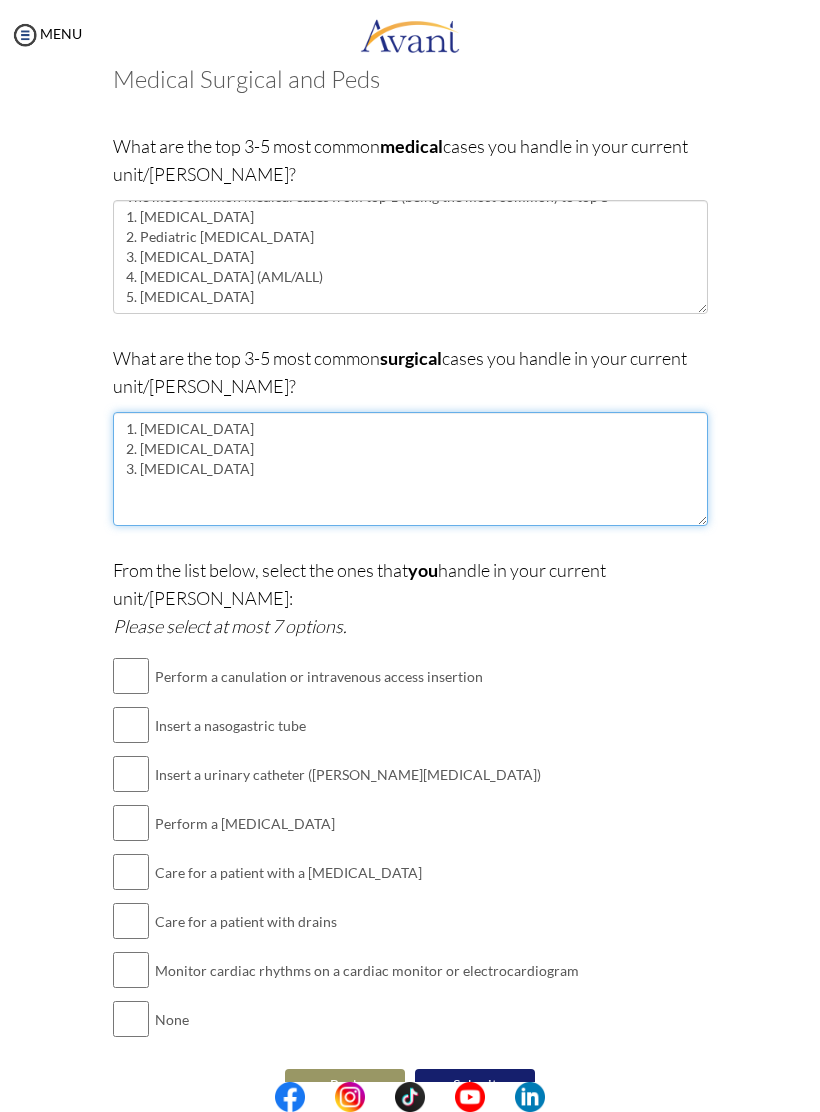 type on "1. [MEDICAL_DATA]
2. [MEDICAL_DATA]
3. [MEDICAL_DATA]" 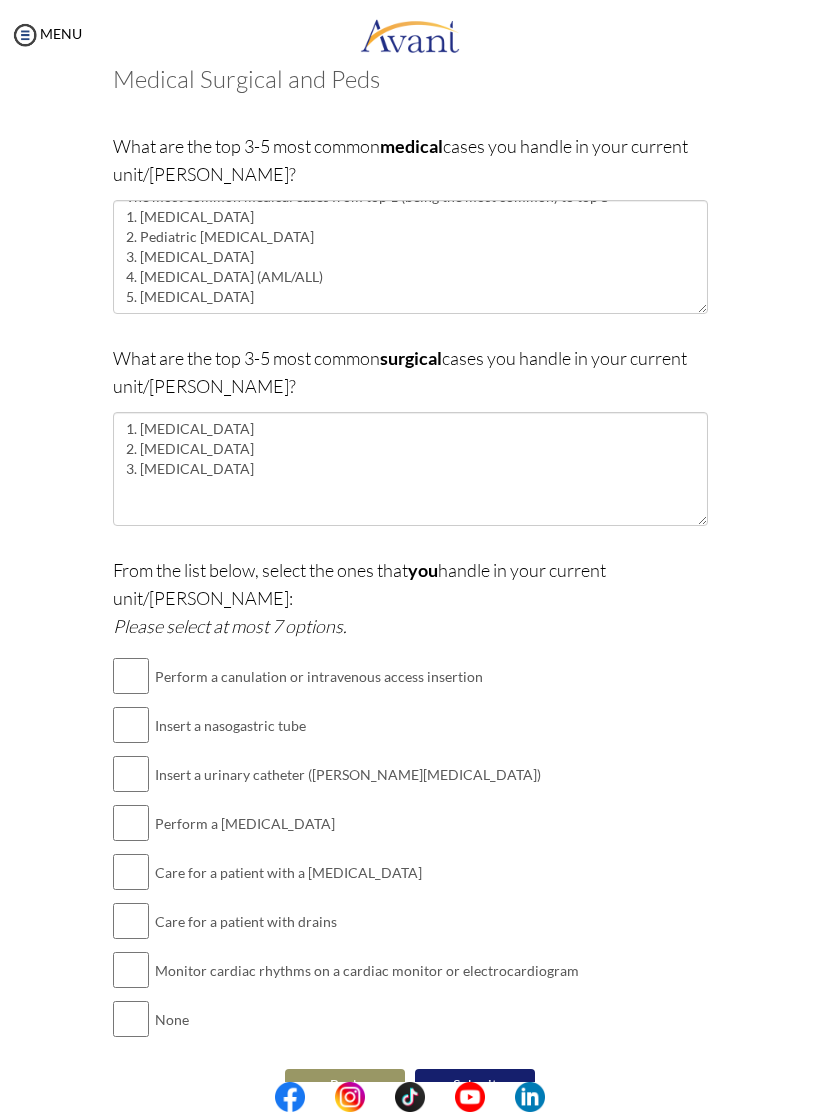 click at bounding box center (131, 725) 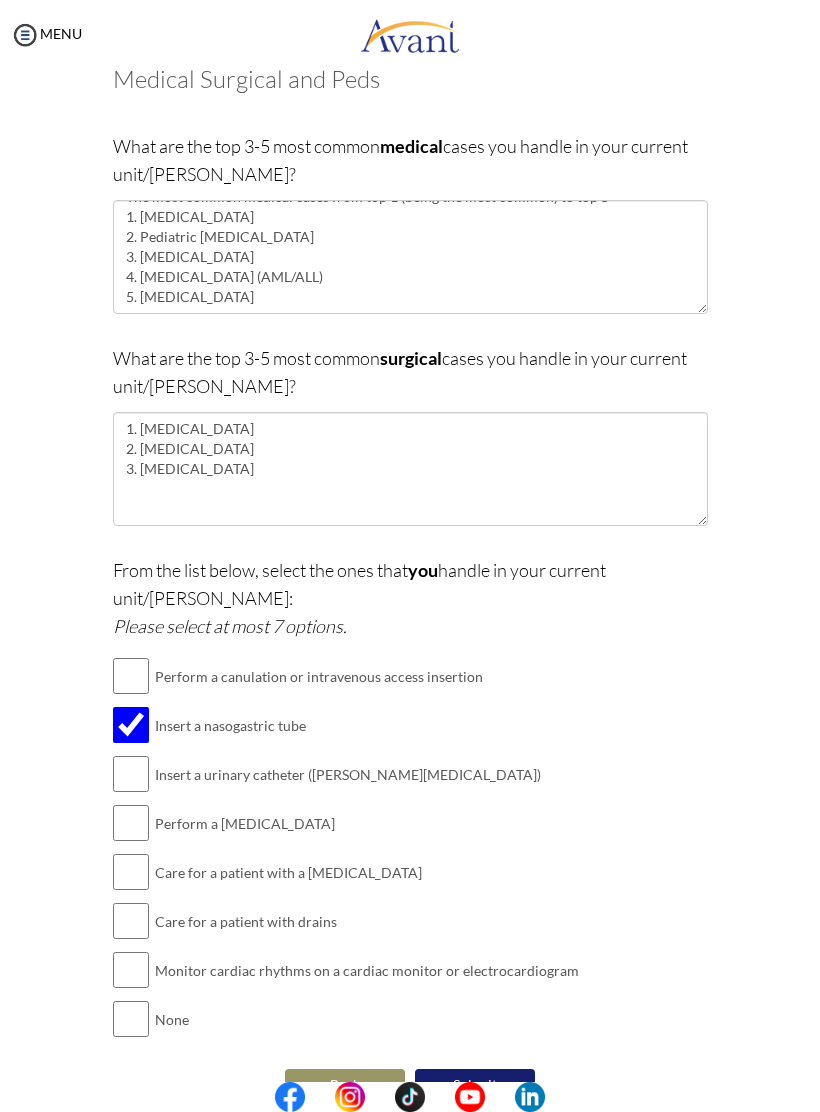 click at bounding box center [131, 676] 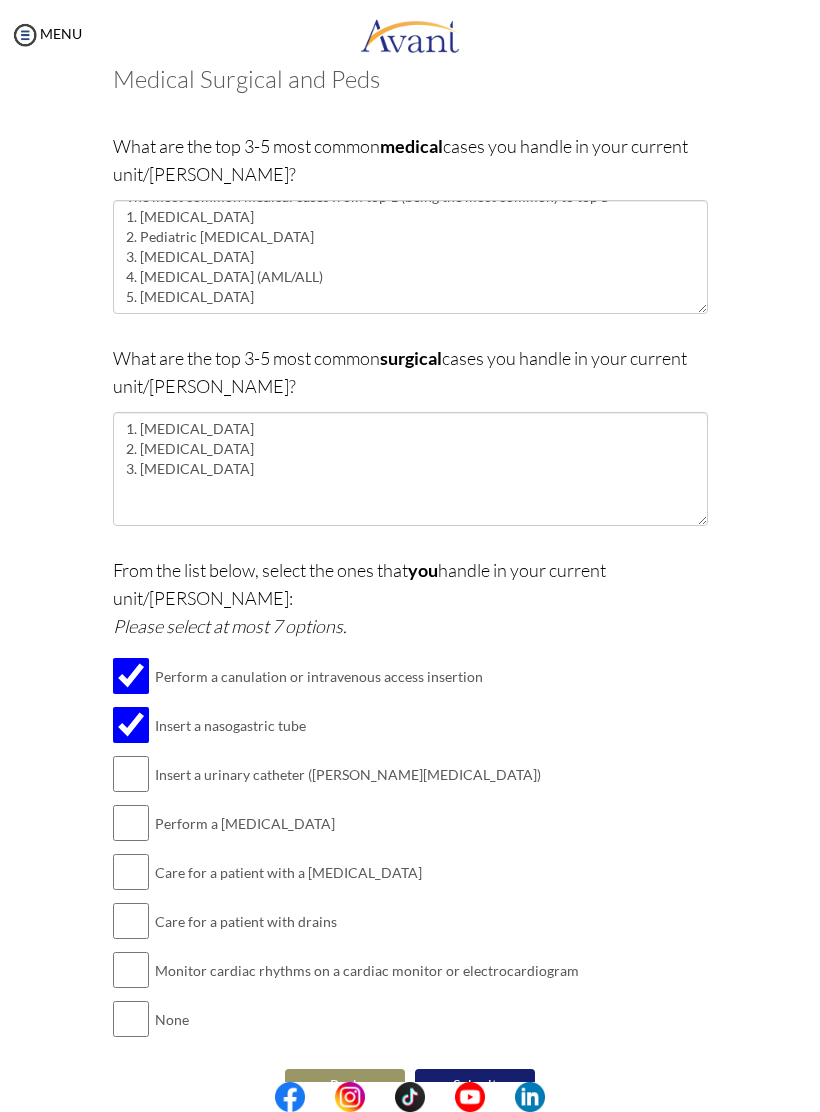 click at bounding box center [131, 774] 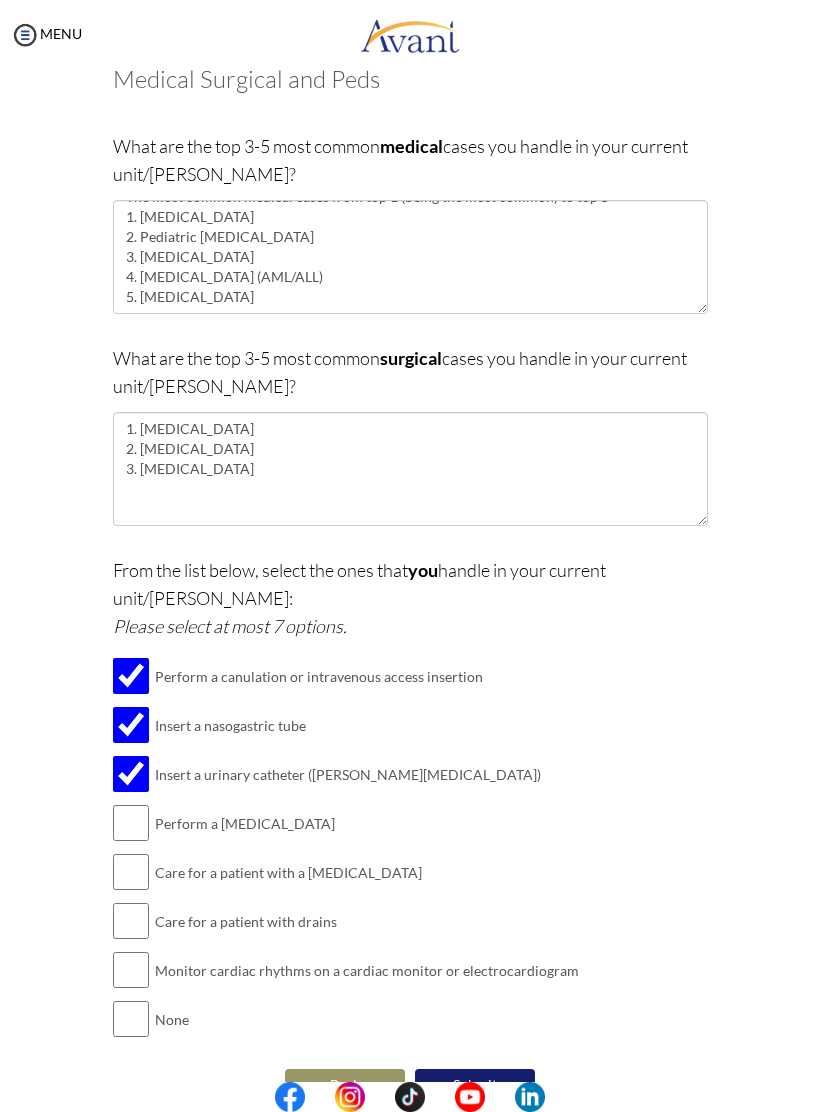 click at bounding box center (131, 823) 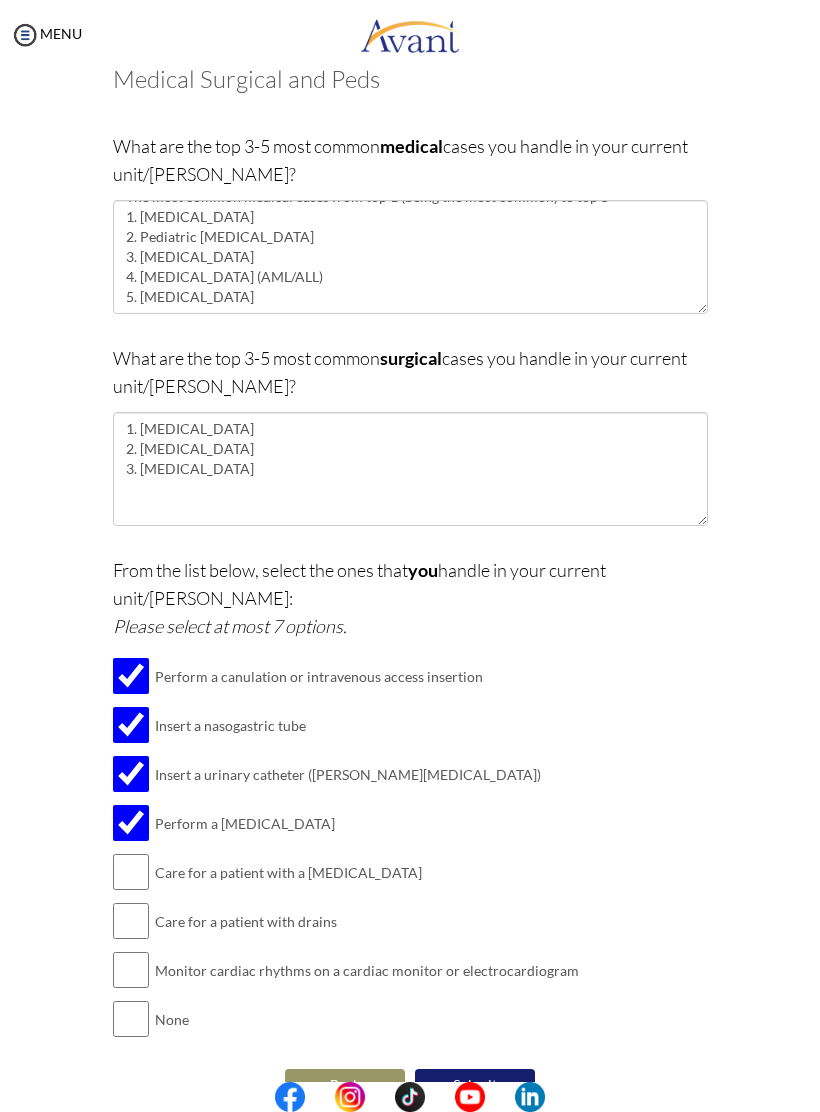 click at bounding box center (131, 921) 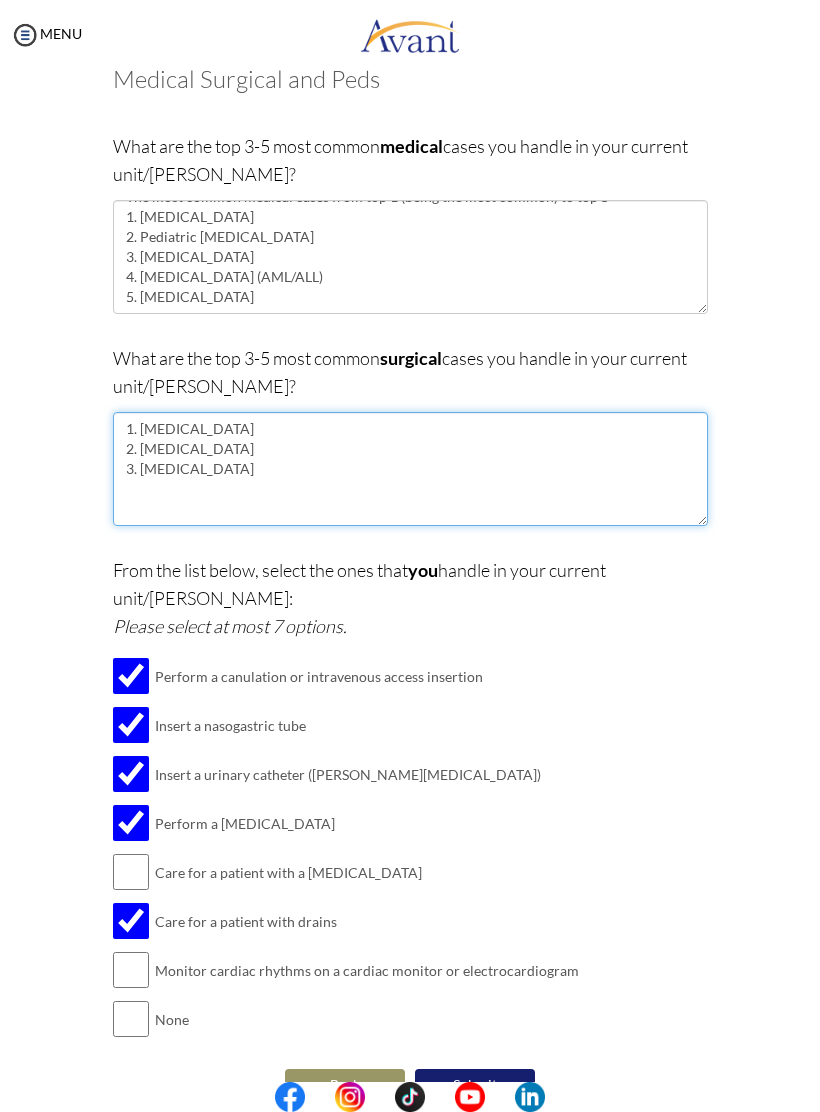 click on "1. [MEDICAL_DATA]
2. [MEDICAL_DATA]
3. [MEDICAL_DATA]" at bounding box center (410, 469) 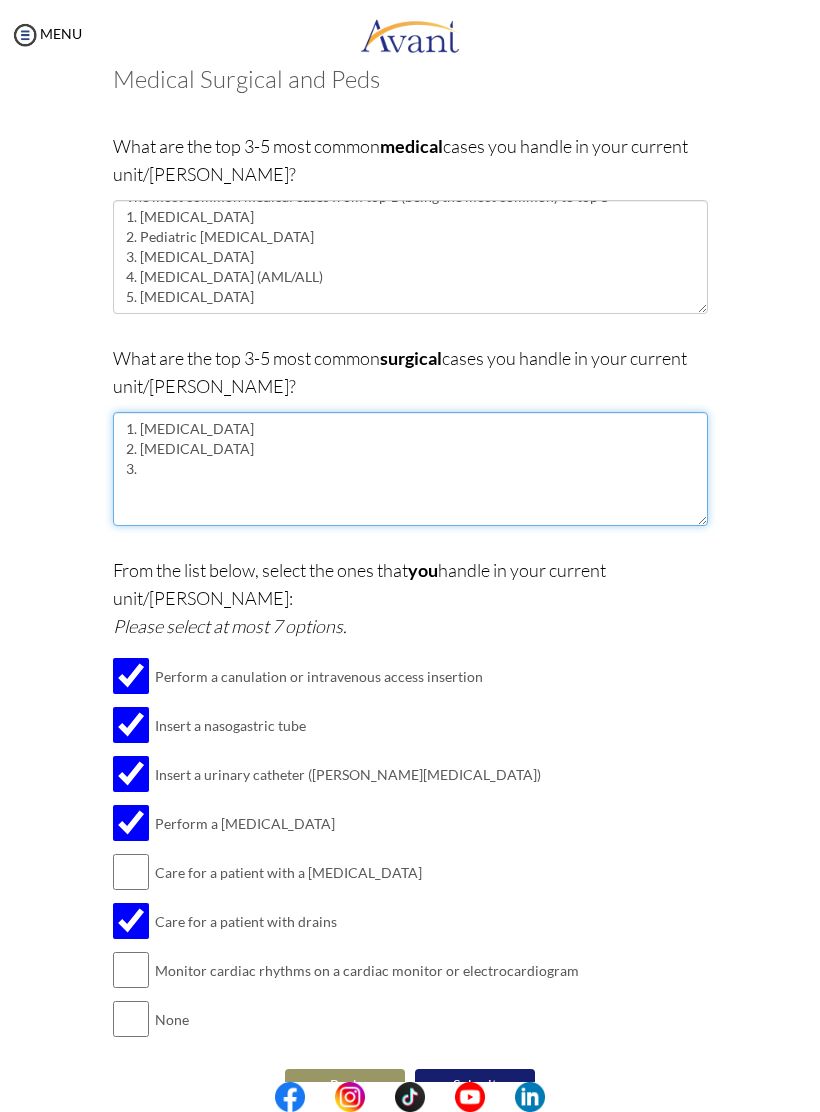 click on "1. [MEDICAL_DATA]
2. [MEDICAL_DATA]
3." at bounding box center [410, 469] 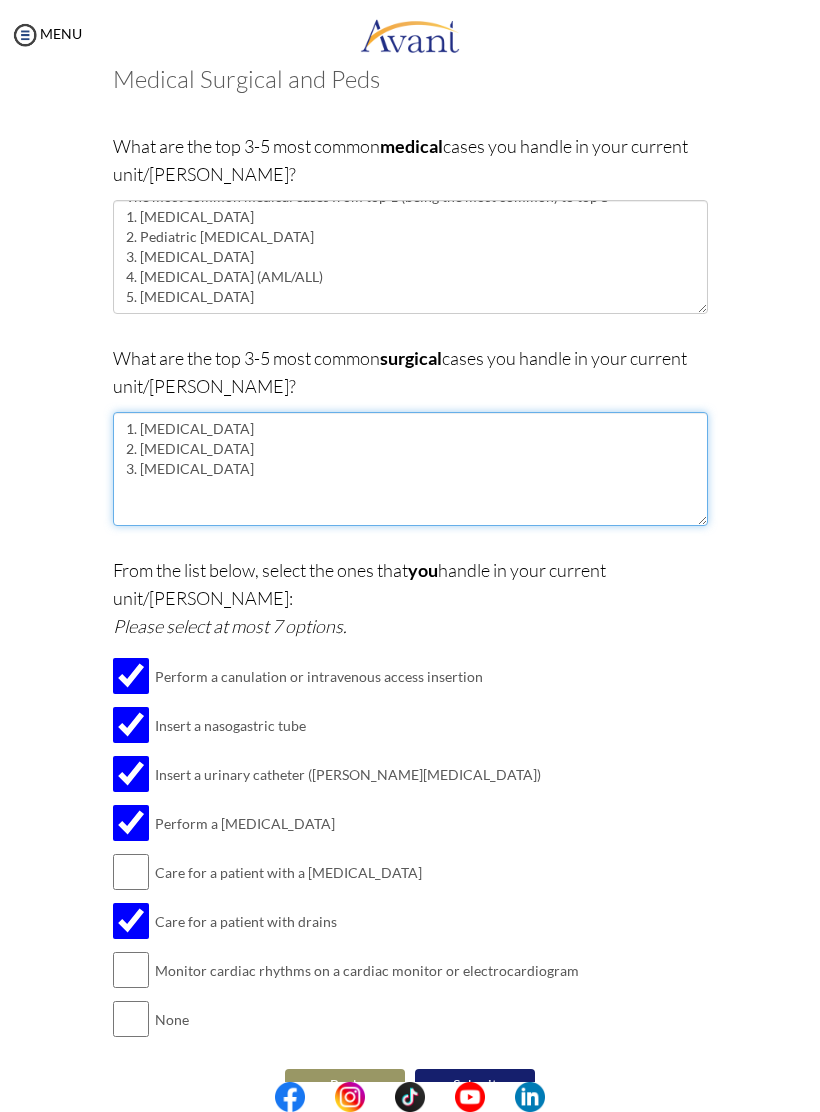 scroll, scrollTop: 71, scrollLeft: 0, axis: vertical 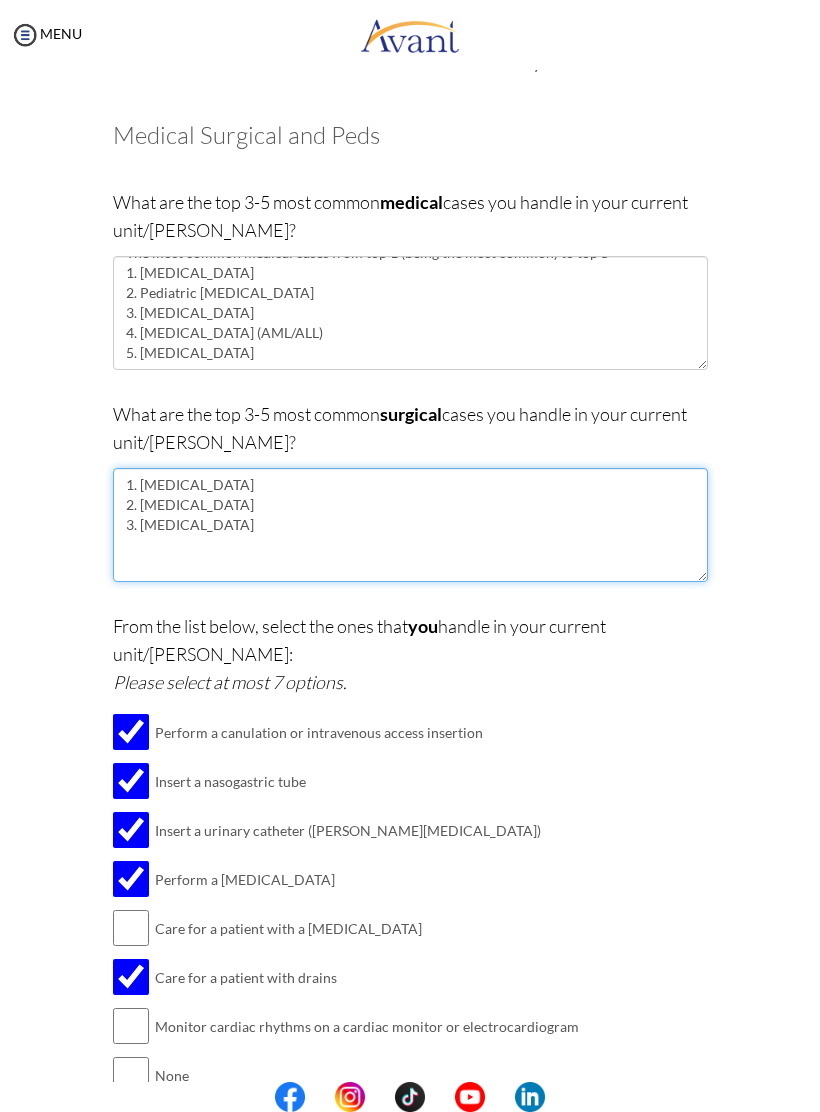 click on "1. [MEDICAL_DATA]
2. [MEDICAL_DATA]
3. [MEDICAL_DATA]" at bounding box center [410, 525] 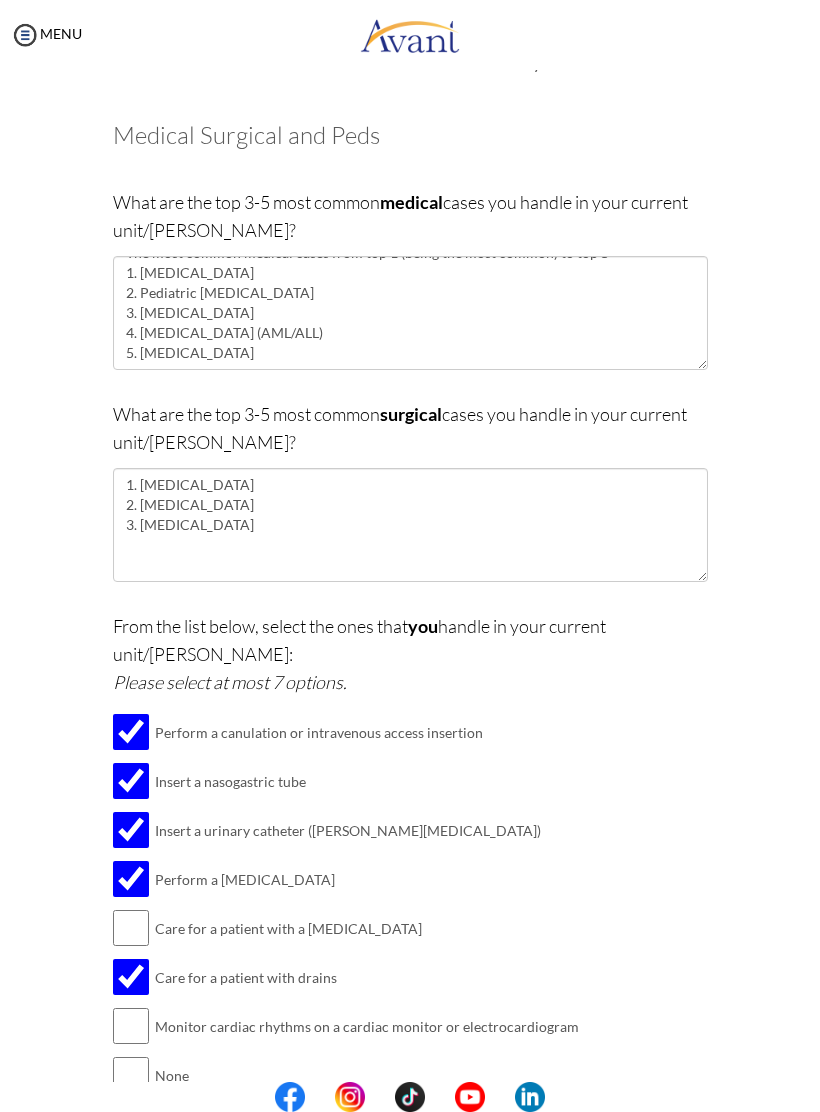click on "What are the top 3-5 most common  surgical  cases you handle in your current unit/[PERSON_NAME]?
1. [MEDICAL_DATA]
2. [MEDICAL_DATA]
3. [MEDICAL_DATA]" at bounding box center (410, 501) 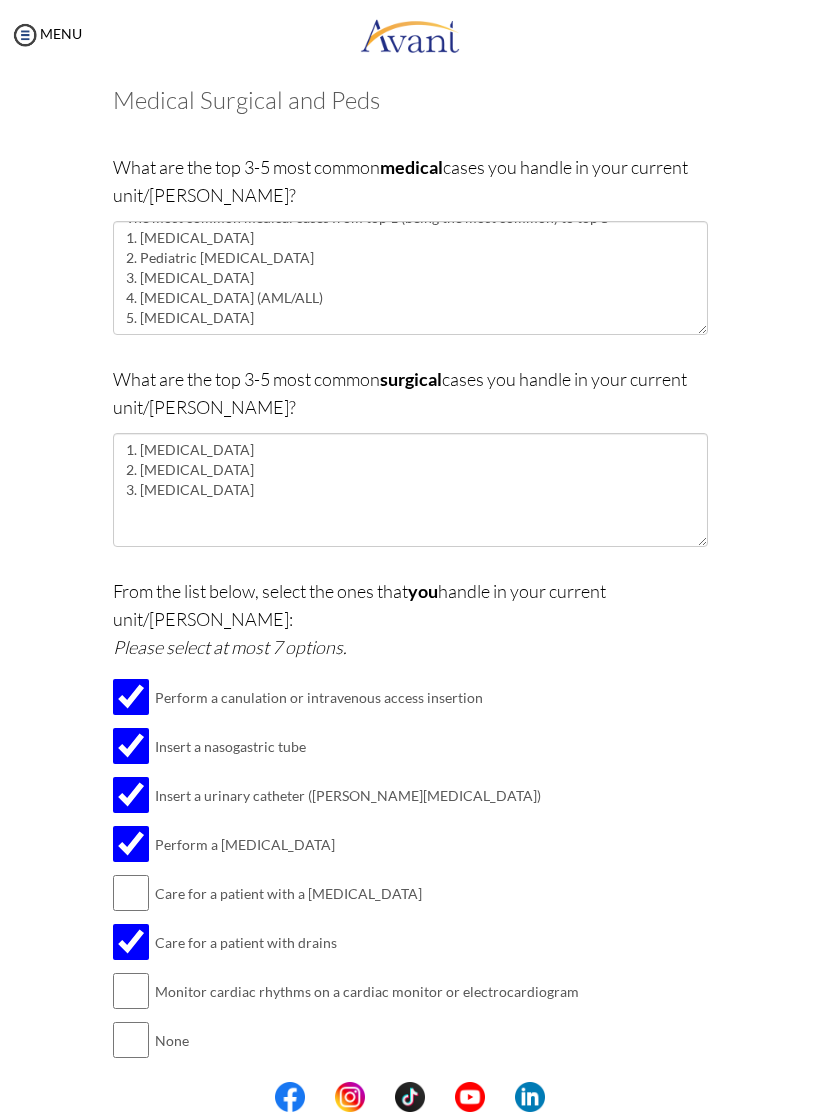 scroll, scrollTop: 105, scrollLeft: 0, axis: vertical 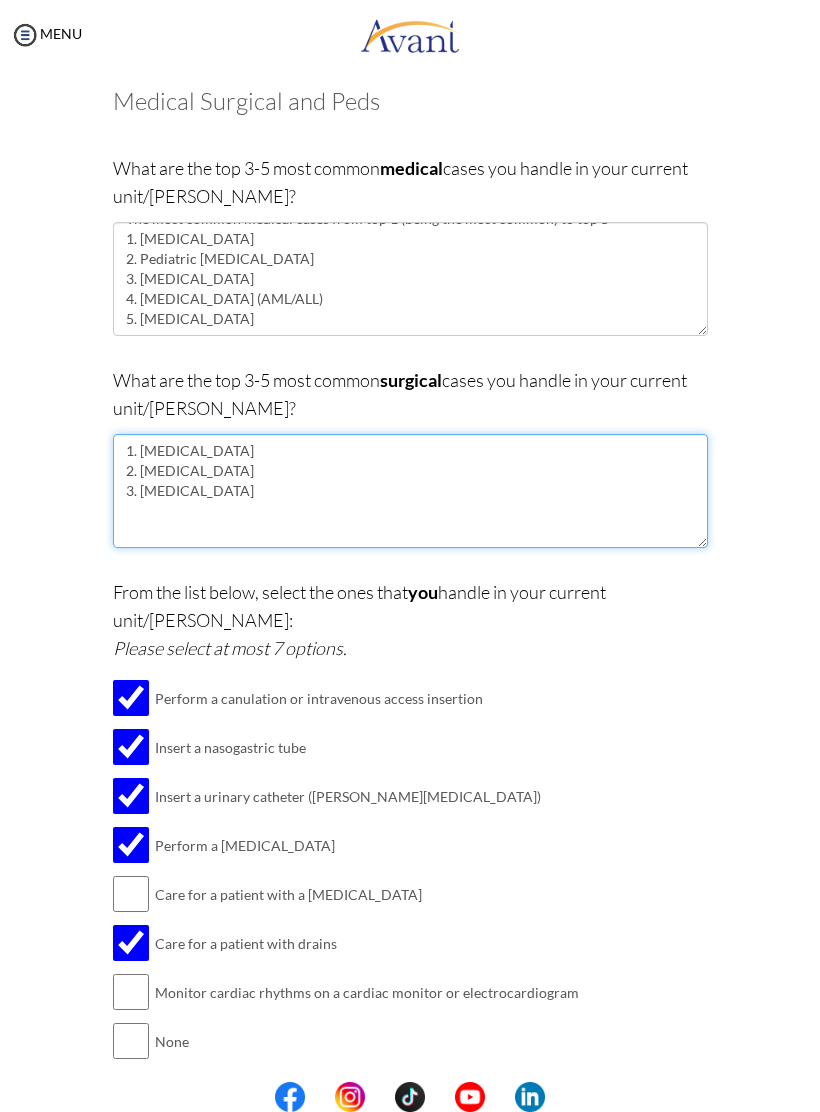 click on "1. [MEDICAL_DATA]
2. [MEDICAL_DATA]
3. [MEDICAL_DATA]" at bounding box center (410, 491) 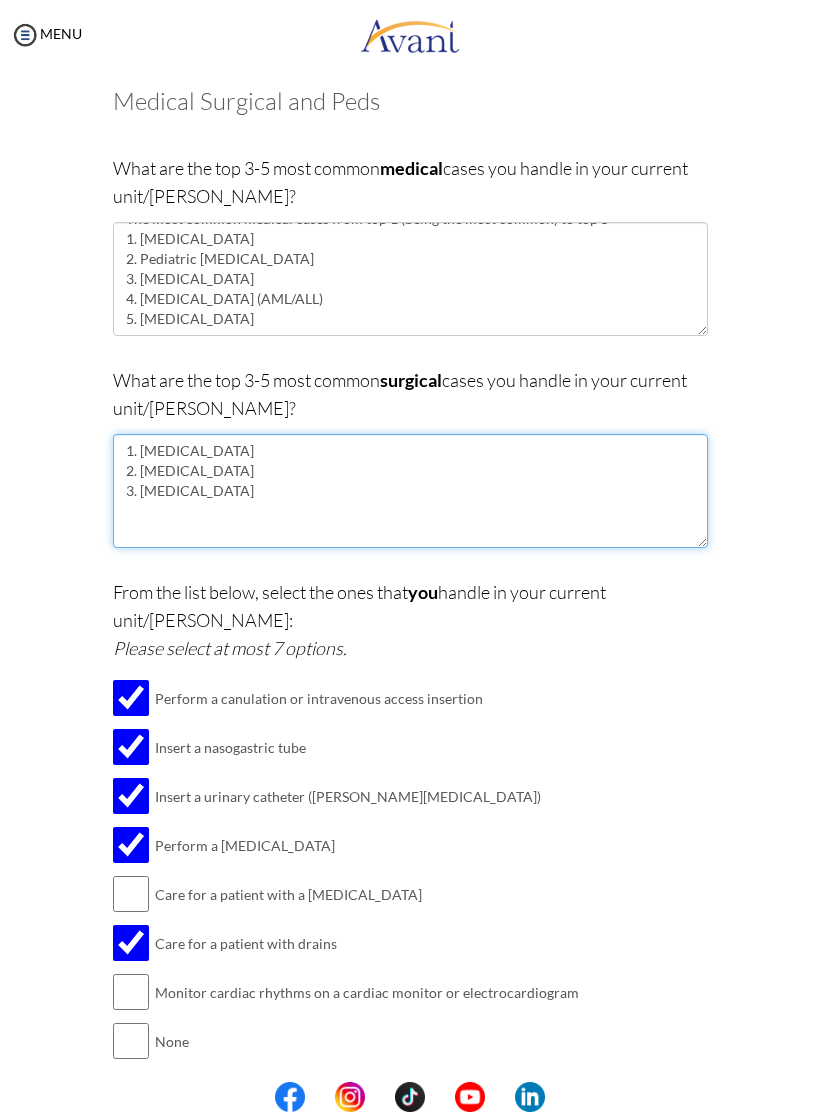 type on "1. [MEDICAL_DATA]
2. [MEDICAL_DATA]
3. [MEDICAL_DATA]" 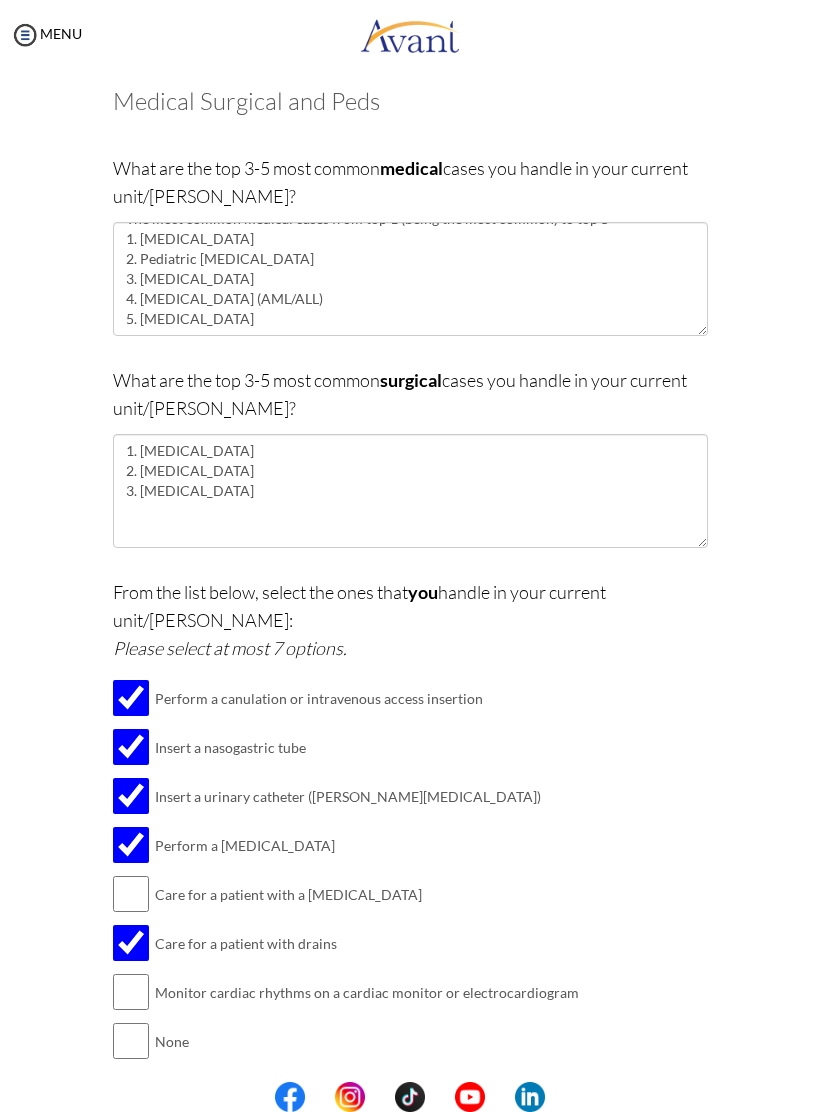 click on "Are you currently in school now?
Yes
No
Have you taken the NCLEX-RN exam before
Yes, and I passed!
Yes, and I did not pass.
No
I am scheduled to take the NCLEX at a future date.
Please share how many times you took the NCLEX and the dates you took each attempt.
When are you scheduled to take the NCLEX?
Have you taken an English proficiency exam? For example: IELTS, TOEFL, PTE, OET, etc.
Yes
No" at bounding box center [410, 598] 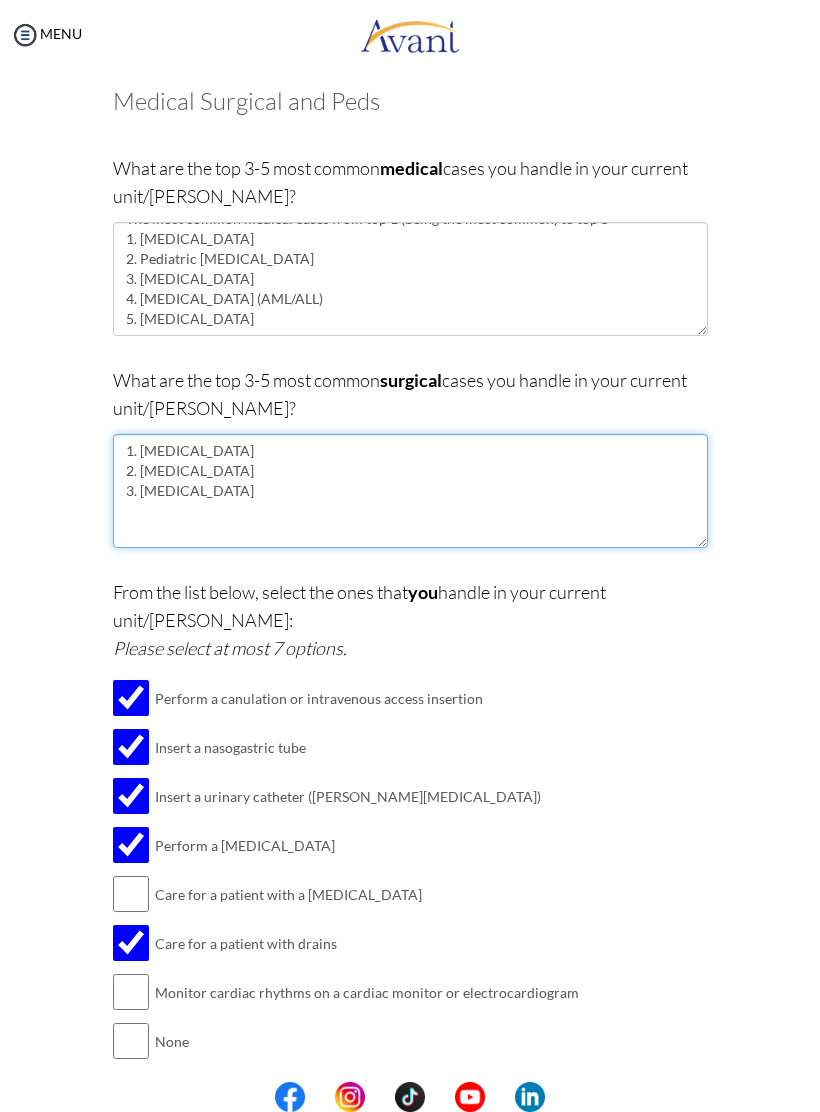 click on "1. [MEDICAL_DATA]
2. [MEDICAL_DATA]
3. [MEDICAL_DATA]" at bounding box center (410, 491) 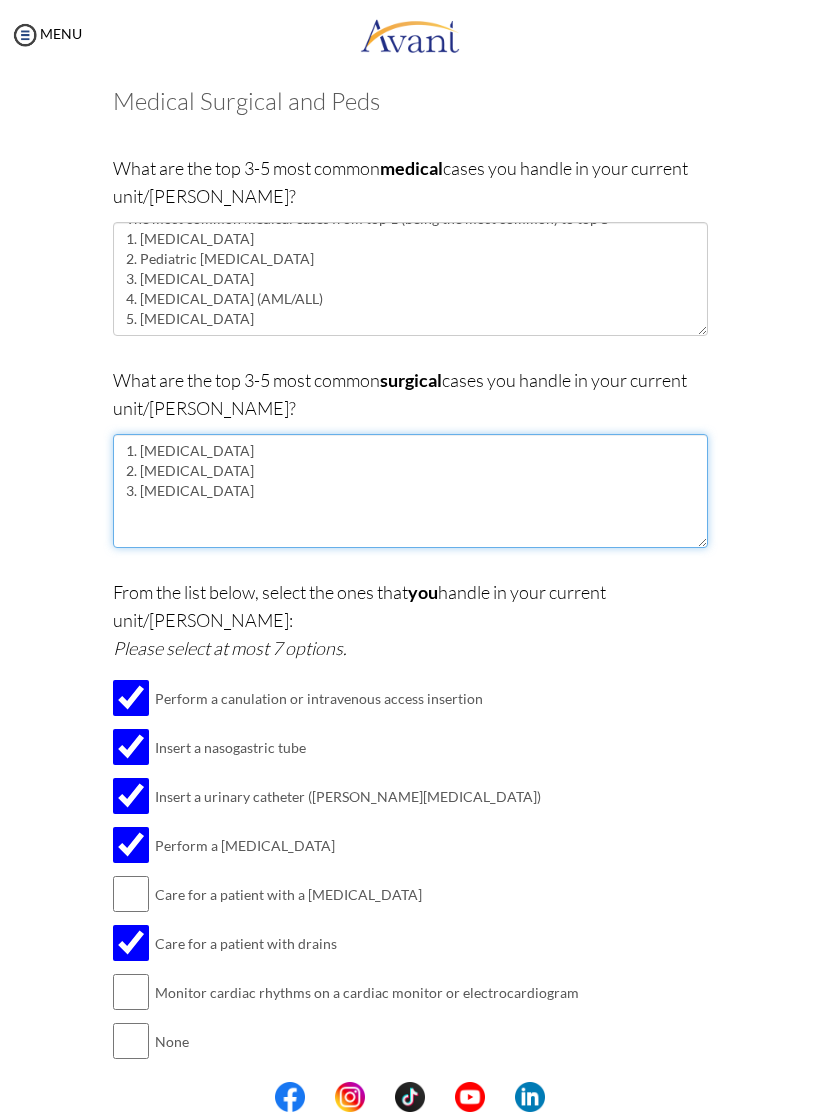 click on "1. [MEDICAL_DATA]
2. [MEDICAL_DATA]
3. [MEDICAL_DATA]" at bounding box center [410, 491] 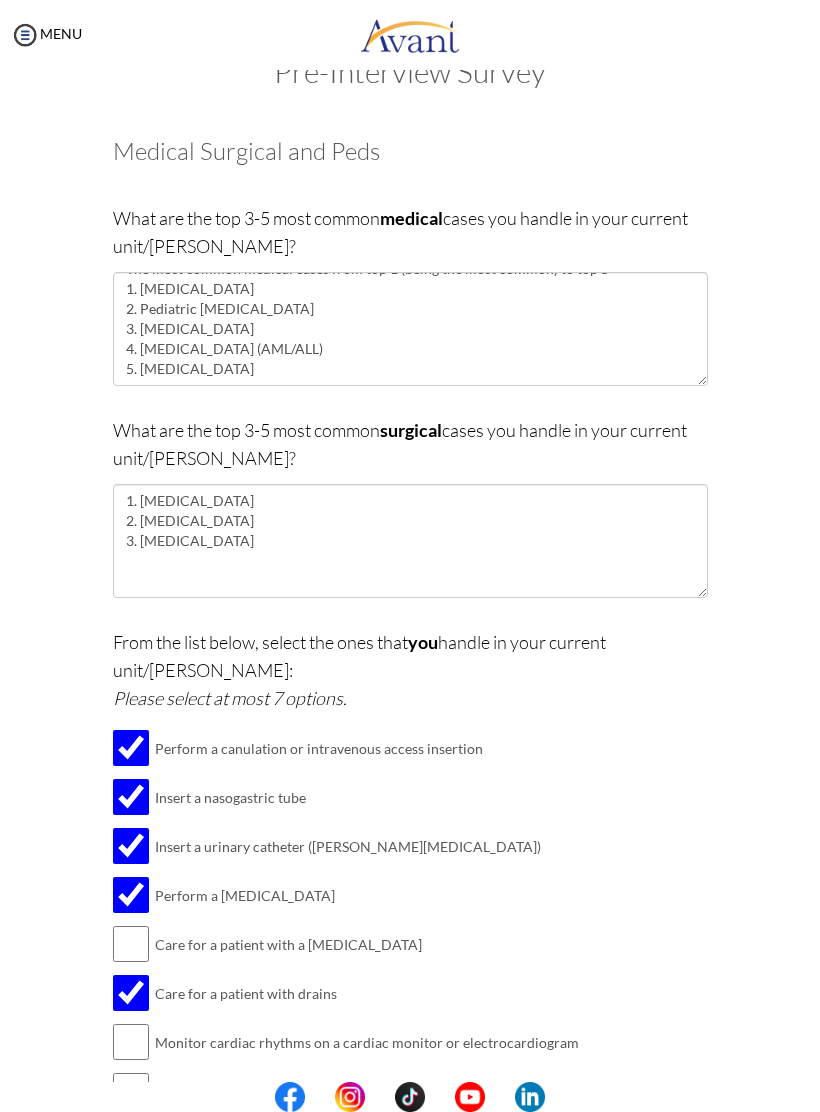 scroll, scrollTop: 53, scrollLeft: 0, axis: vertical 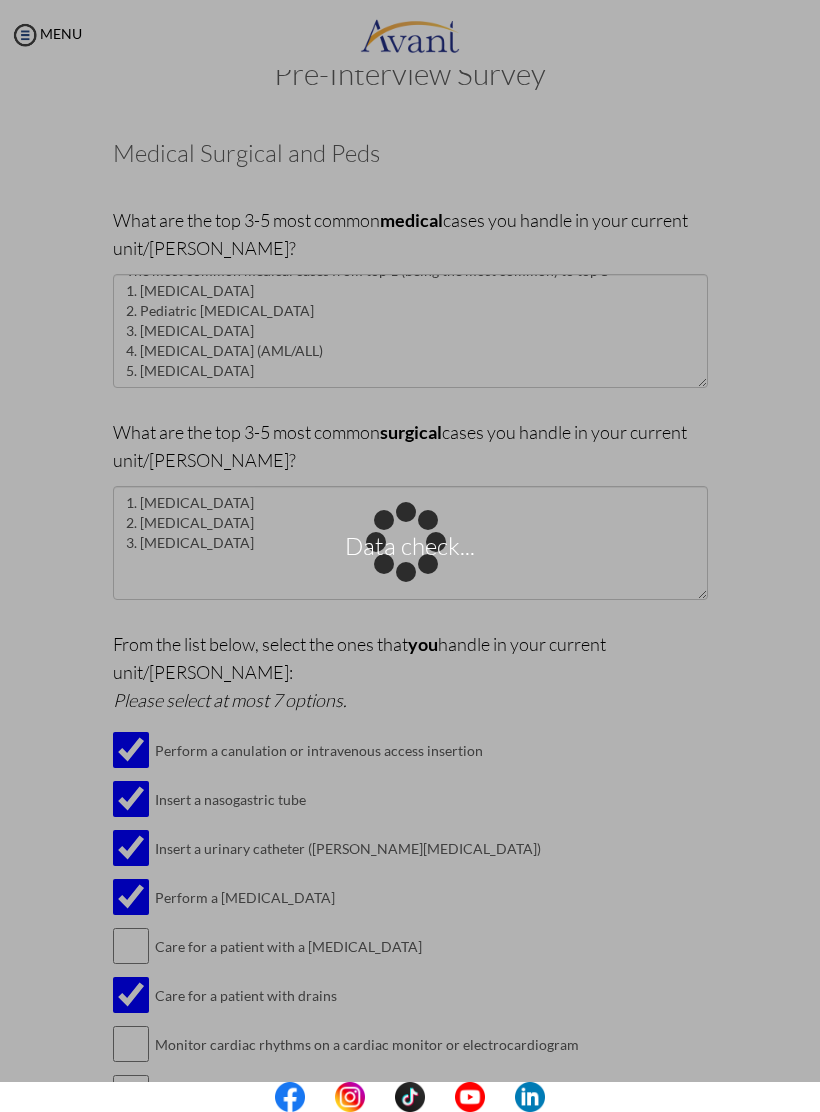click on "Data check..." at bounding box center [410, 556] 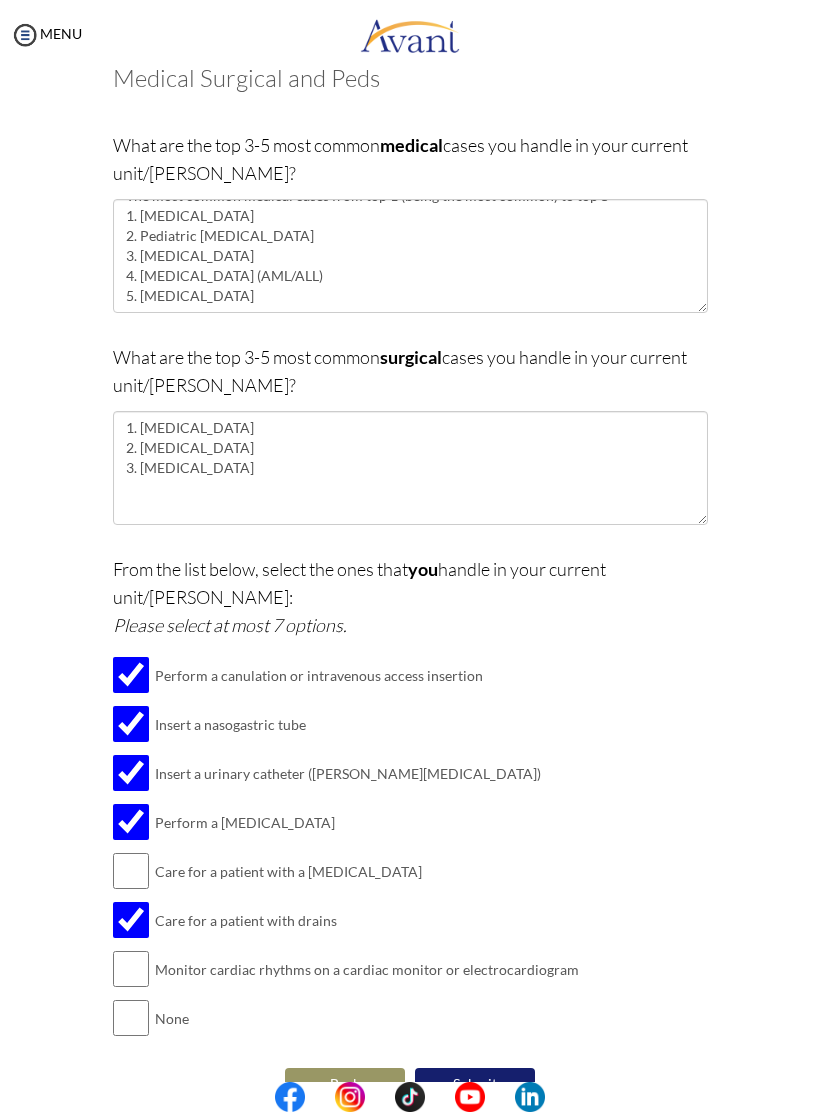 scroll, scrollTop: 127, scrollLeft: 0, axis: vertical 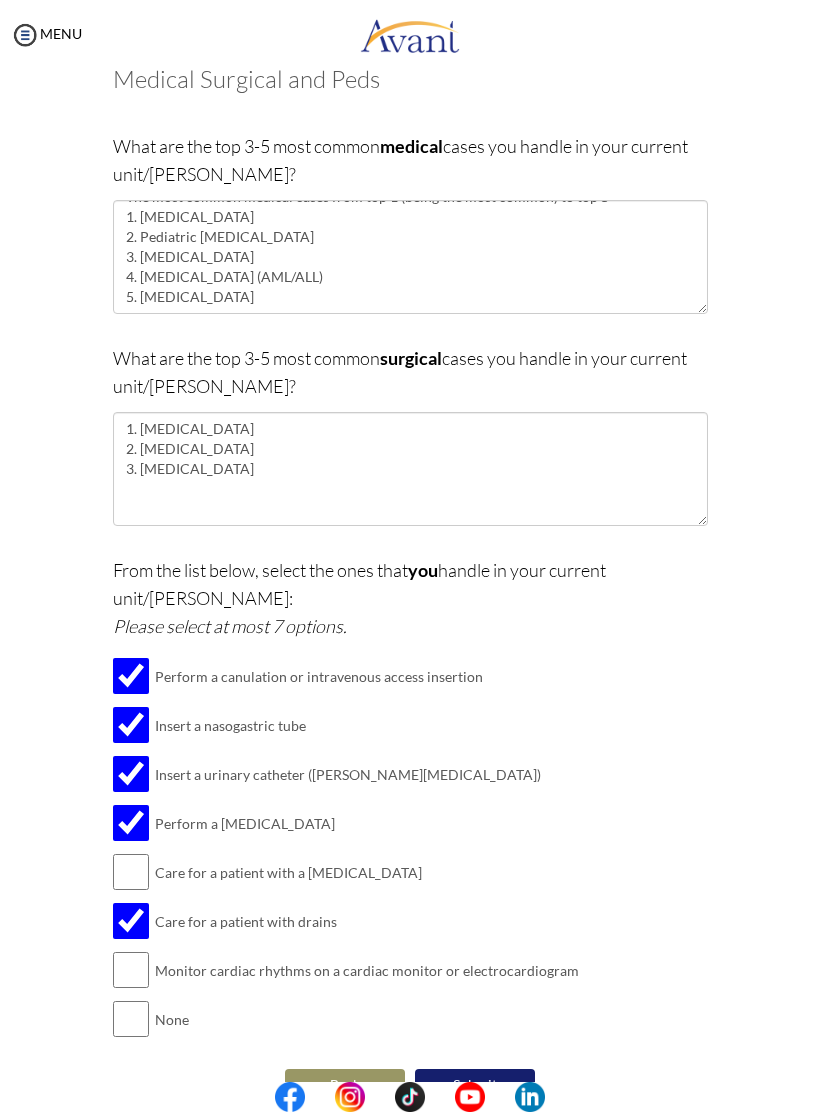 click on "Submit" at bounding box center (475, 1085) 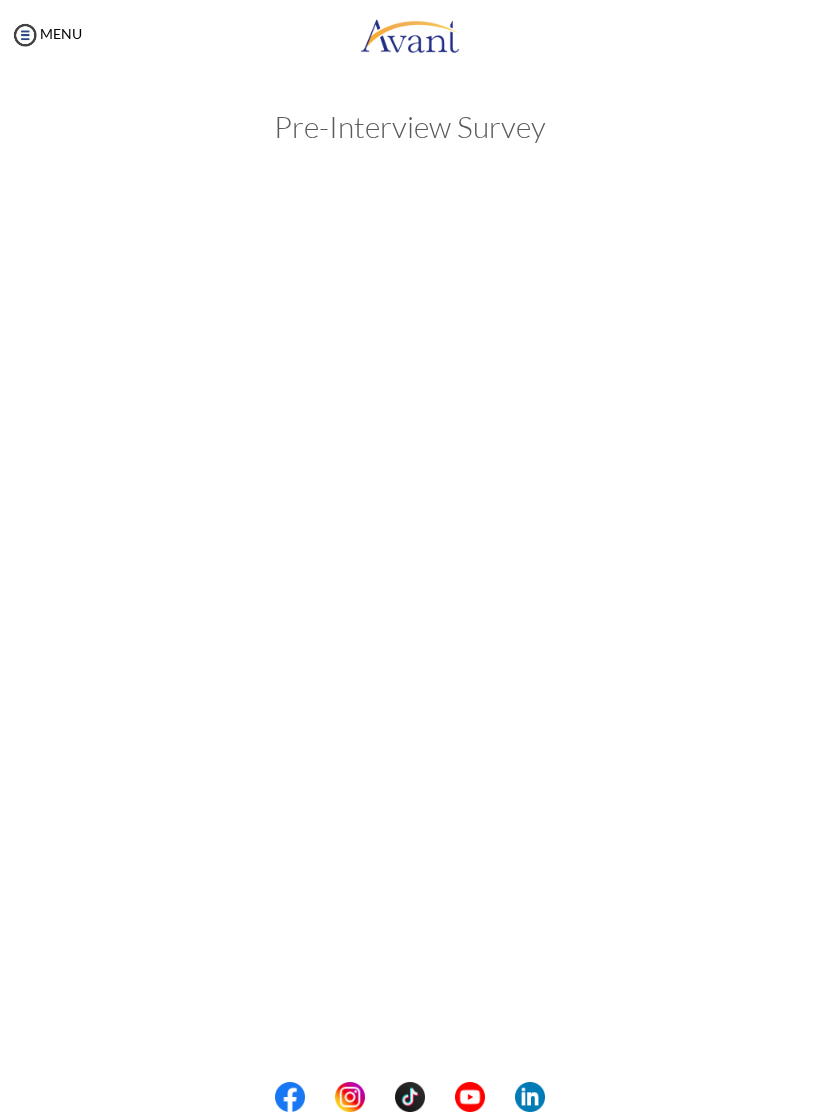 scroll, scrollTop: 0, scrollLeft: 0, axis: both 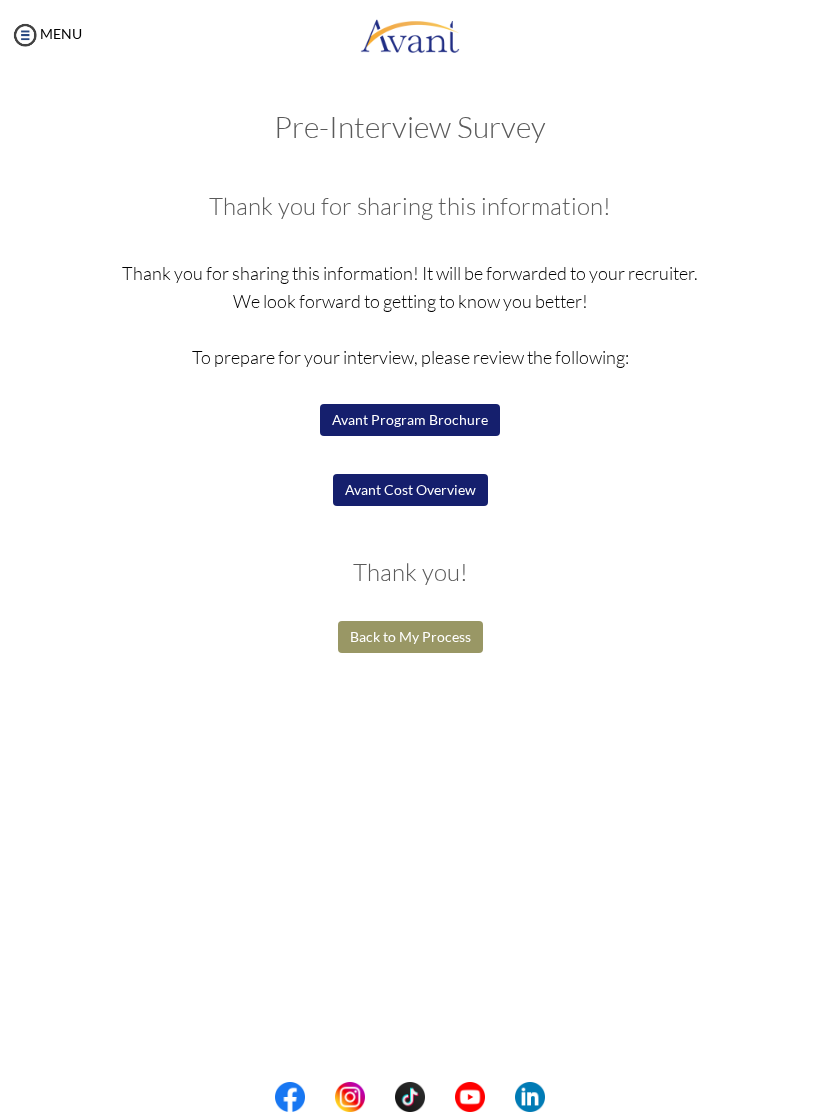 click on "Back to My Process" at bounding box center (410, 637) 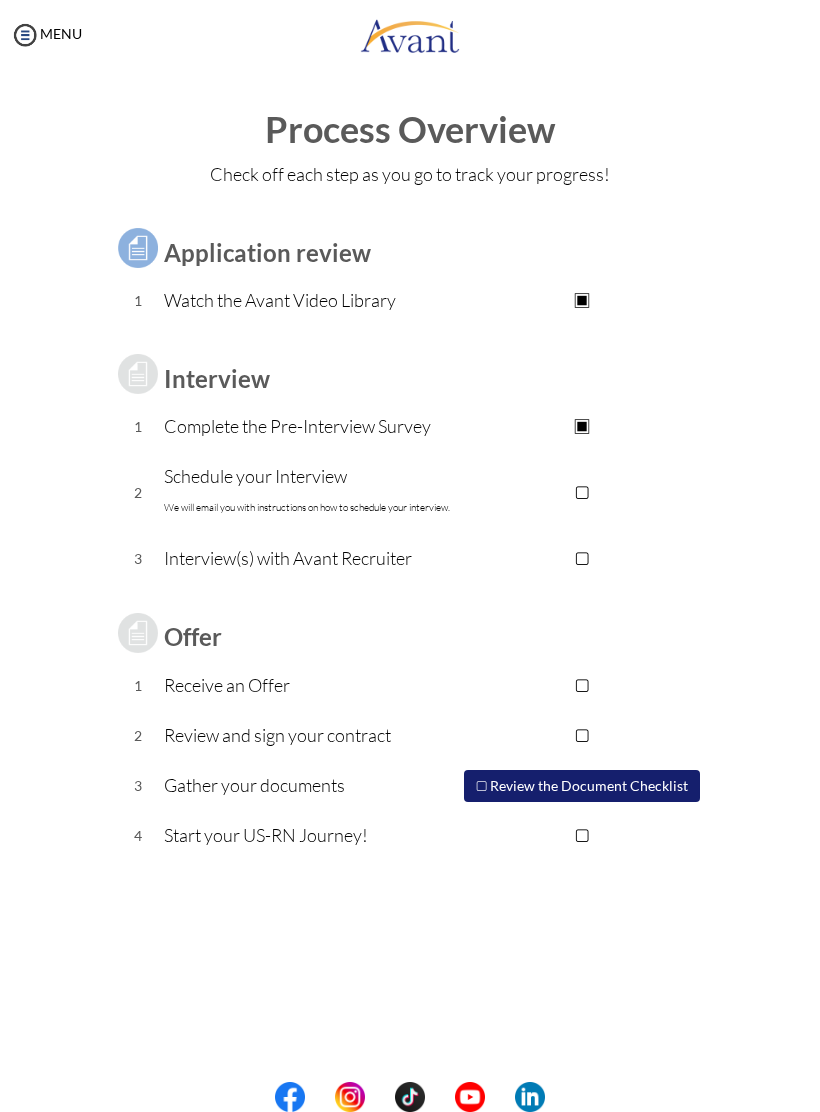click on "▢" at bounding box center (582, 492) 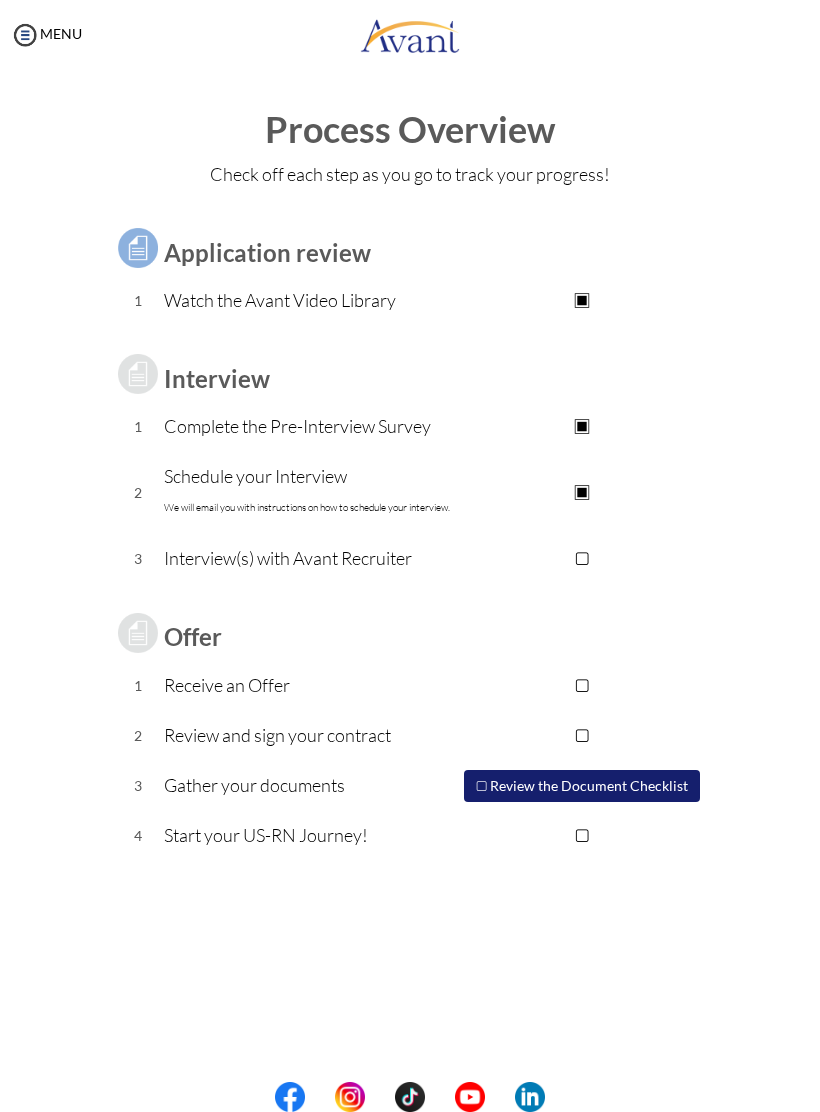 click on "▣" at bounding box center [582, 492] 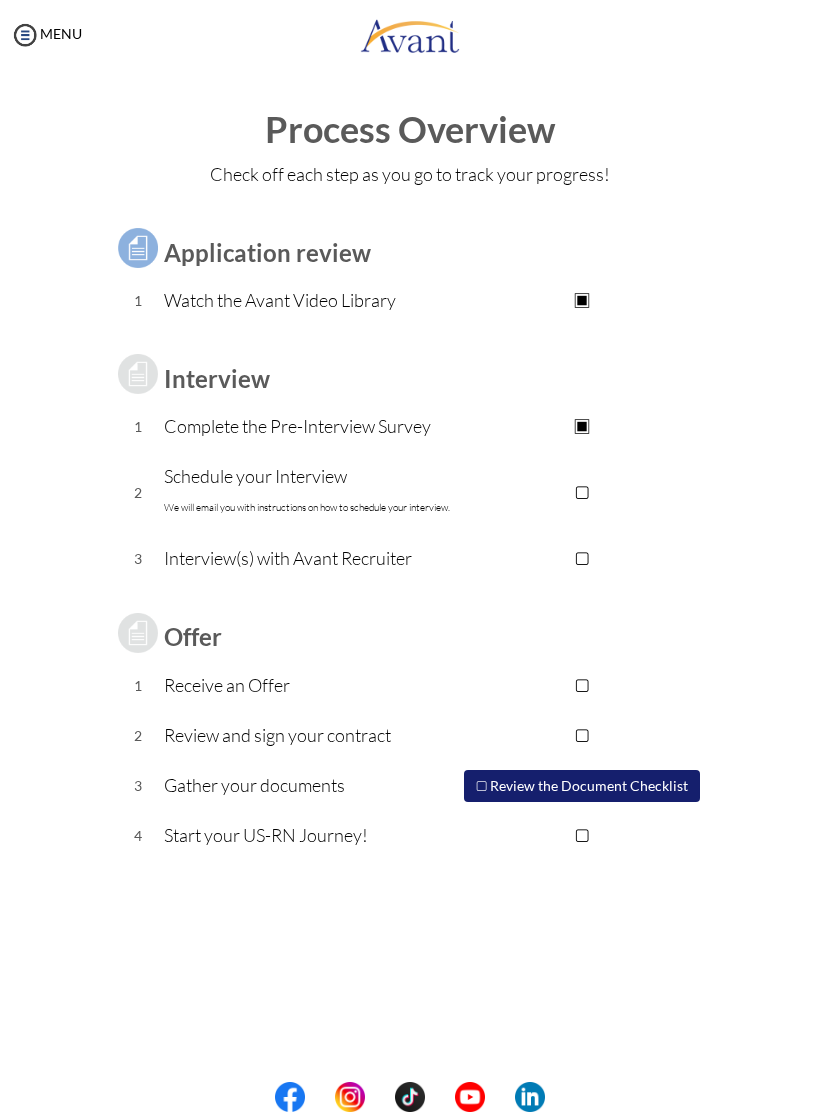 click on "▢" at bounding box center [582, 492] 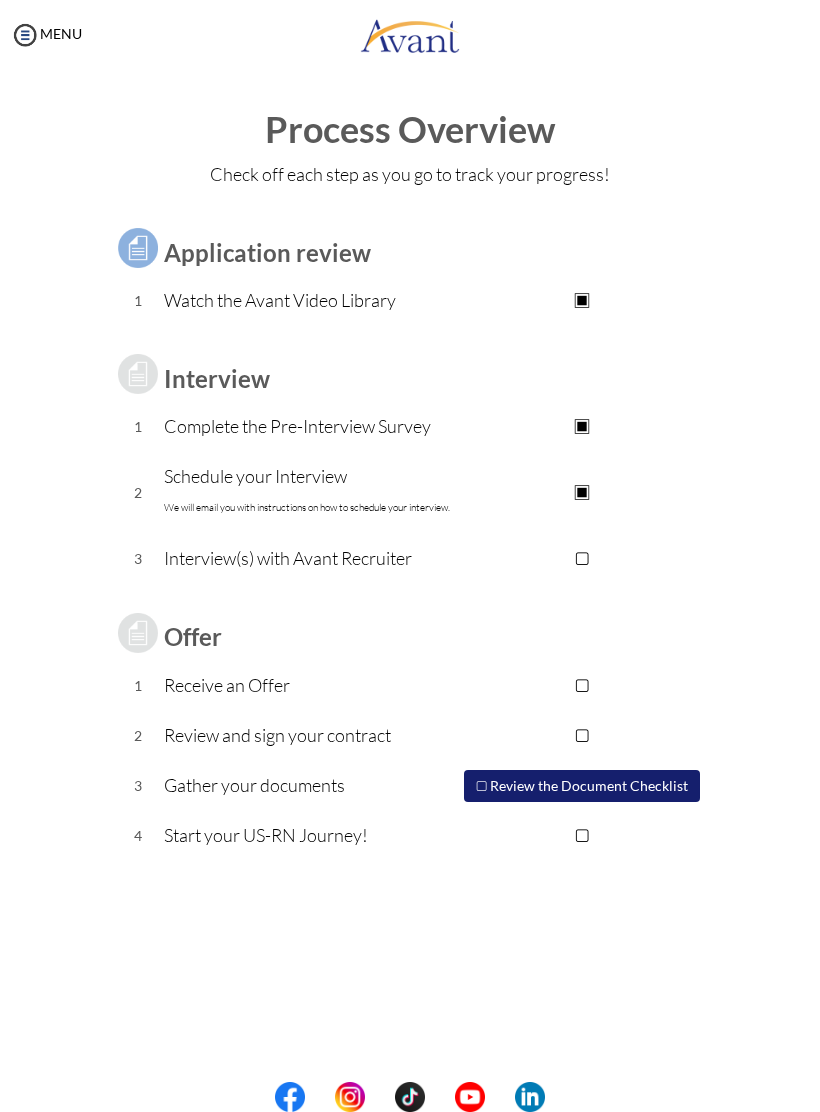 click on "Interview(s) with Avant Recruiter" at bounding box center (310, 558) 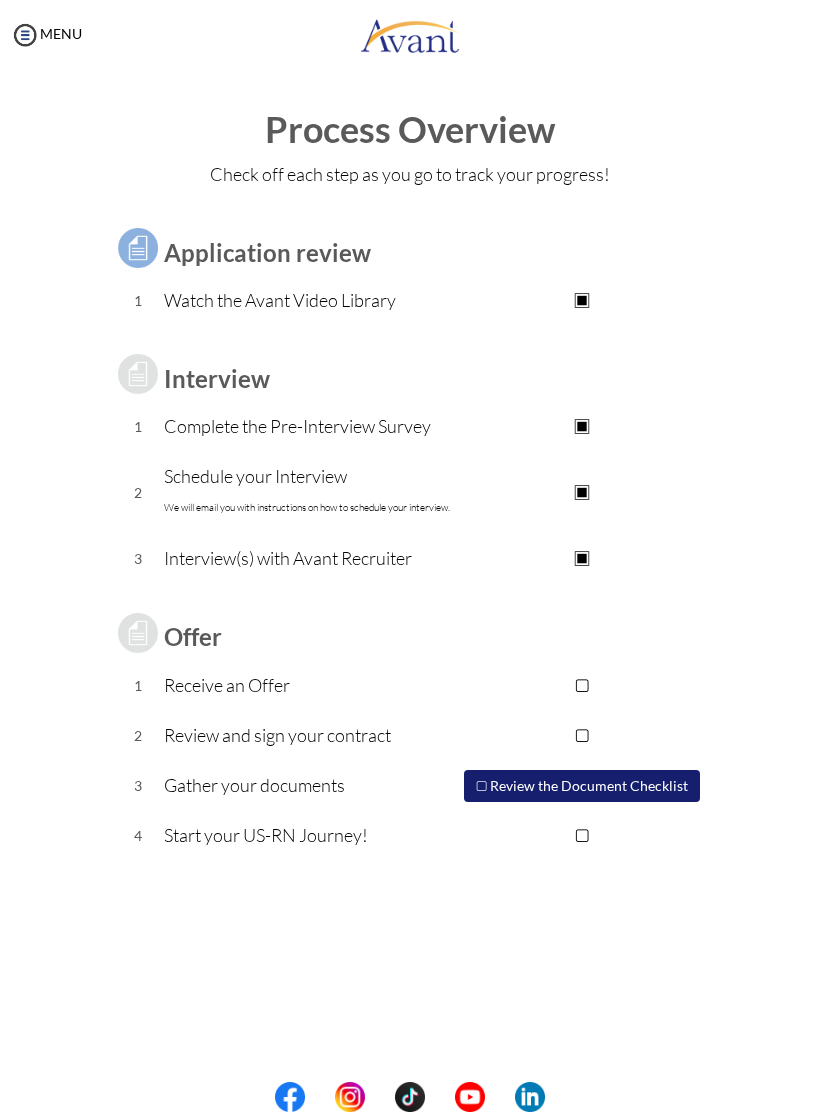 click on "▣" at bounding box center (582, 492) 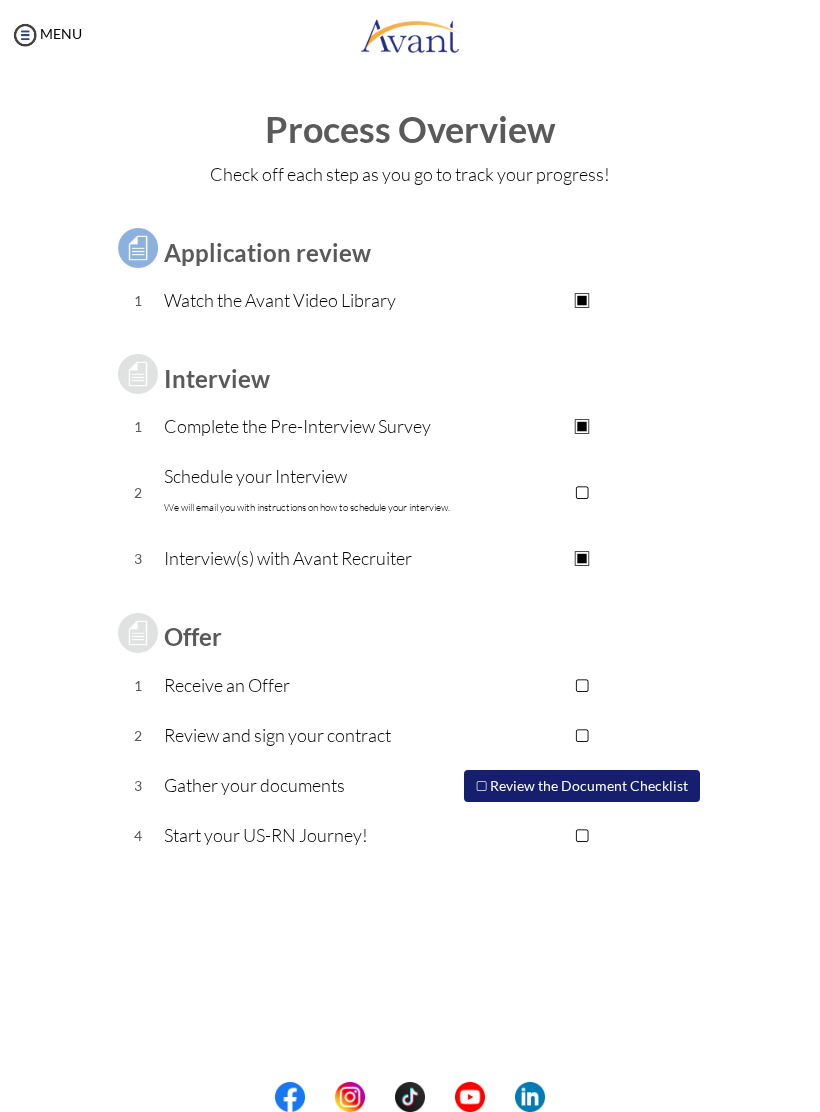 click on "▣" at bounding box center (582, 558) 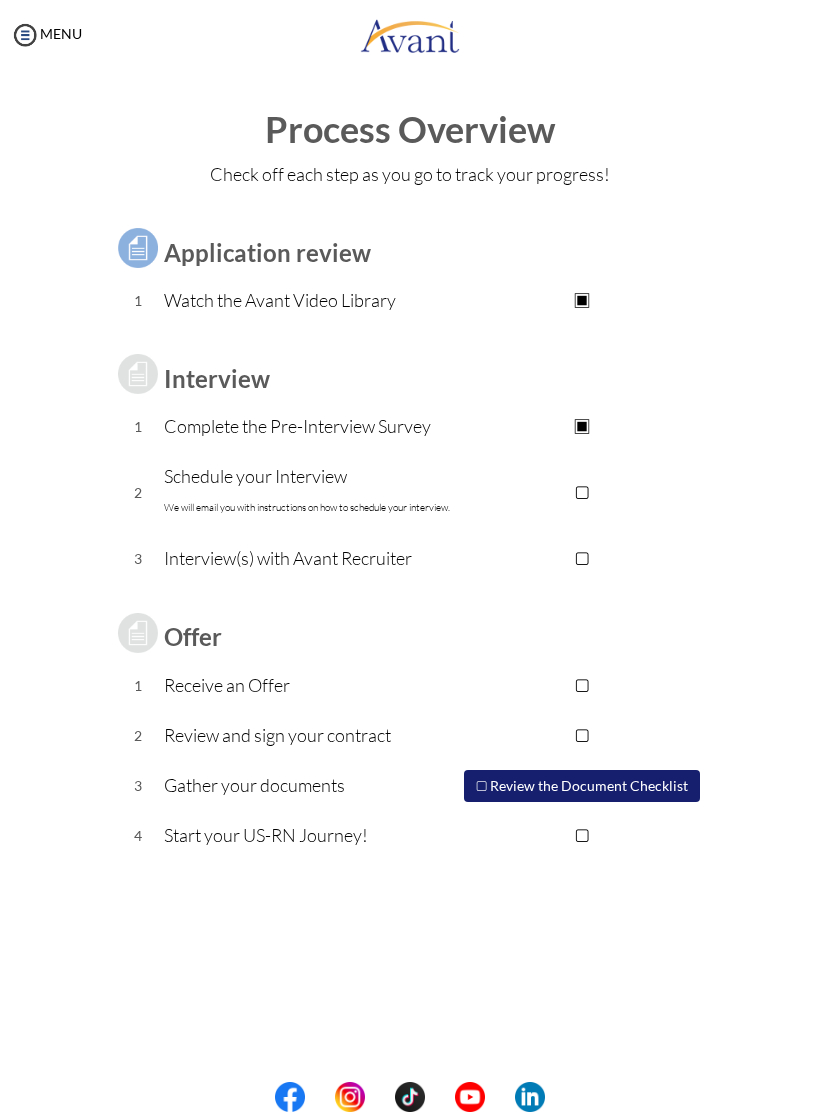 click on "▢" at bounding box center (582, 492) 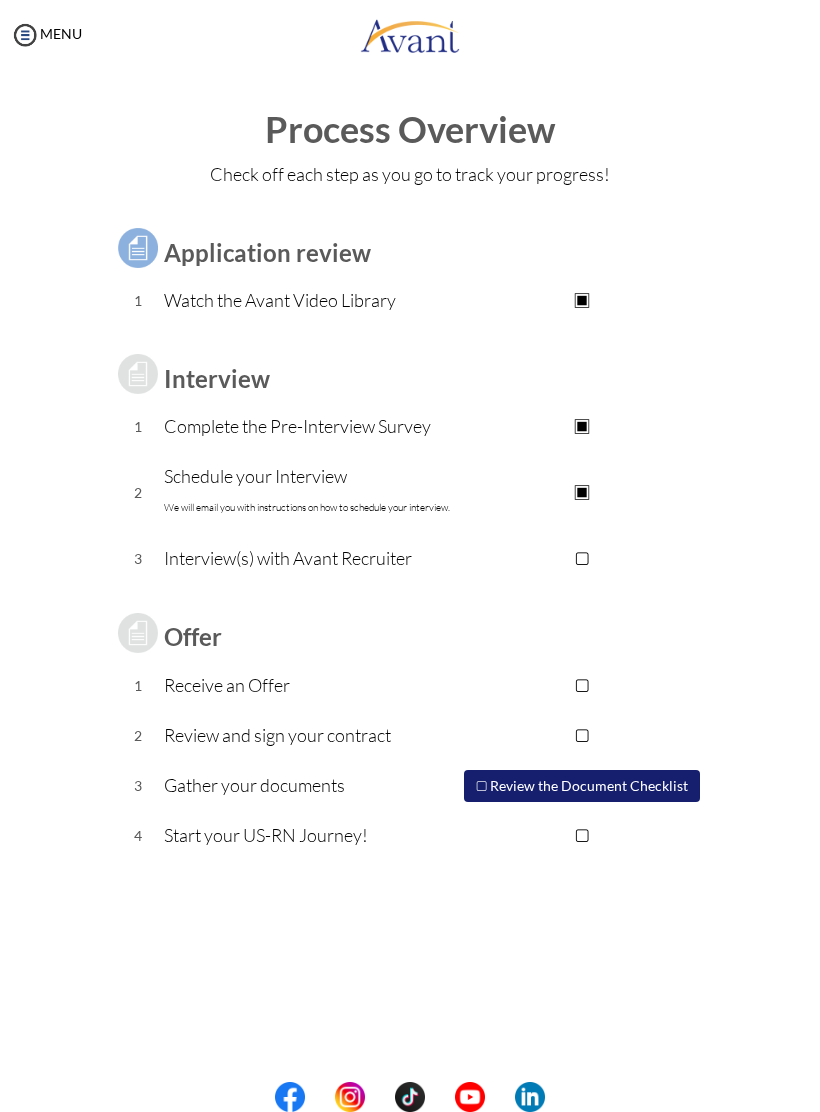 click on "▣" at bounding box center [582, 492] 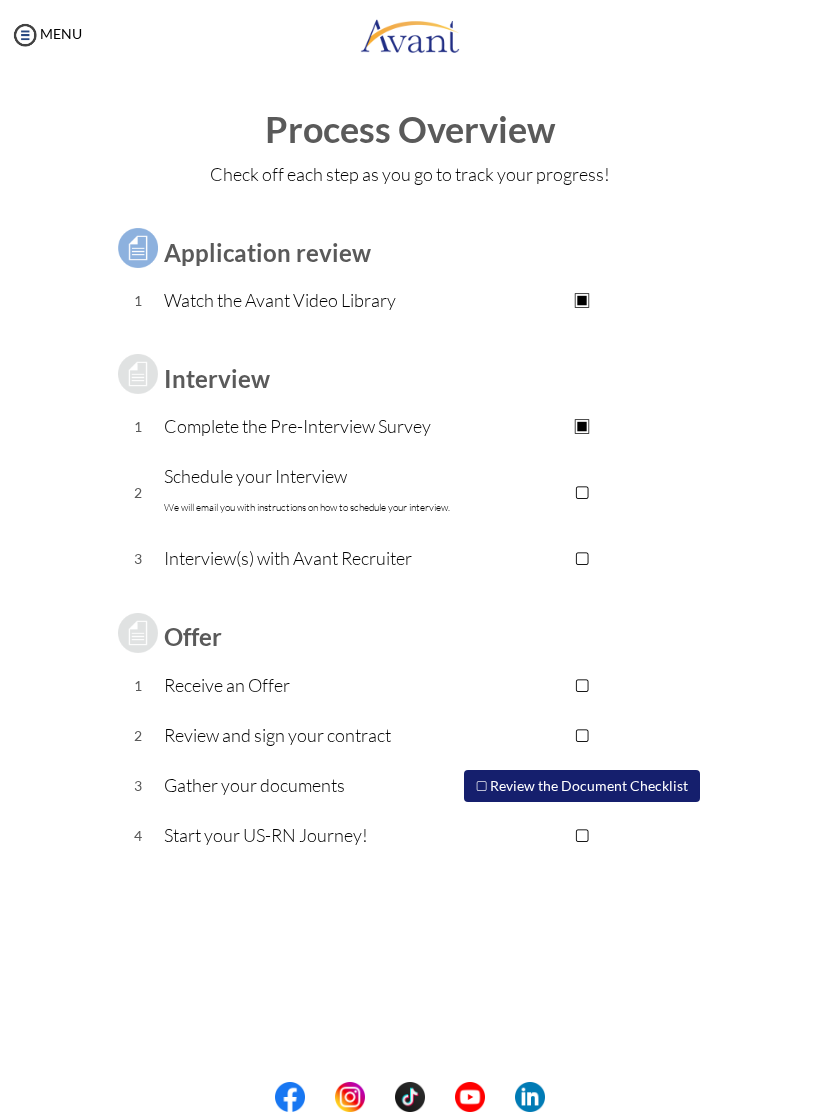 click on "MENU" at bounding box center (46, 33) 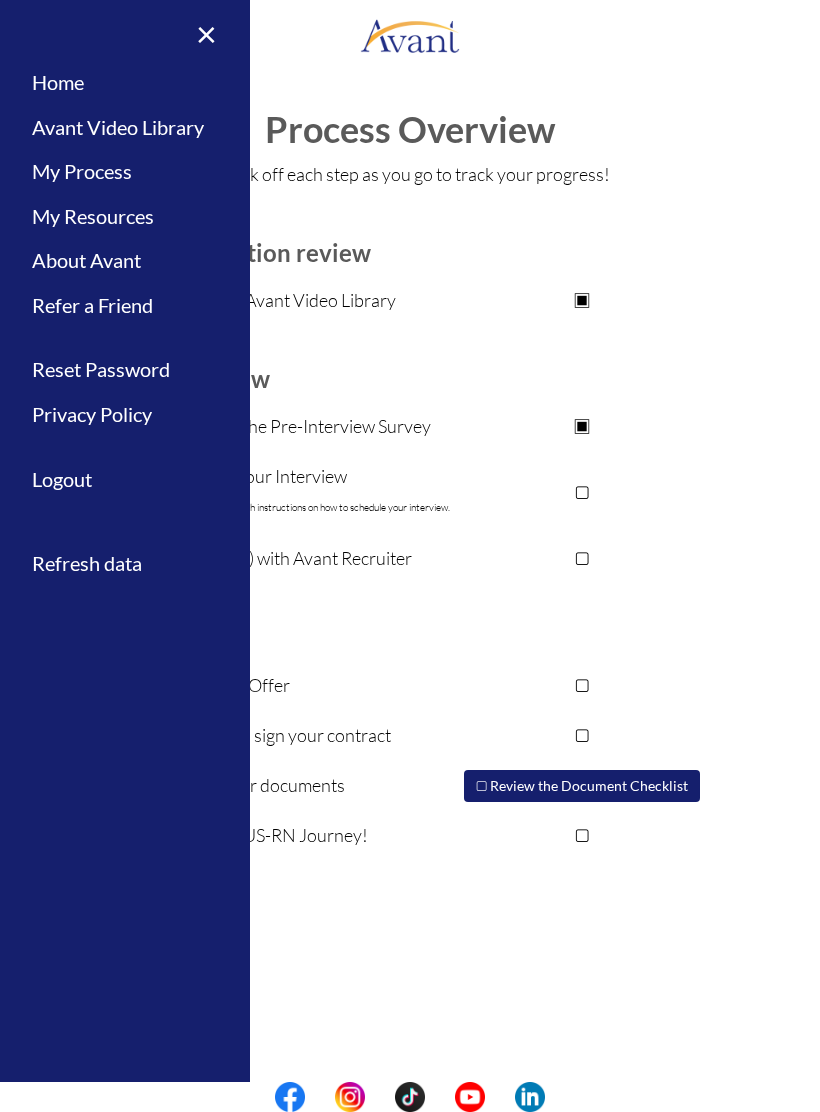 click on "My Process" at bounding box center [125, 171] 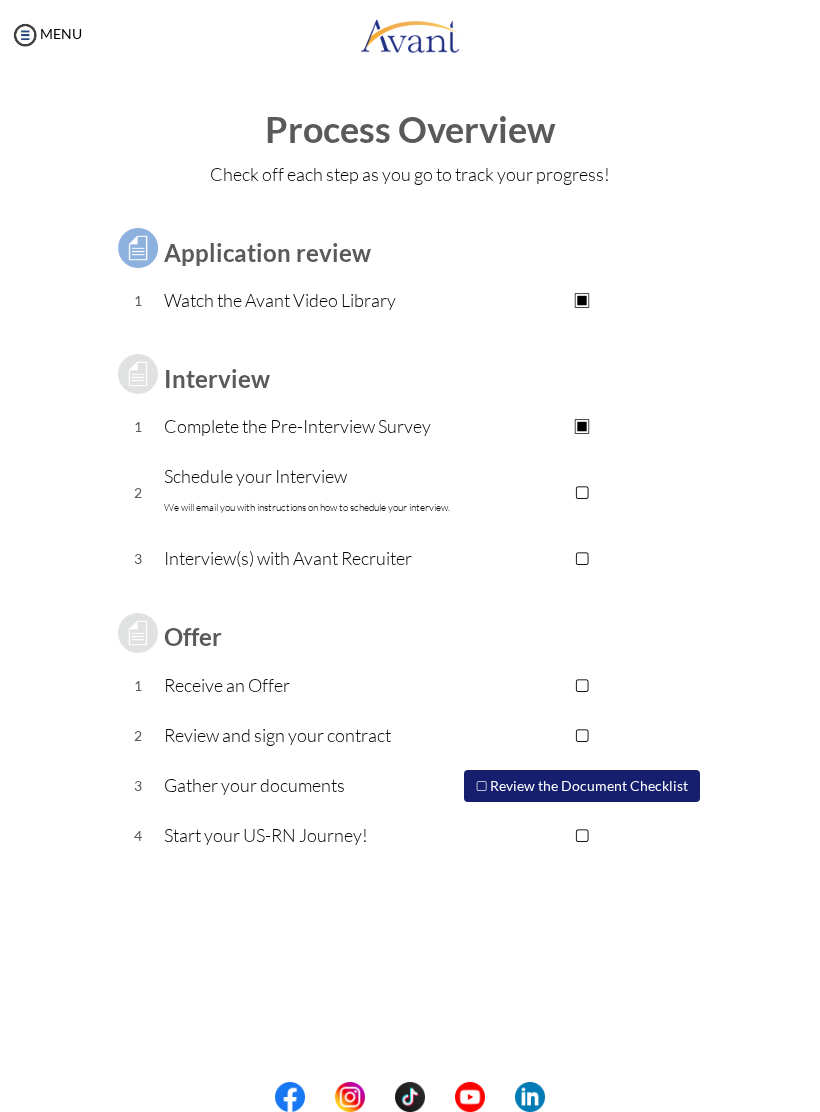click on "▢" at bounding box center [582, 493] 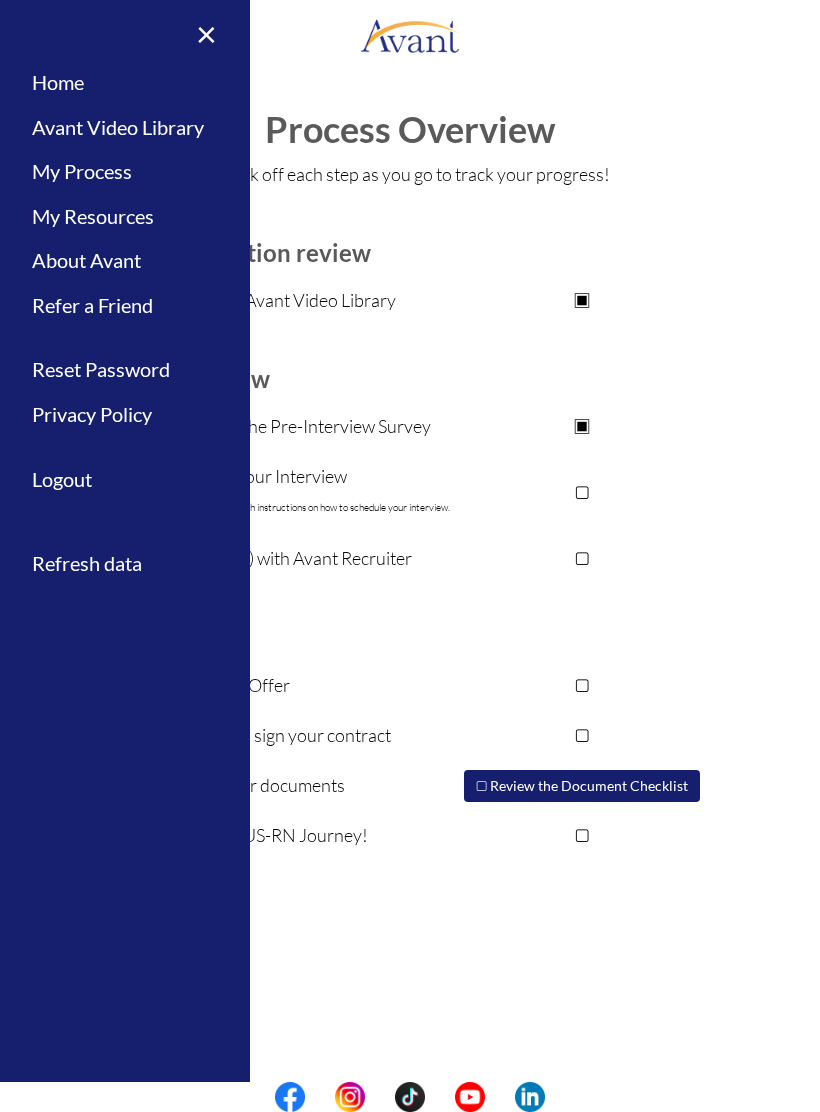 click on "Home" at bounding box center (125, 82) 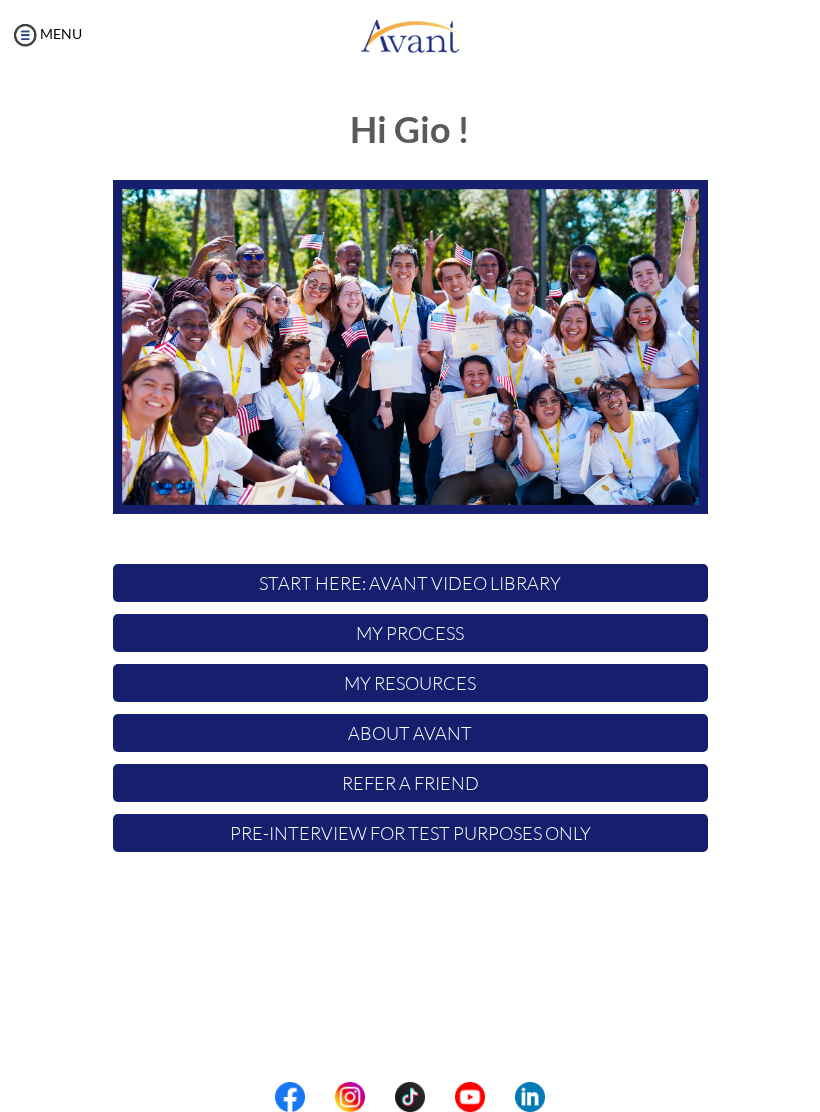 click on "My Resources" at bounding box center [410, 683] 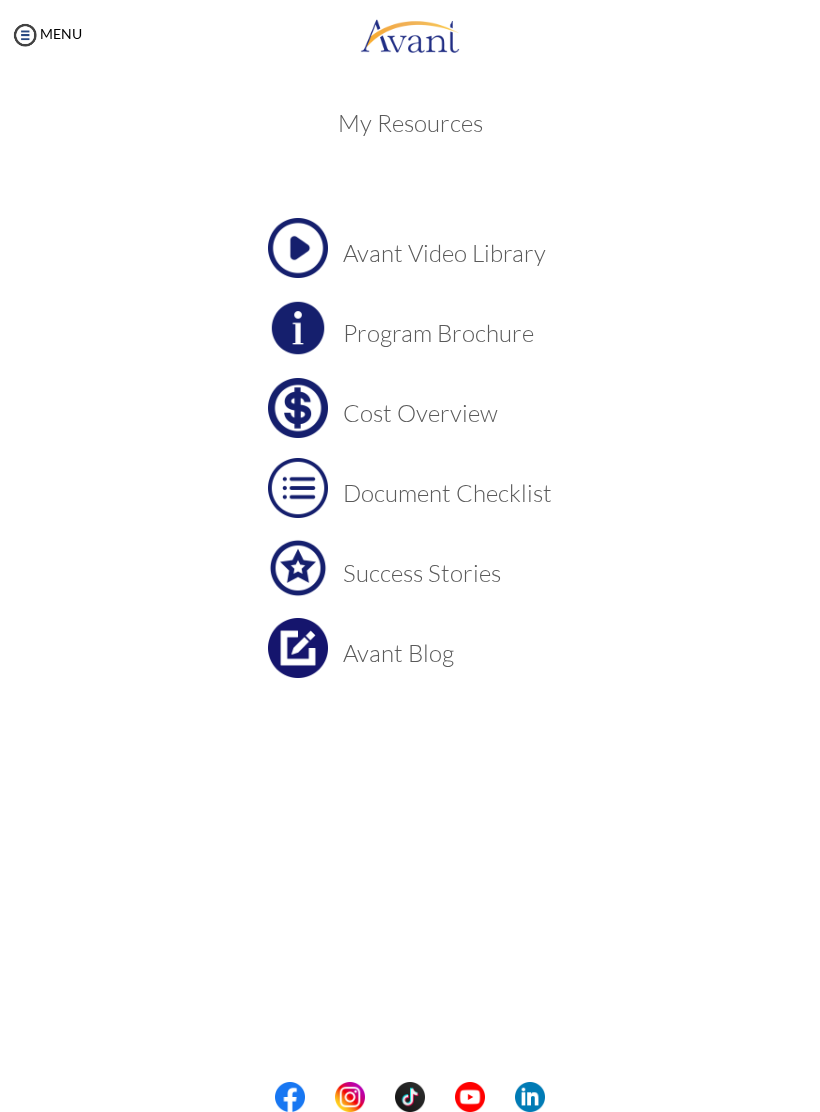 click at bounding box center (298, 408) 